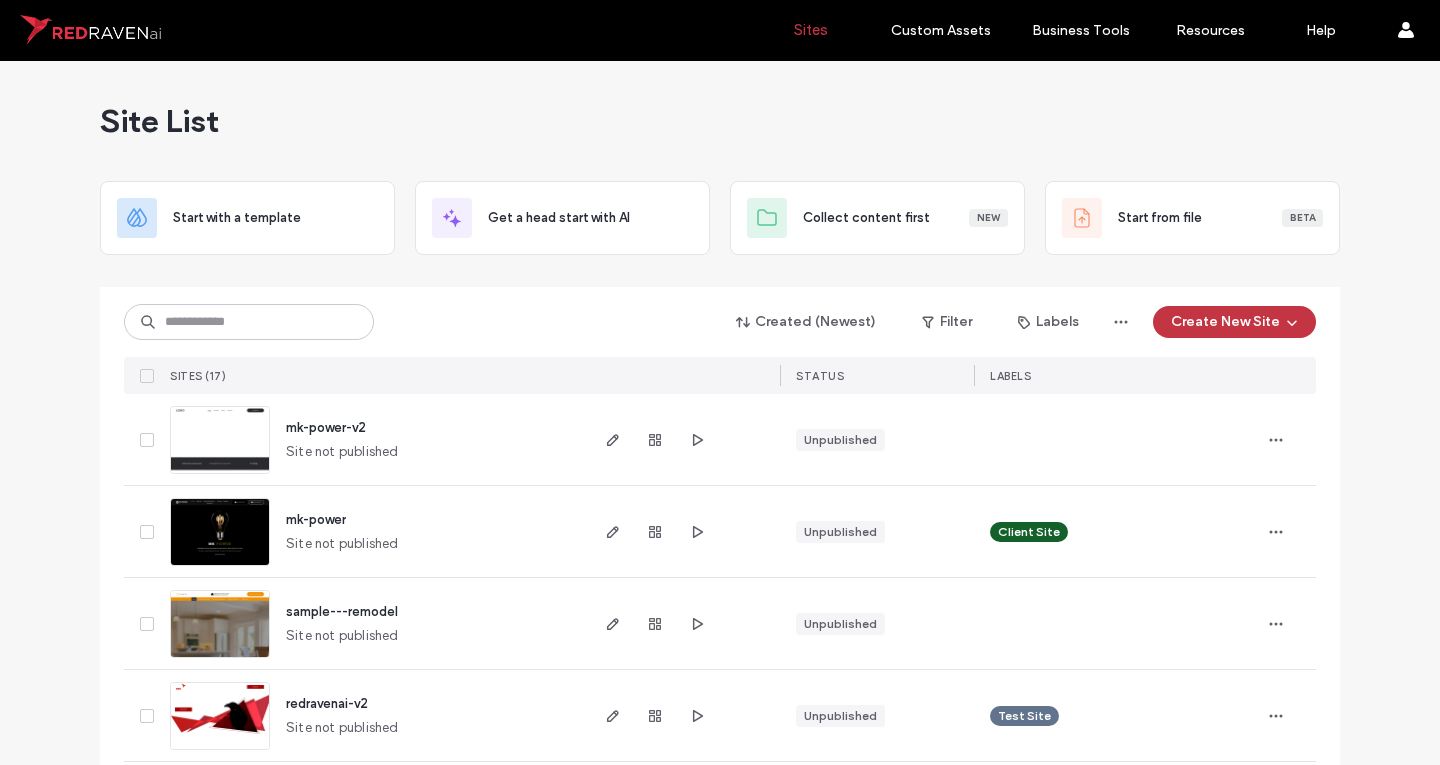 scroll, scrollTop: 0, scrollLeft: 0, axis: both 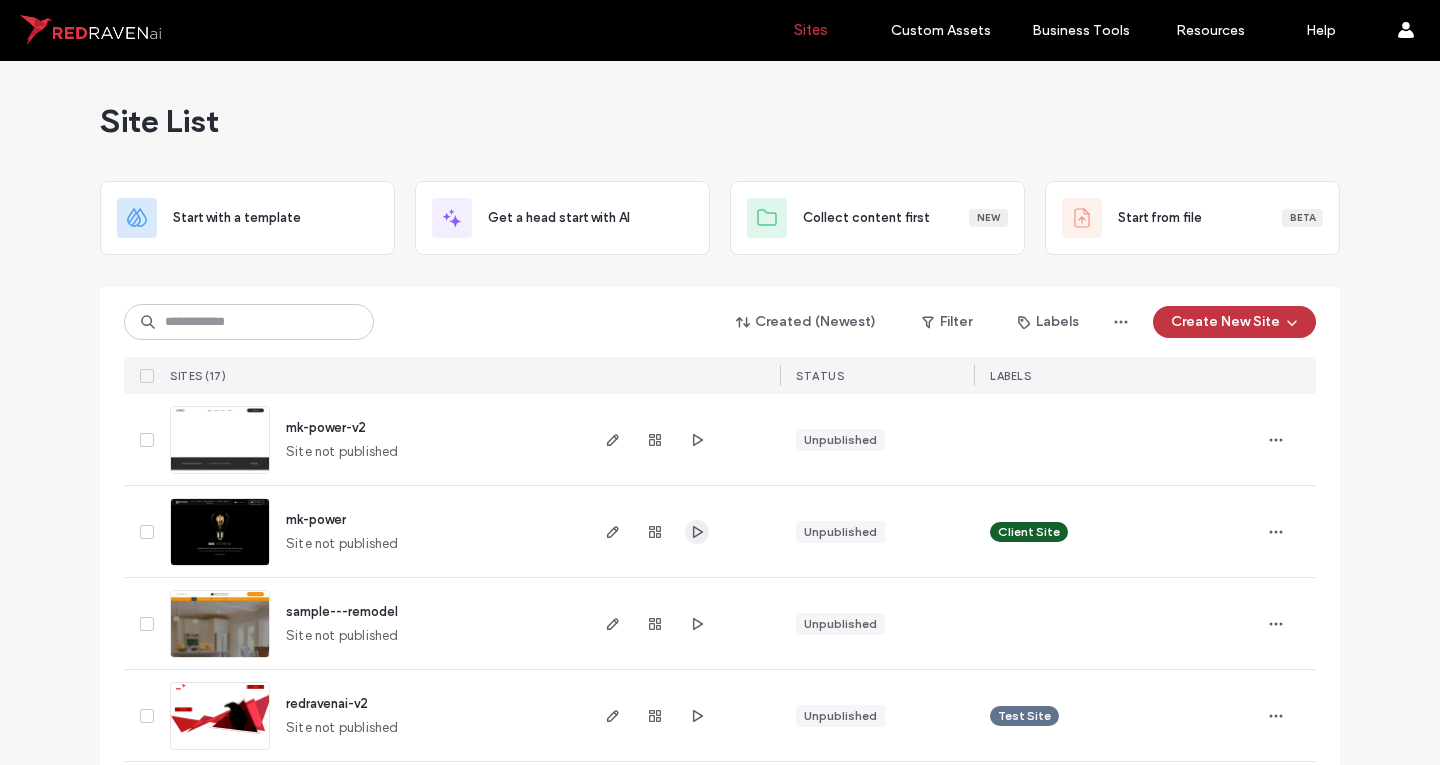 click 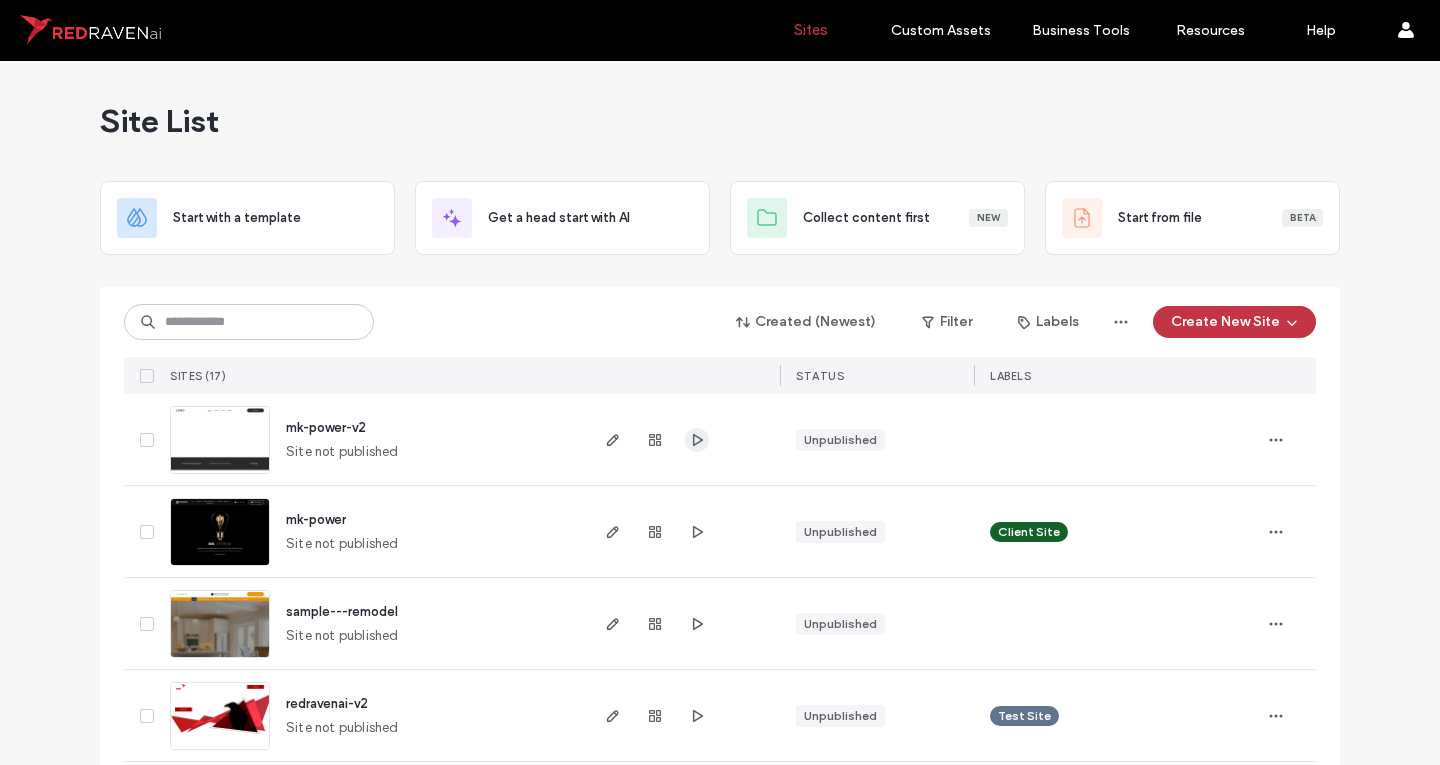 click 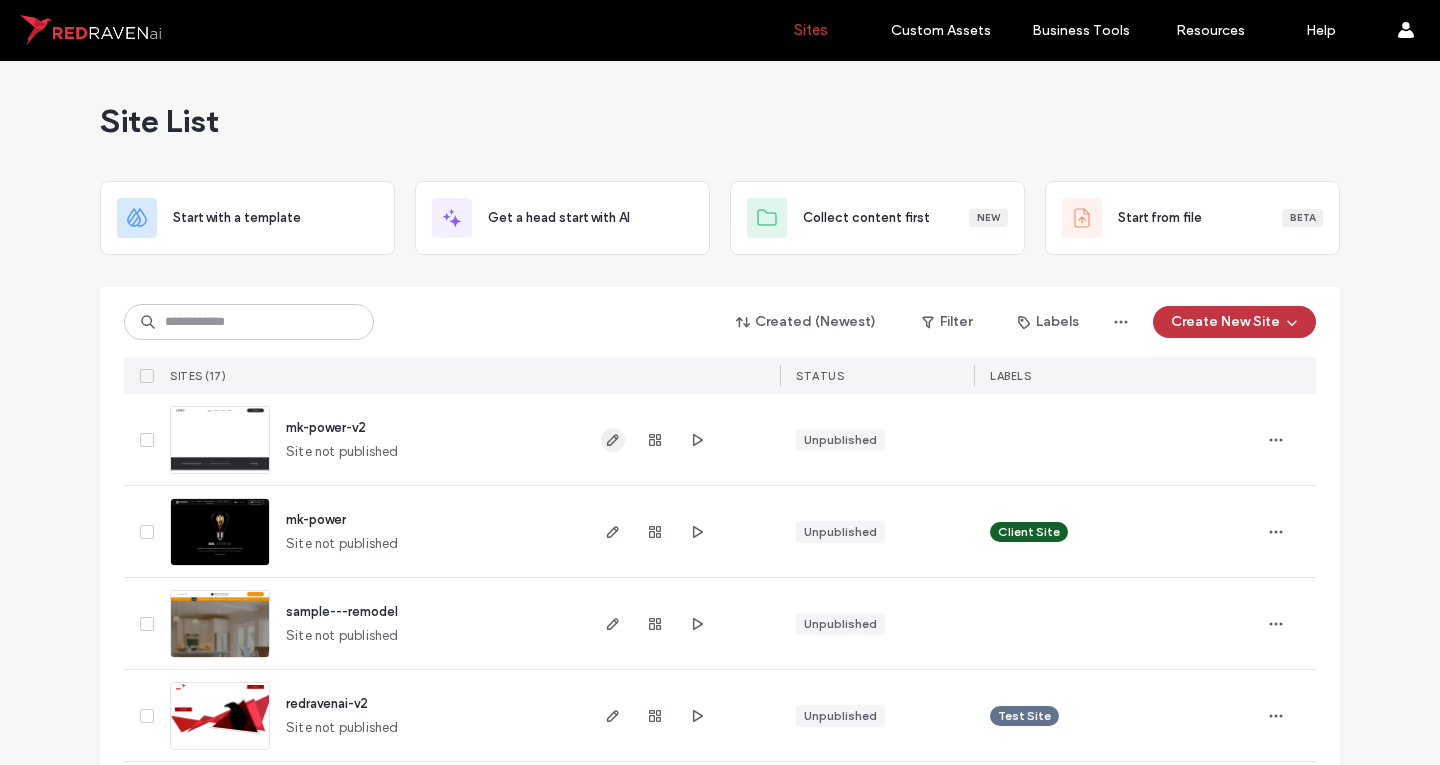click at bounding box center (613, 440) 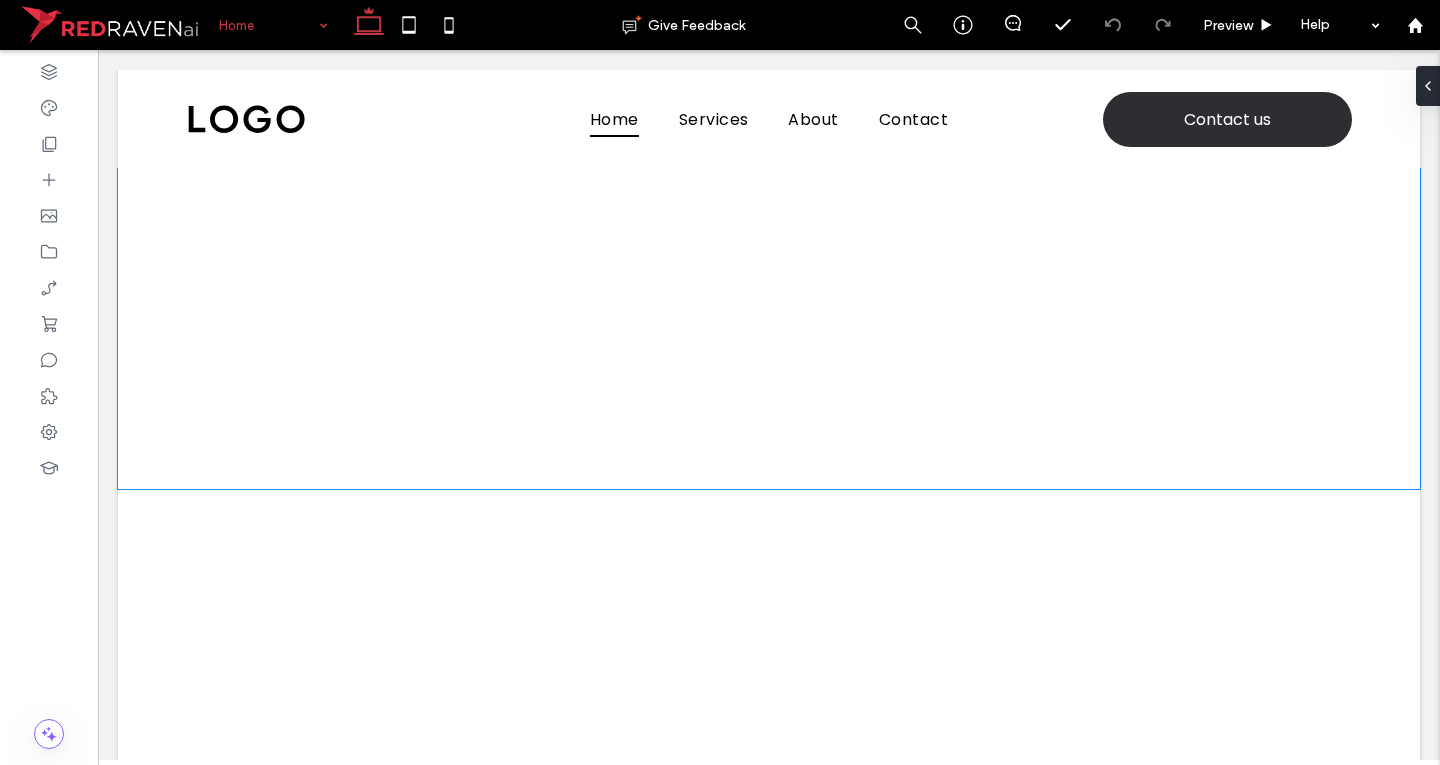 scroll, scrollTop: 0, scrollLeft: 0, axis: both 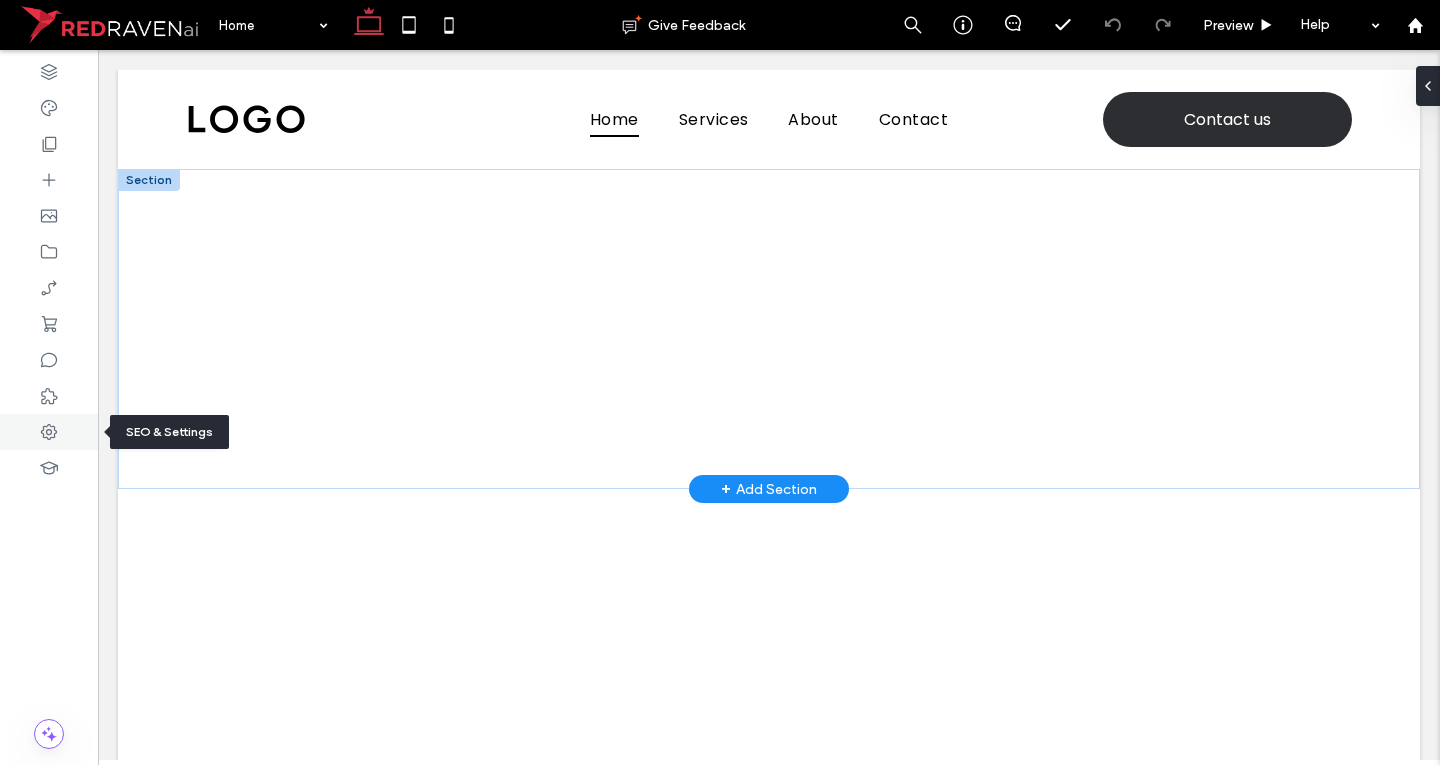 click 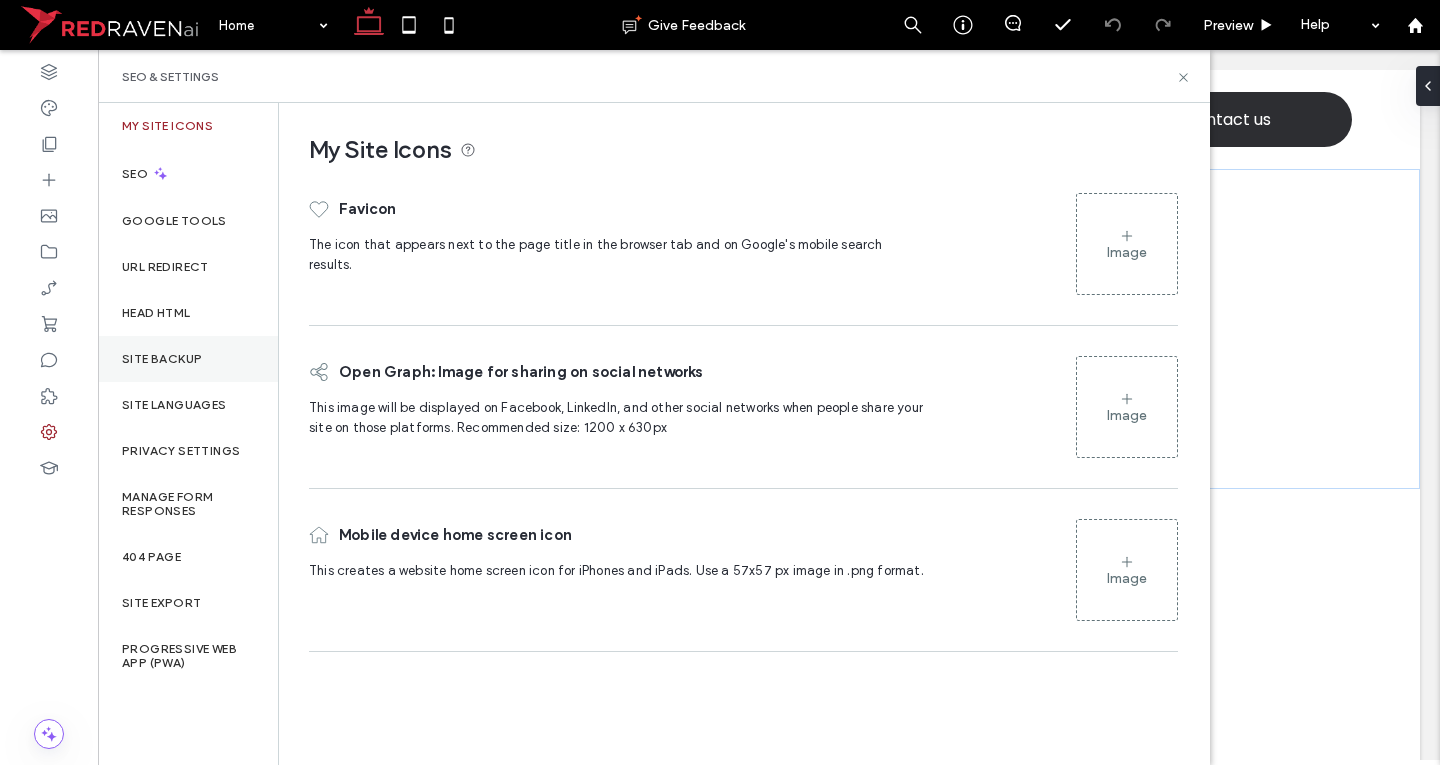 click on "Site Backup" at bounding box center [162, 359] 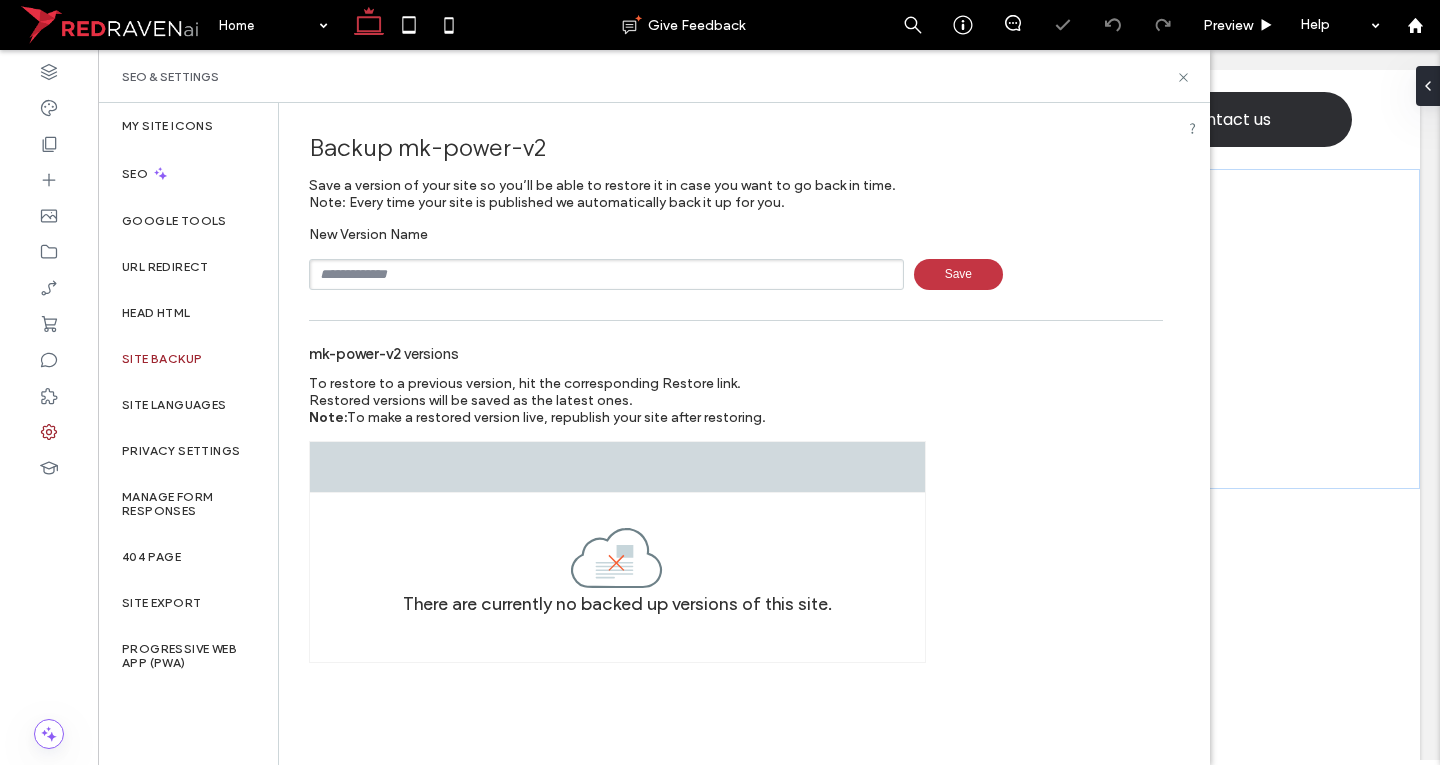 click at bounding box center (606, 274) 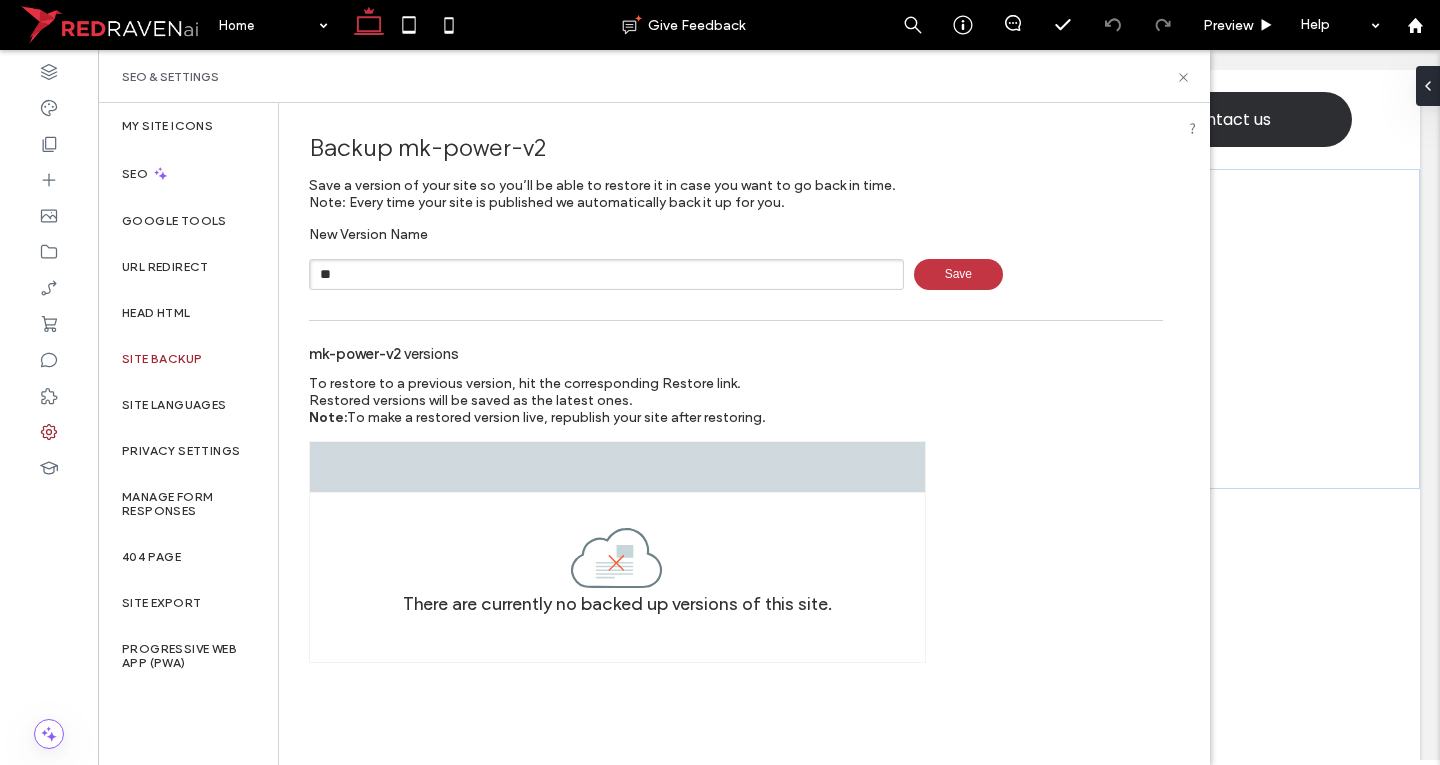type on "*" 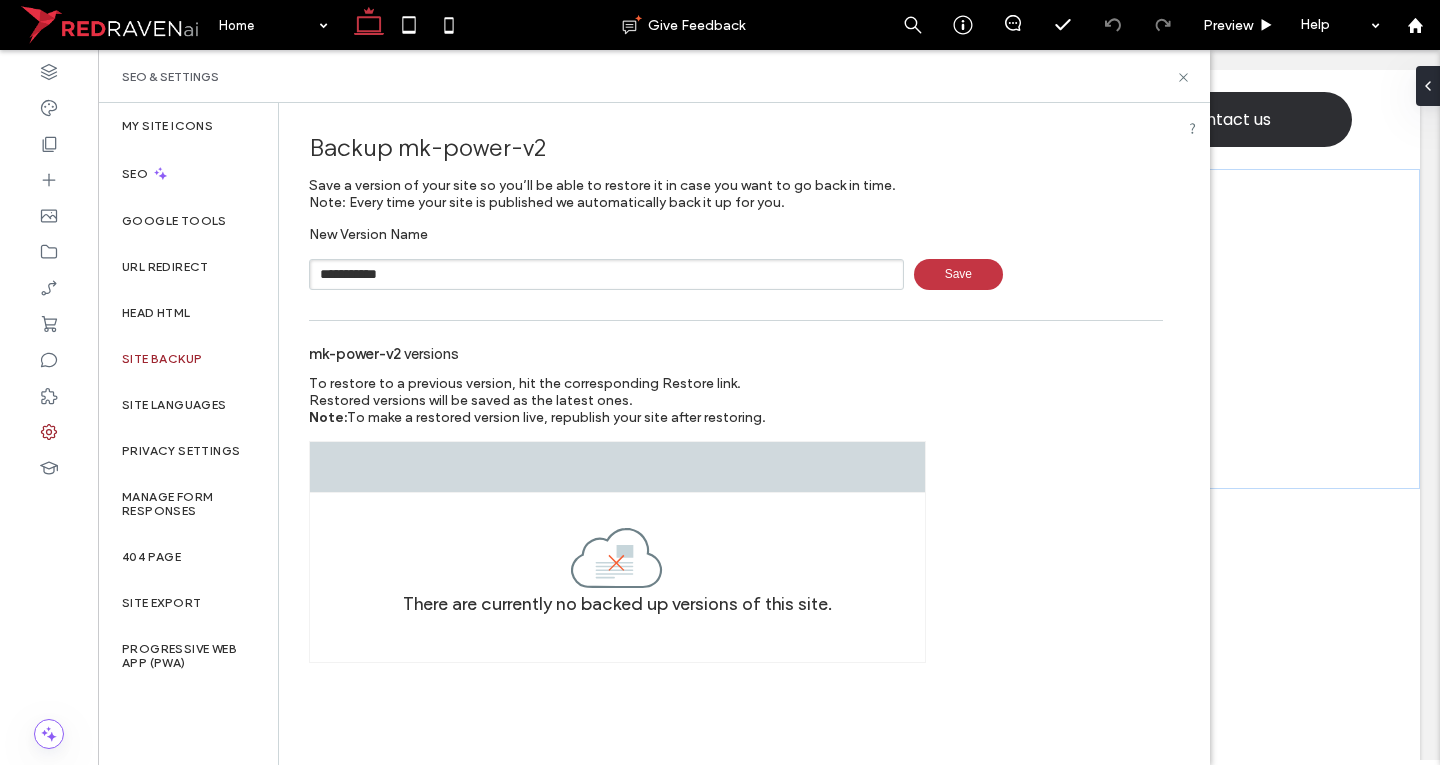 type on "**********" 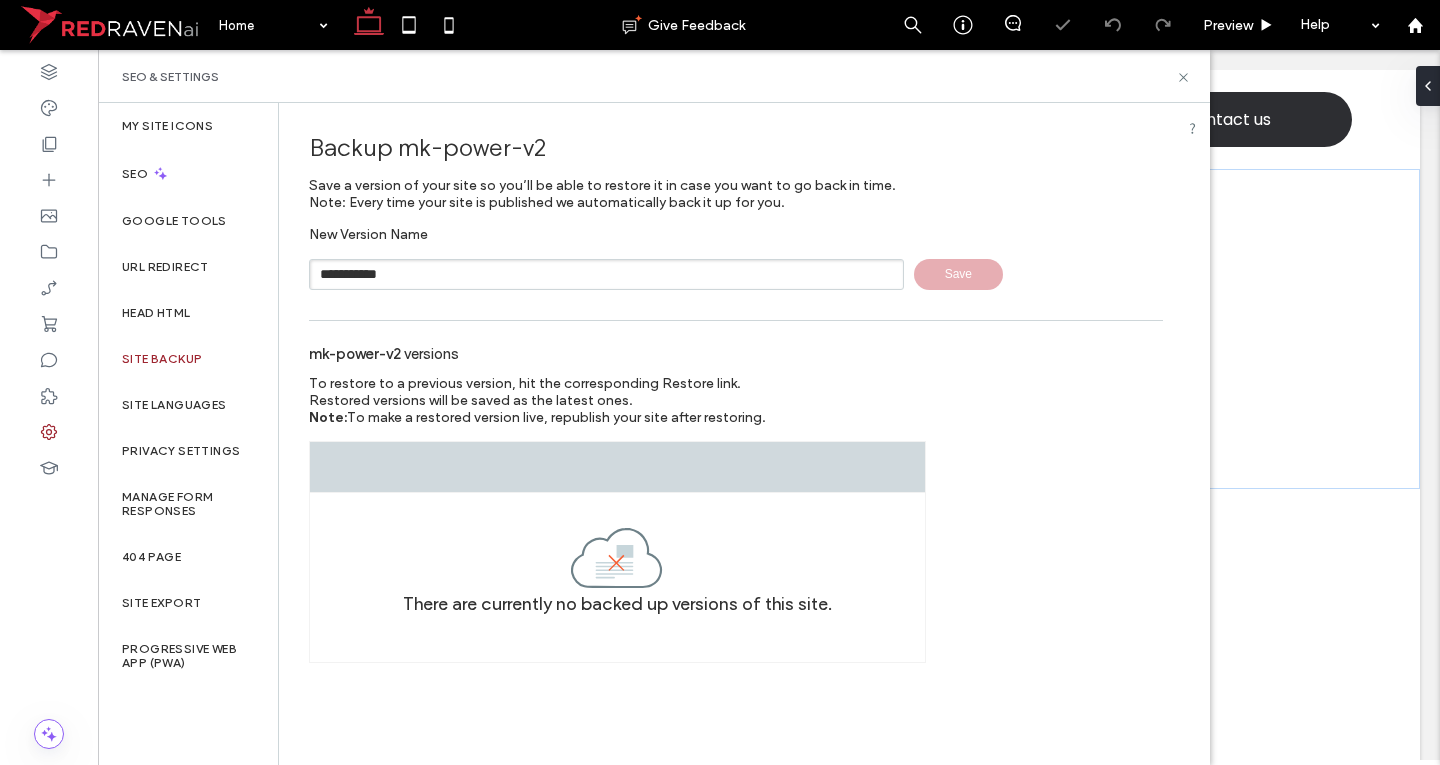 type 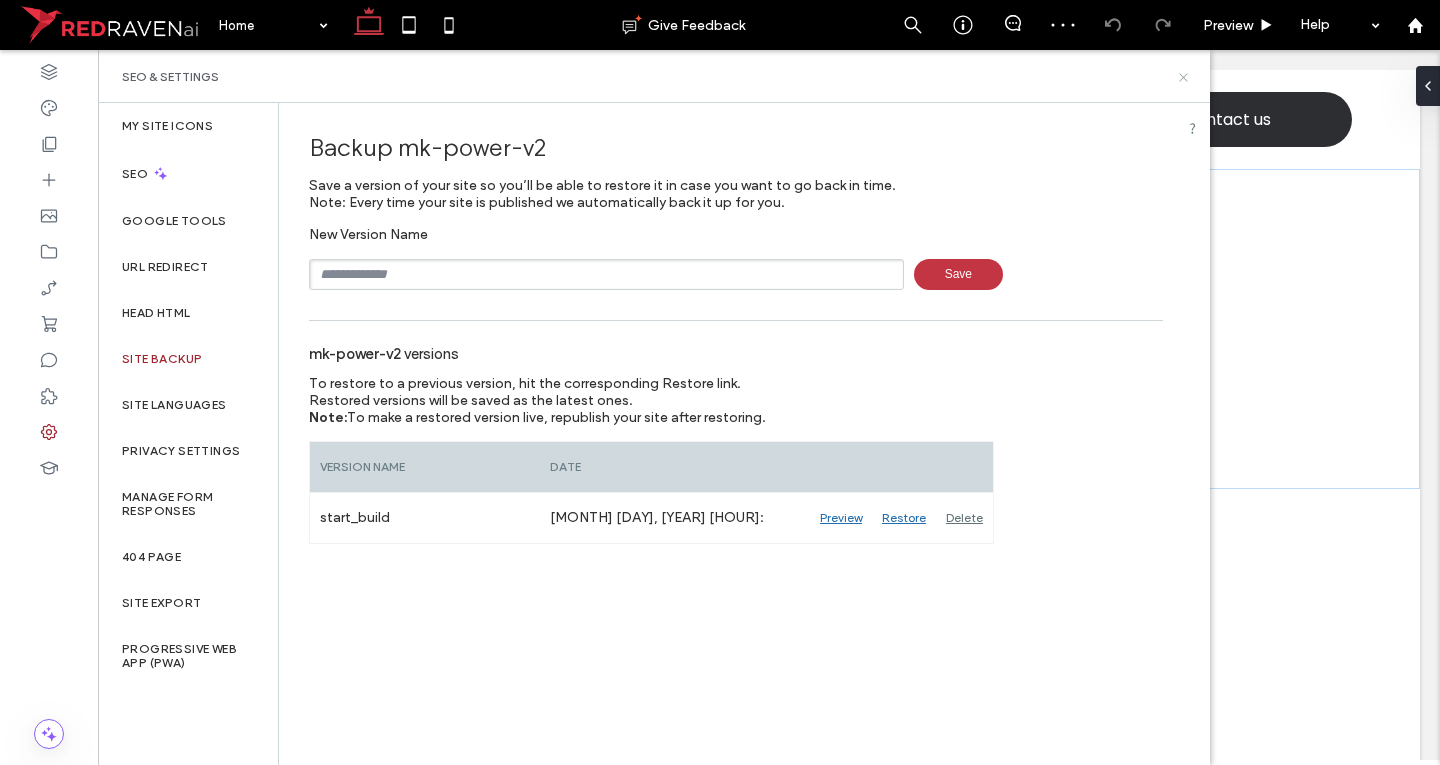 click 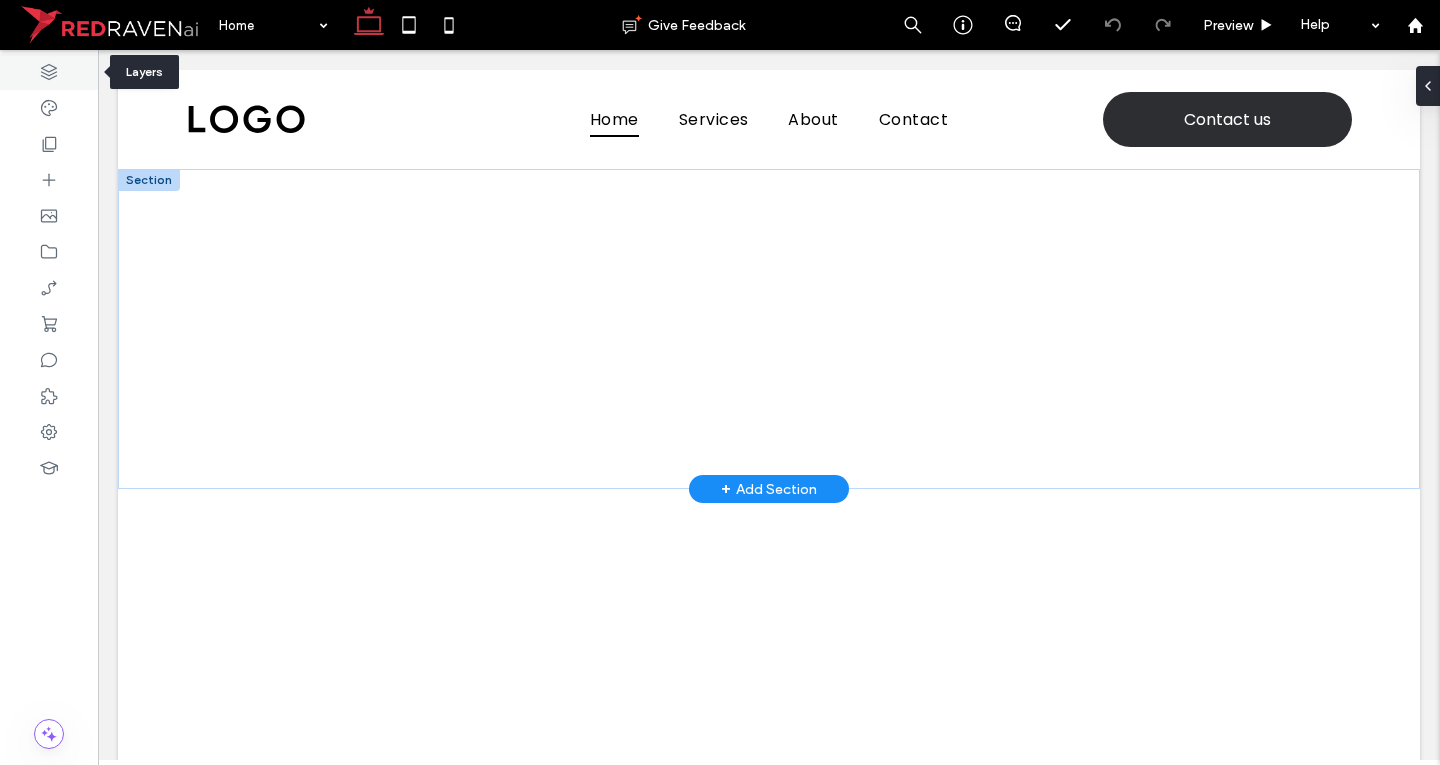 click at bounding box center [49, 72] 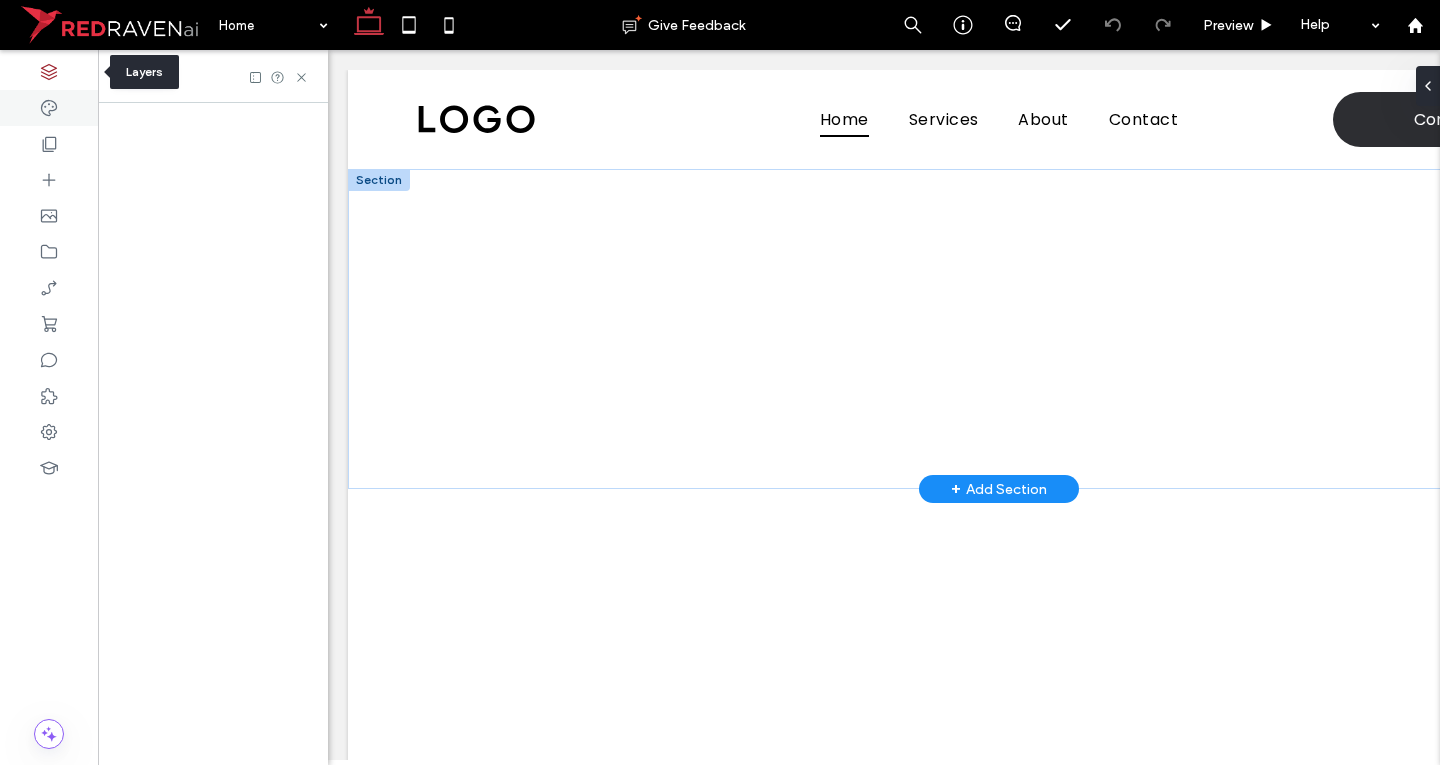 scroll, scrollTop: 0, scrollLeft: 230, axis: horizontal 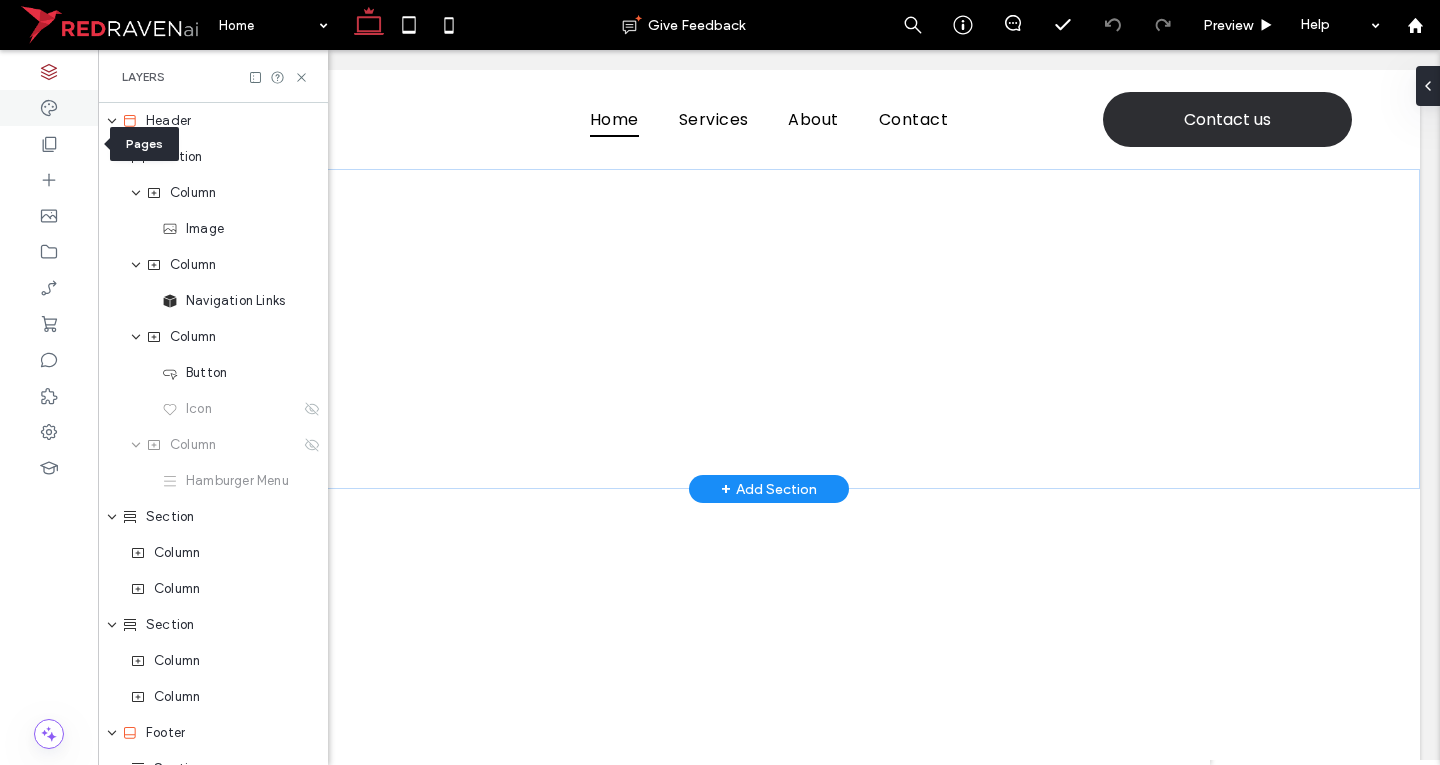click at bounding box center [49, 108] 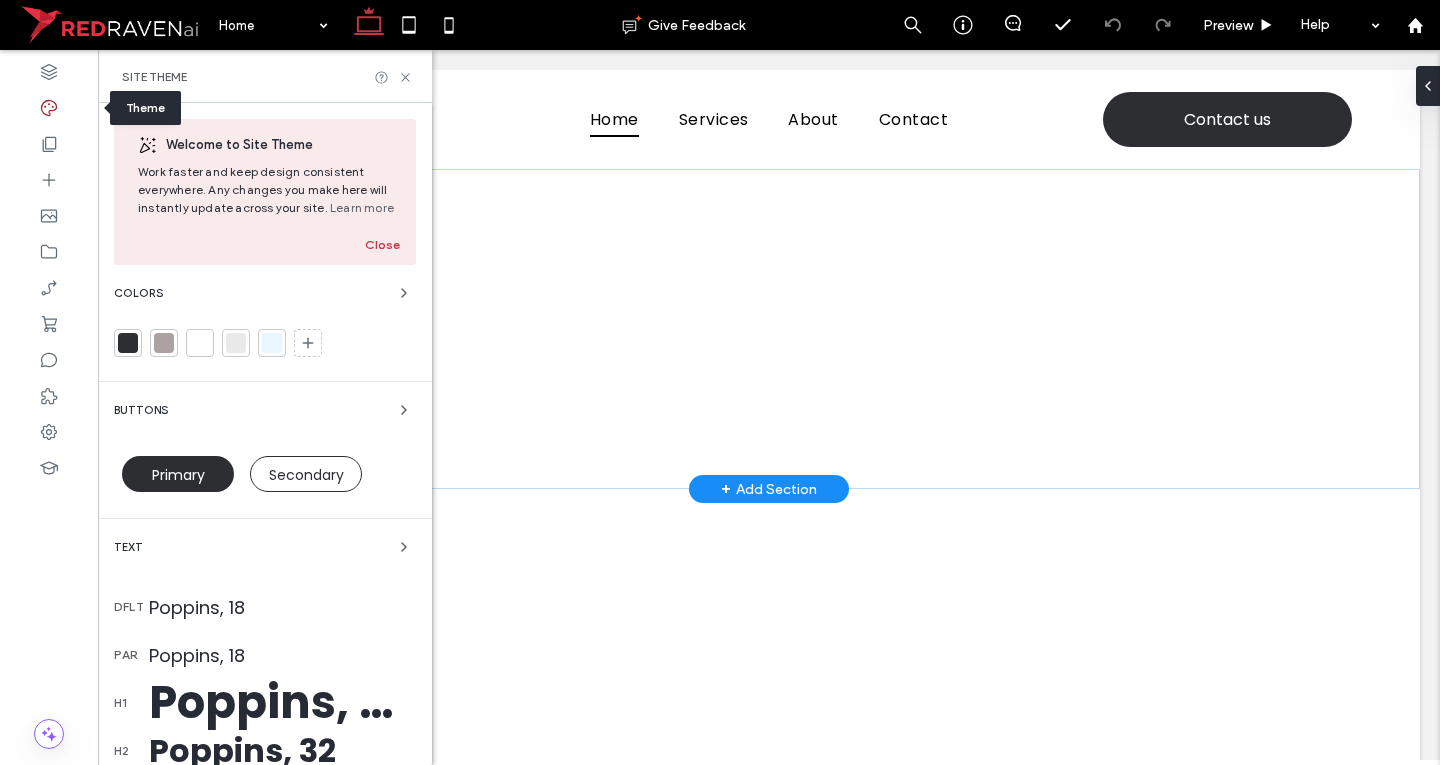 scroll, scrollTop: 0, scrollLeft: 0, axis: both 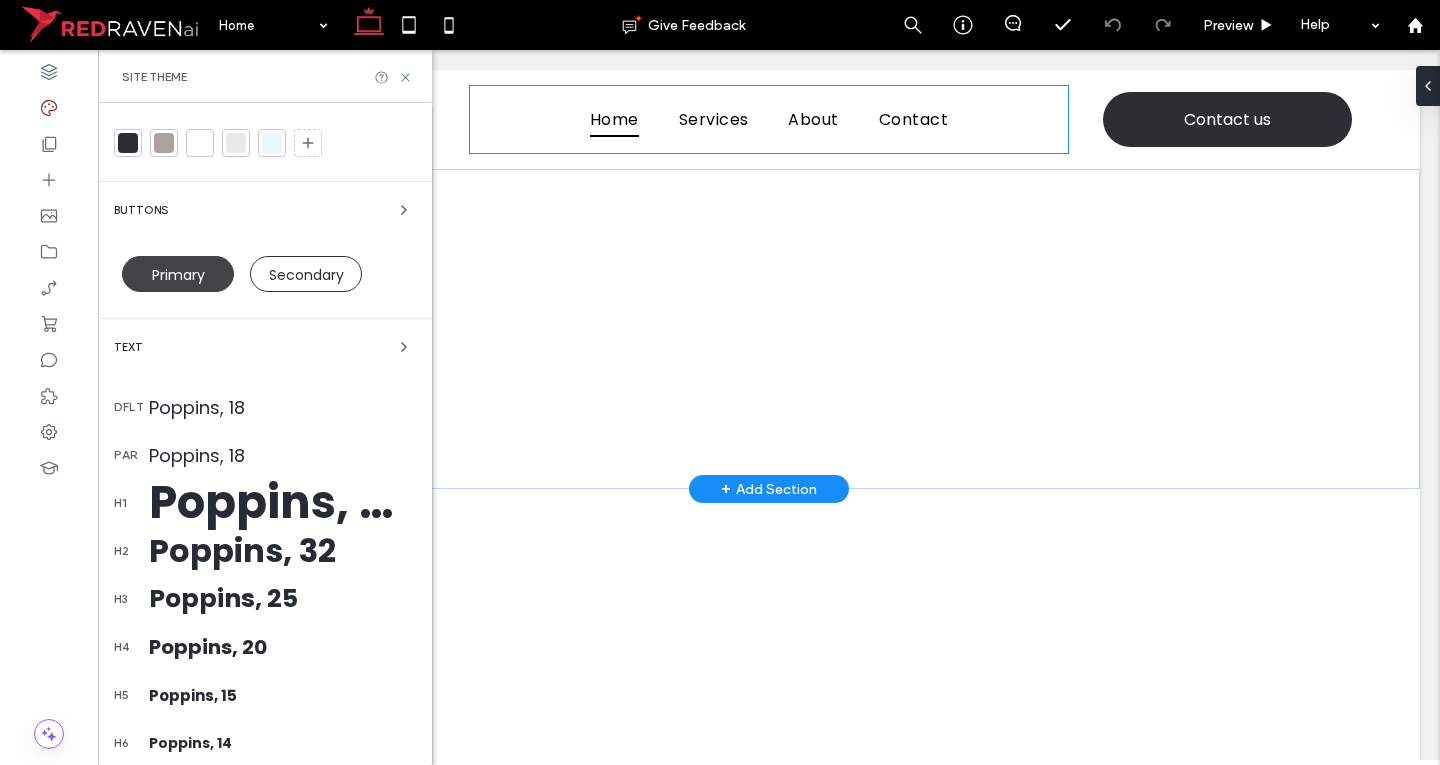 click on "Primary" at bounding box center (178, 275) 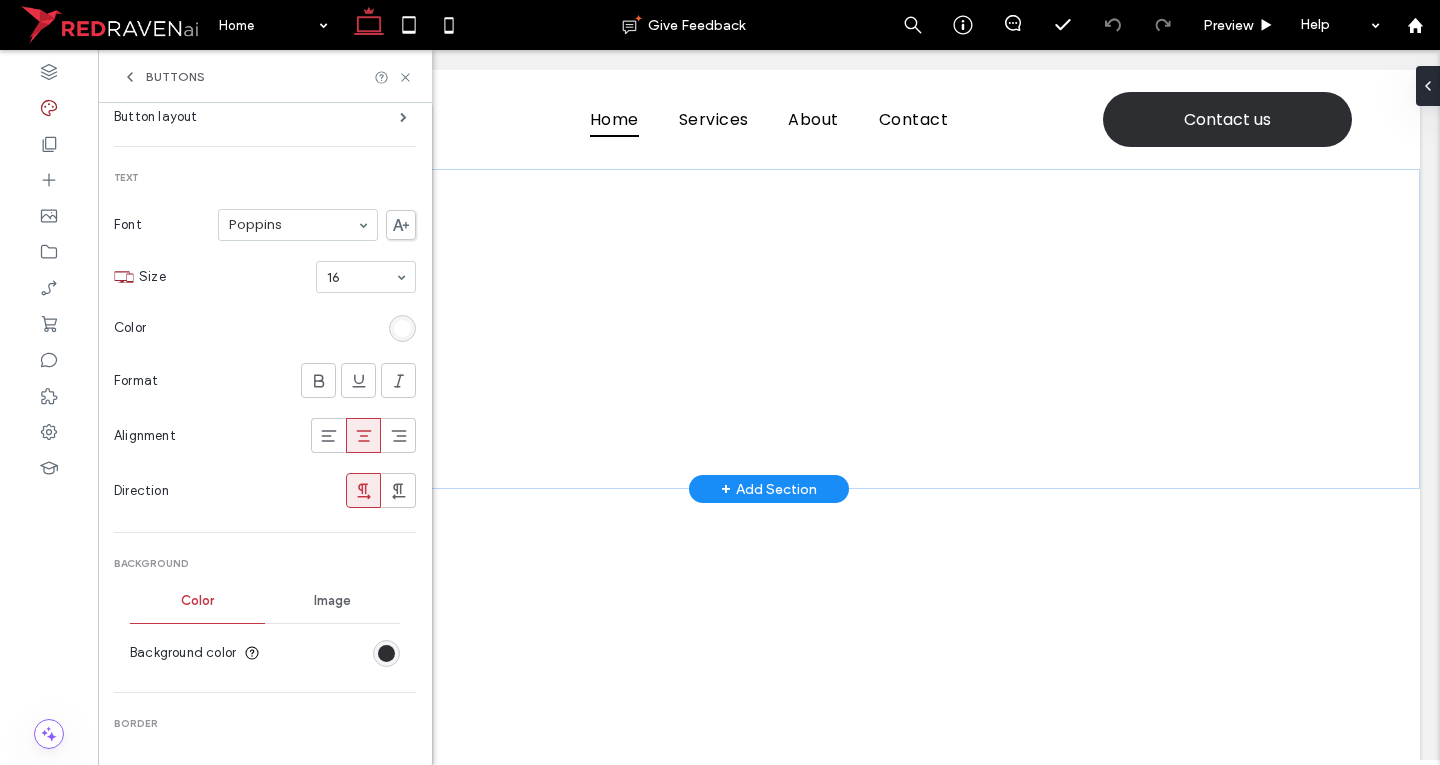 click on "Buttons" at bounding box center (163, 77) 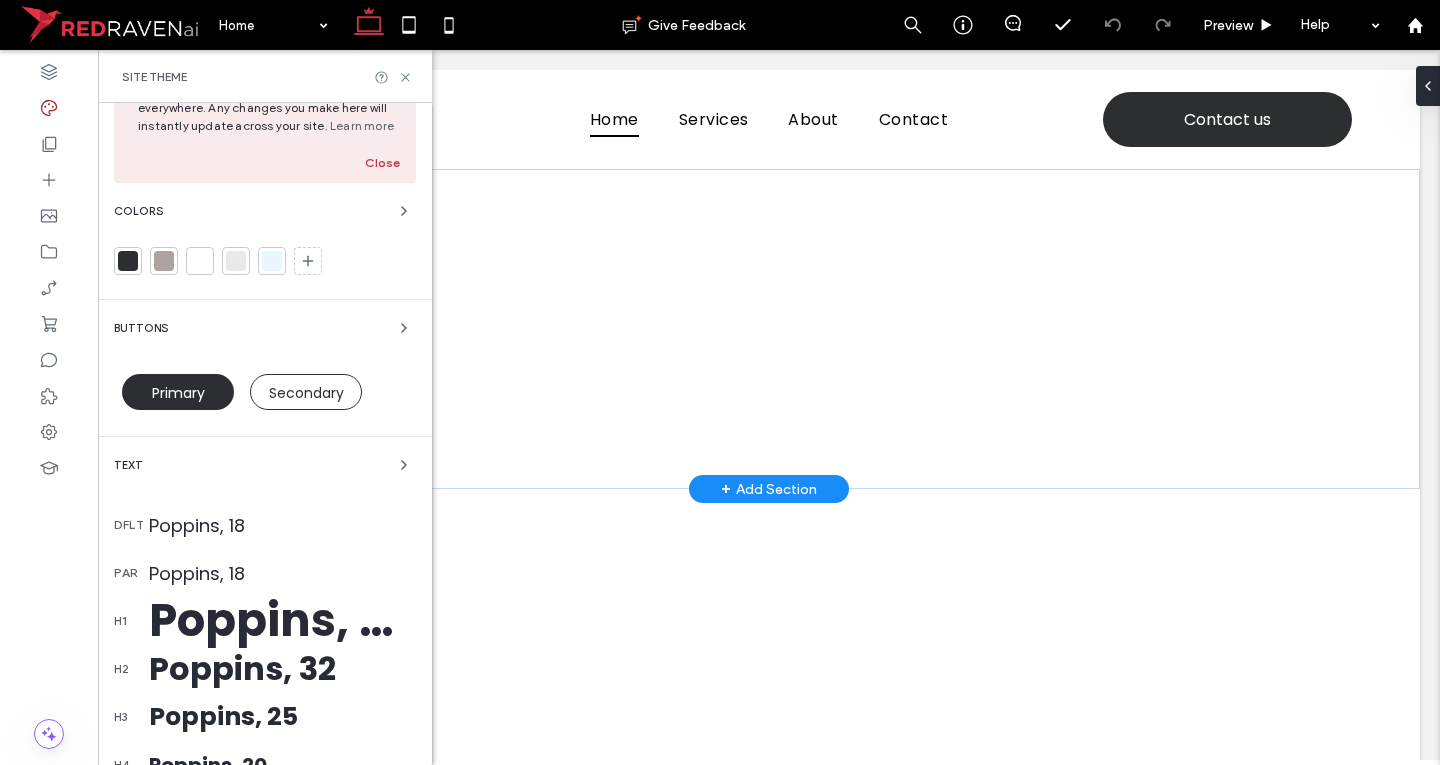 scroll, scrollTop: 0, scrollLeft: 0, axis: both 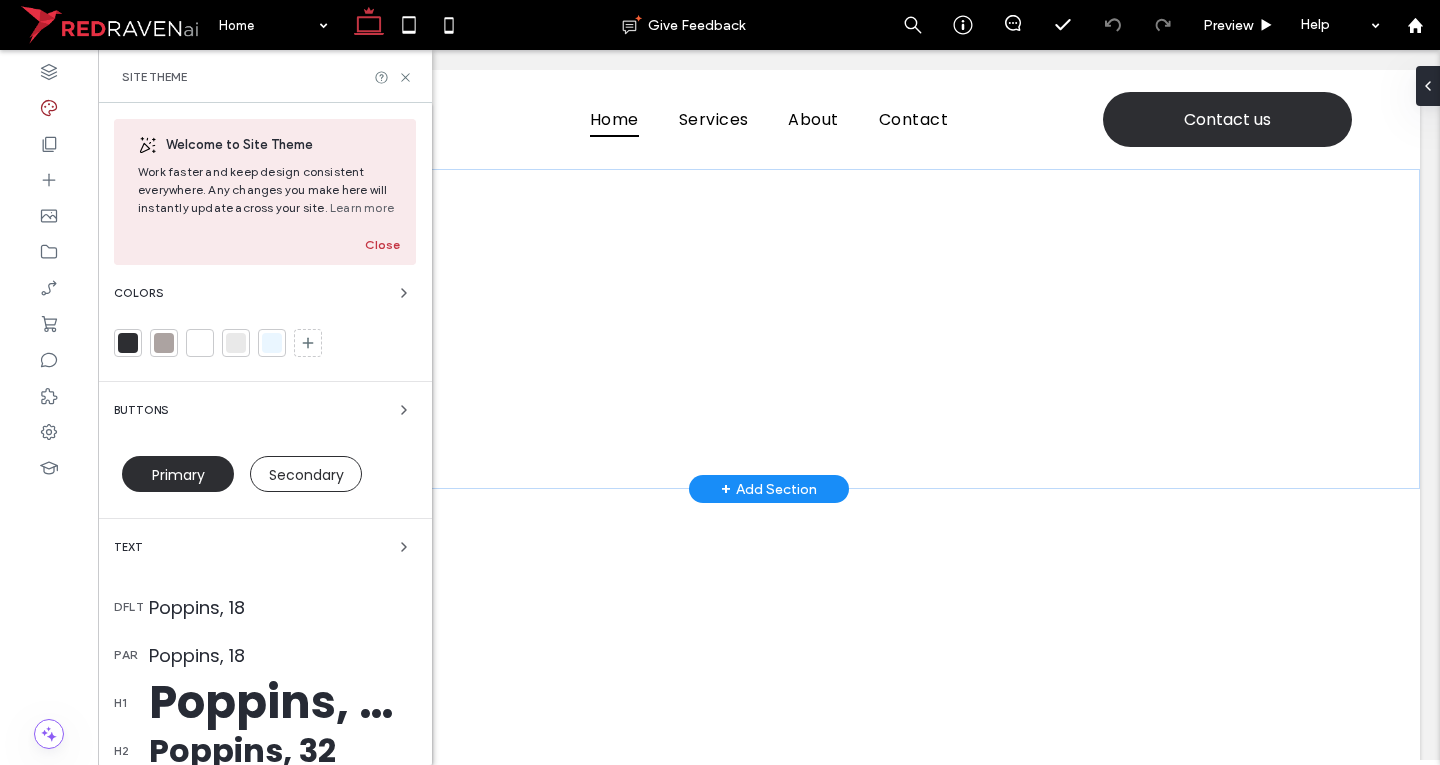 click at bounding box center (128, 343) 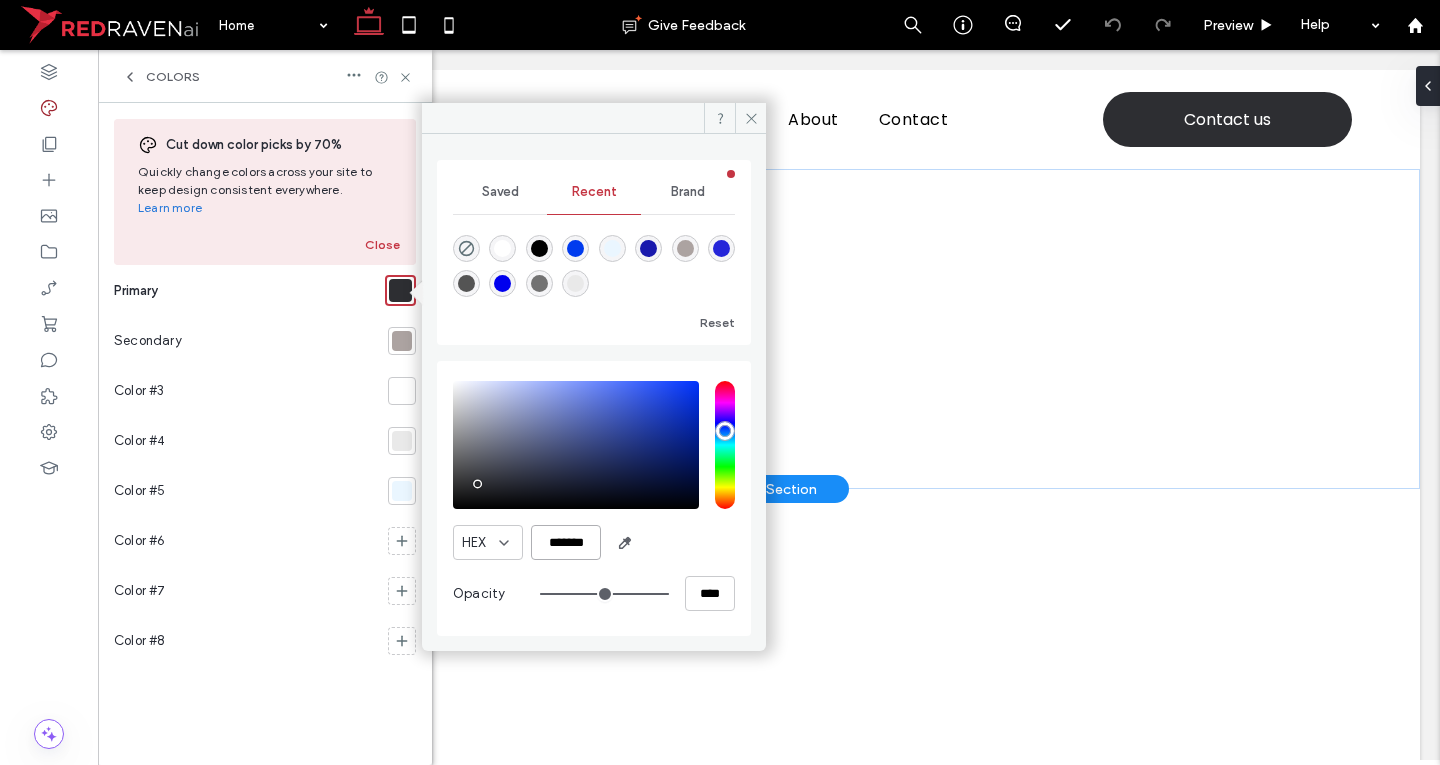click on "*******" at bounding box center (566, 542) 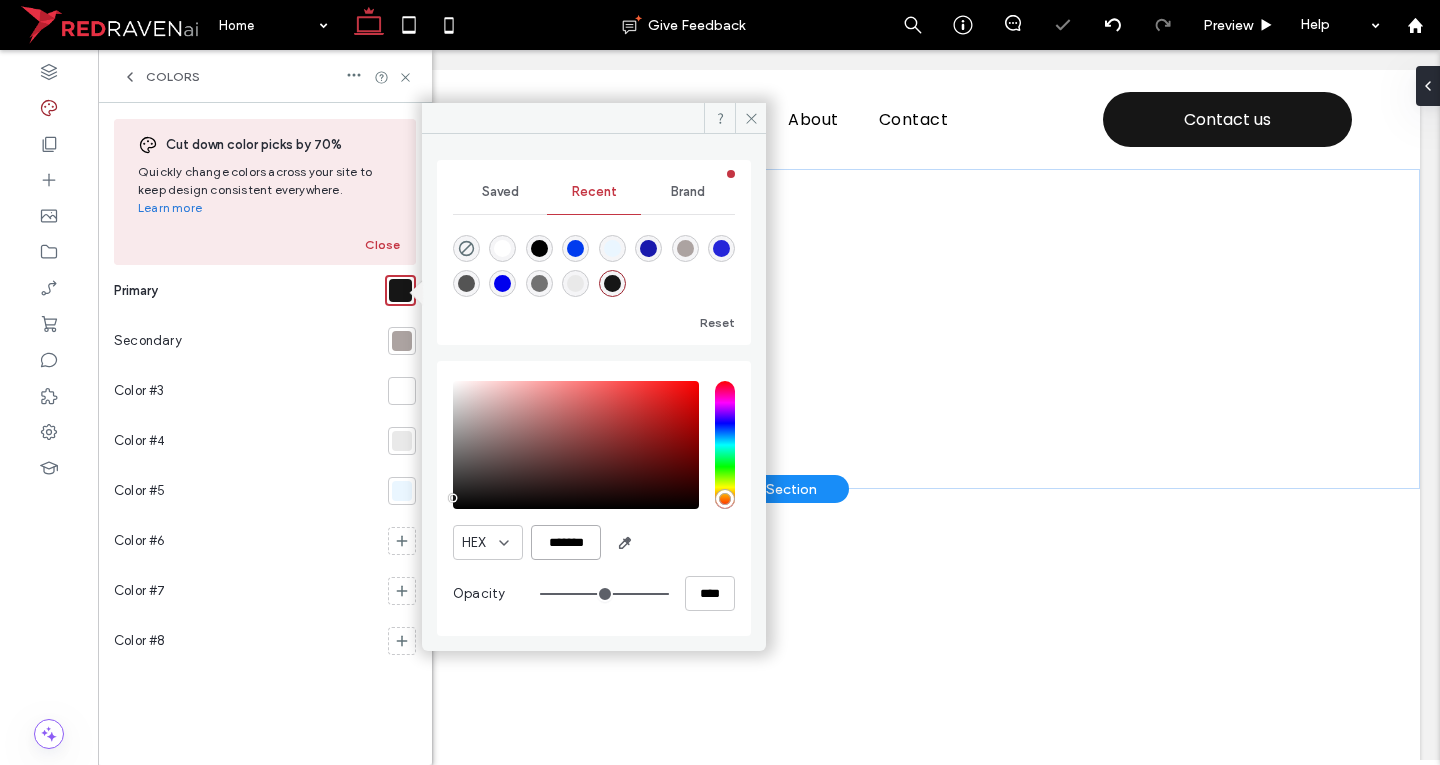 type on "*******" 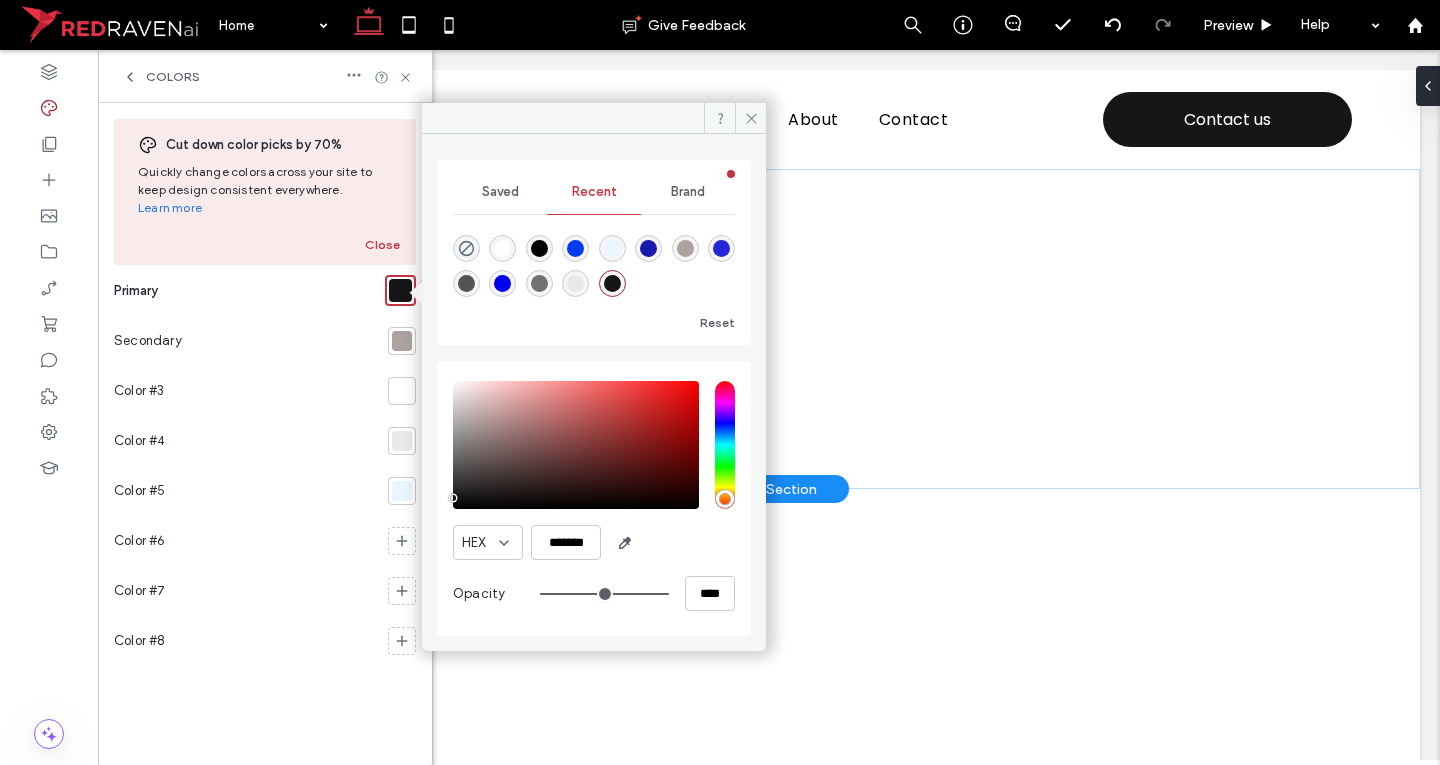 click at bounding box center (402, 341) 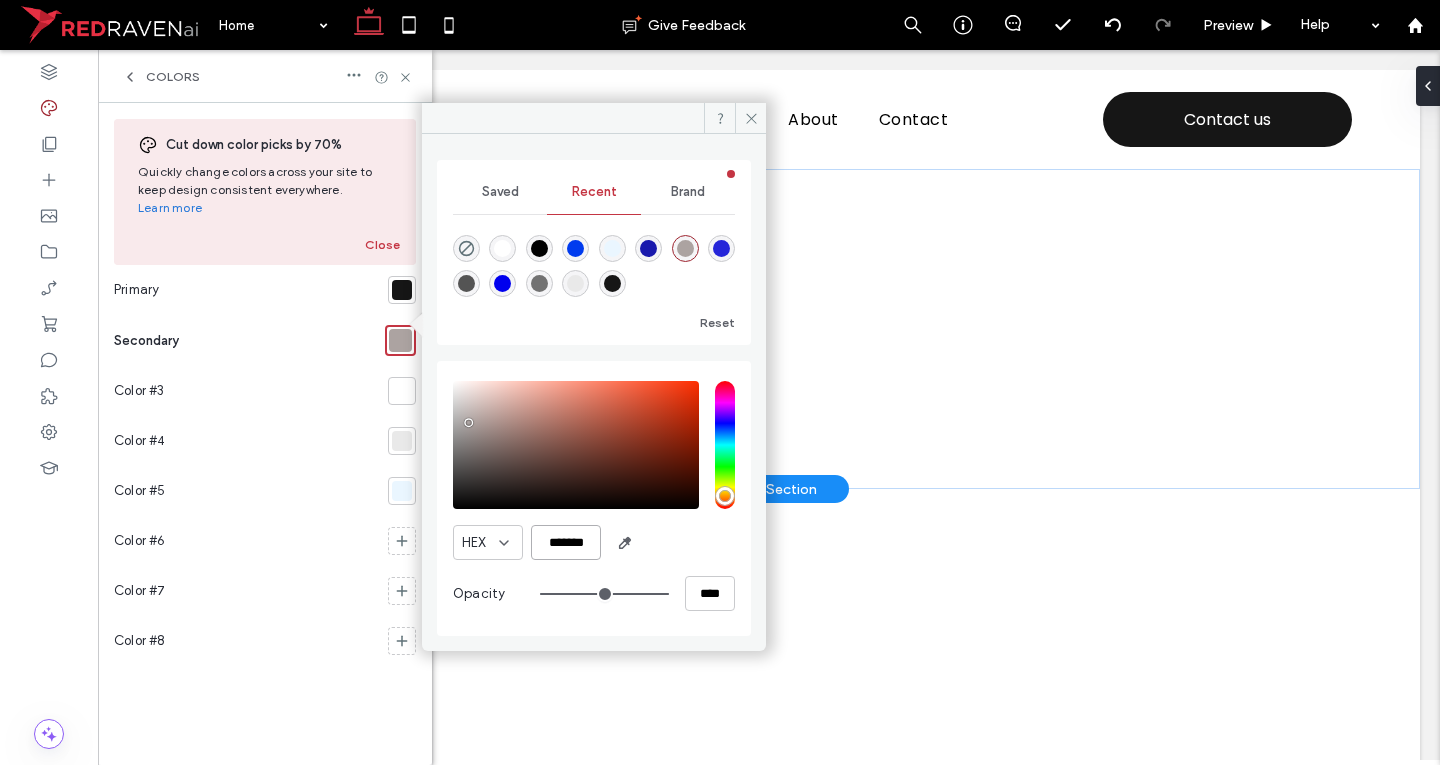 click on "*******" at bounding box center [566, 542] 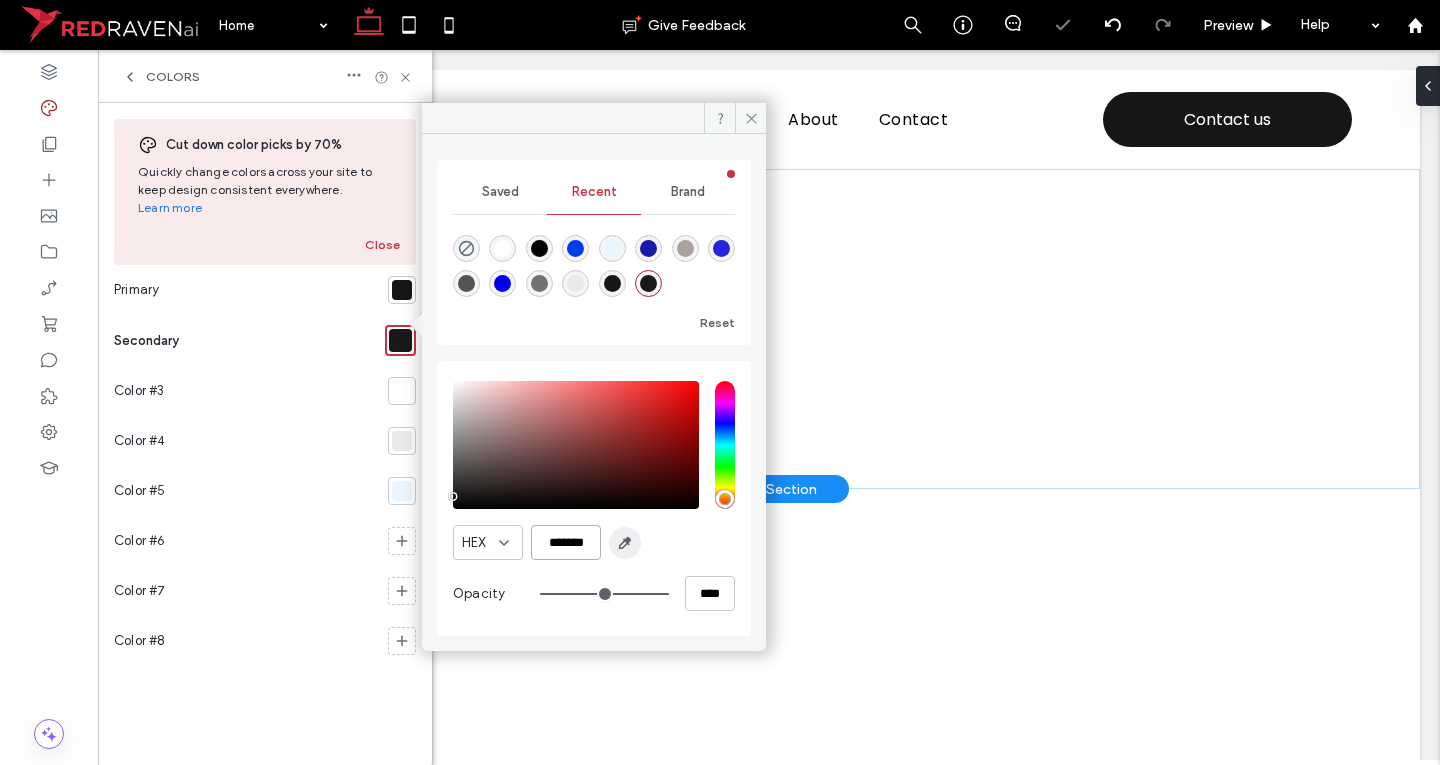 type on "*******" 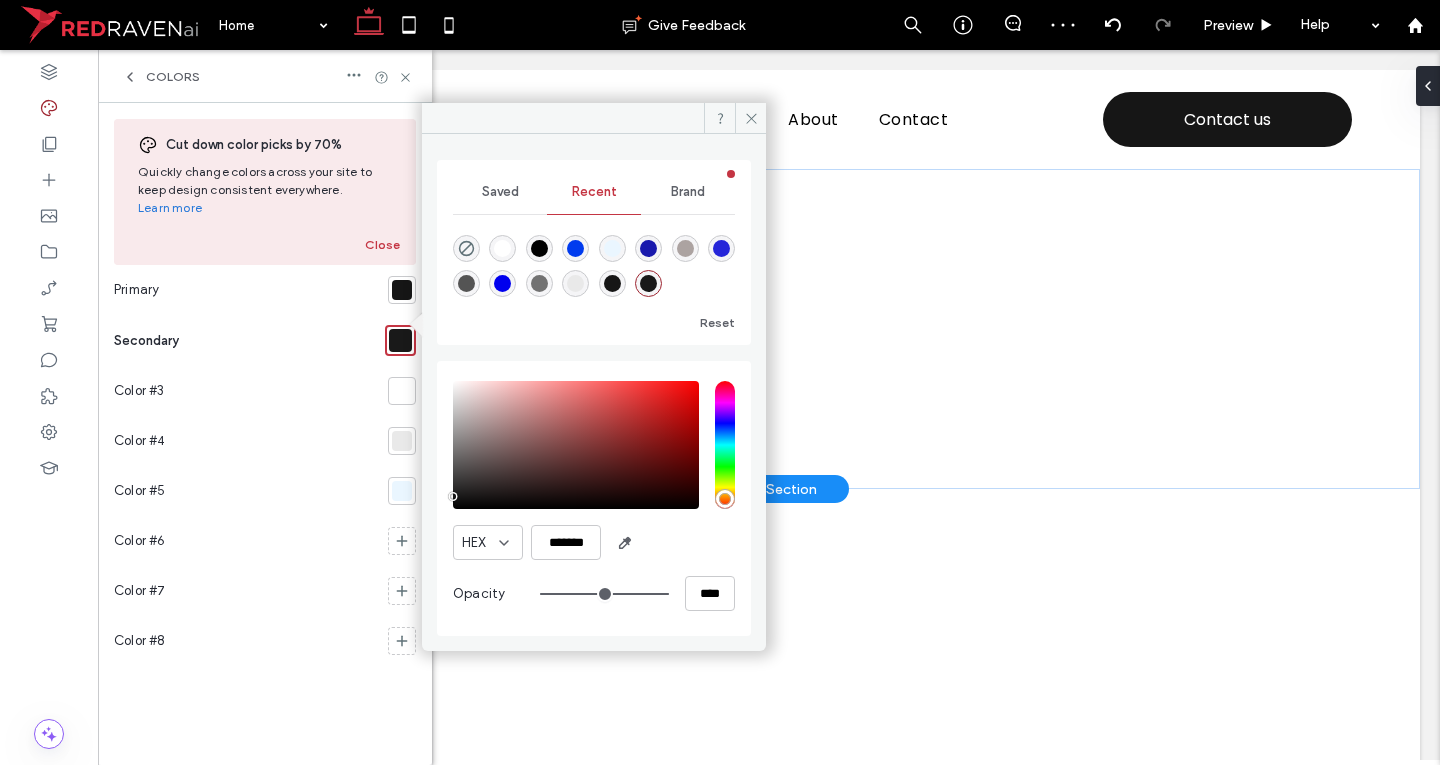 click at bounding box center [402, 441] 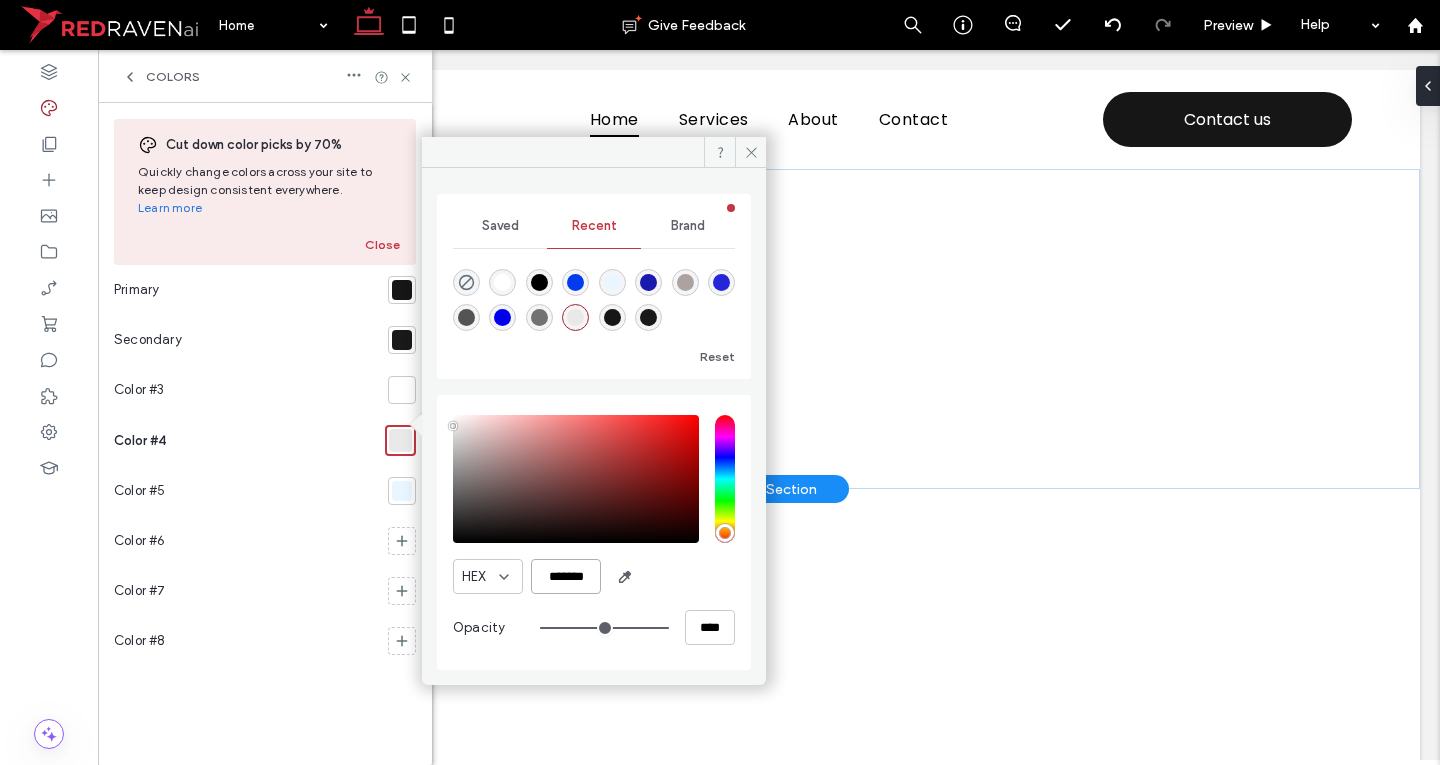 drag, startPoint x: 558, startPoint y: 568, endPoint x: 590, endPoint y: 564, distance: 32.24903 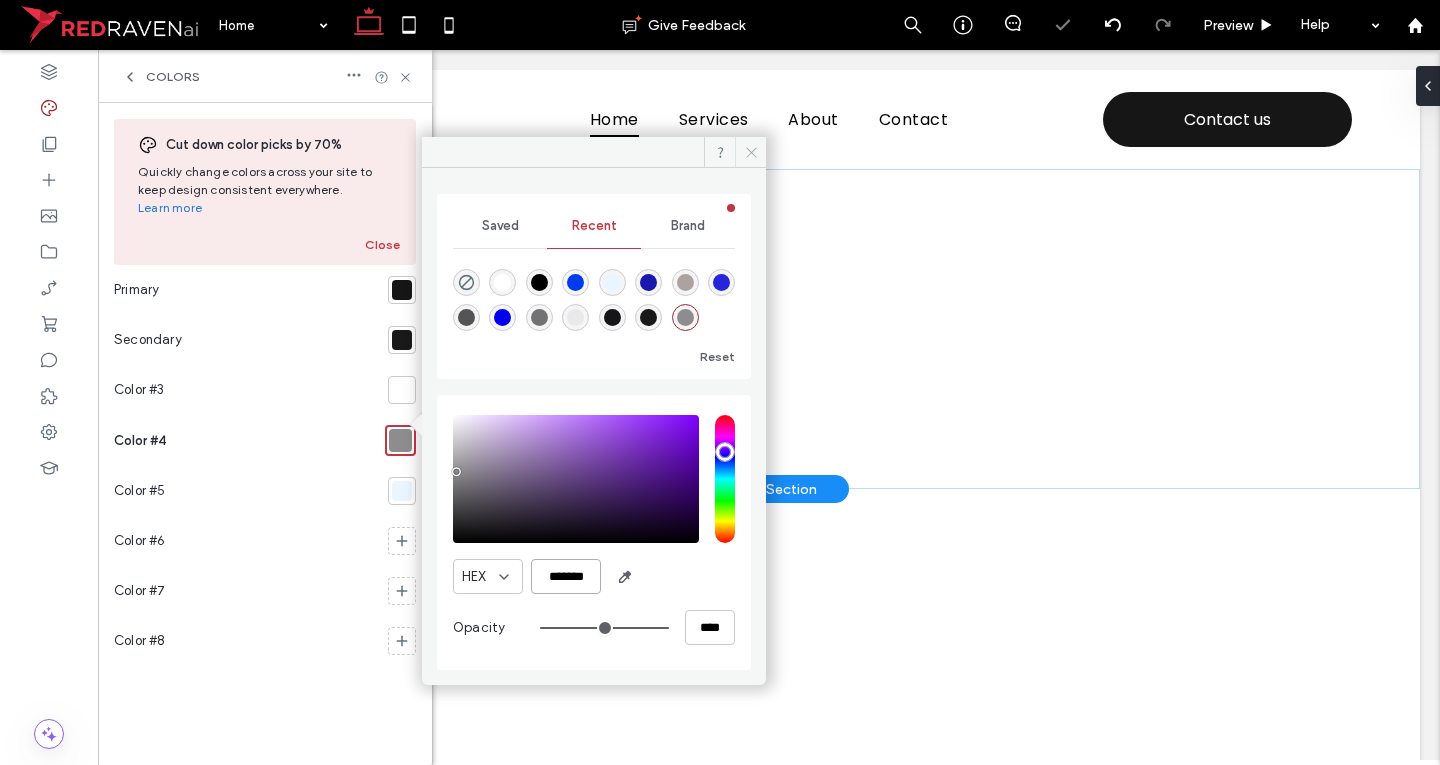 type on "*******" 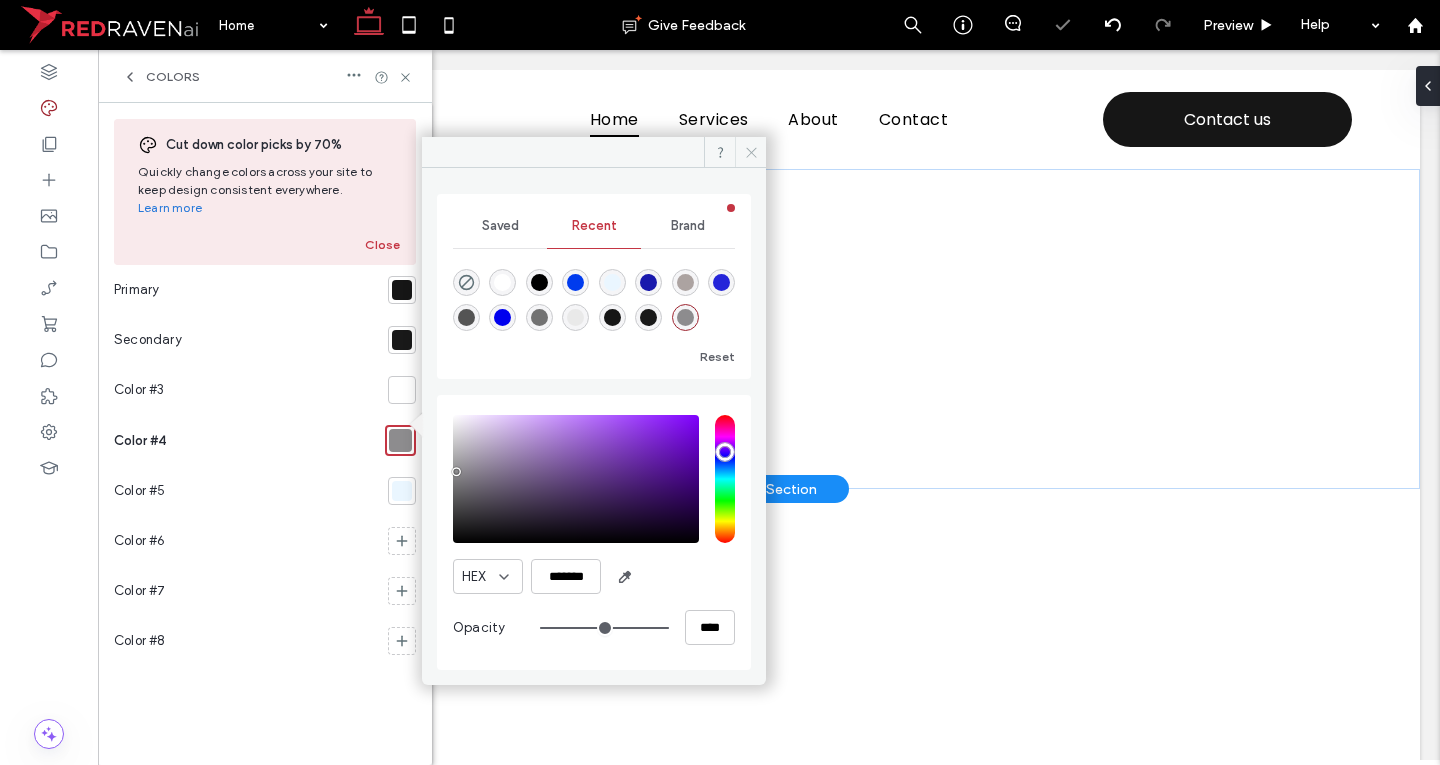click 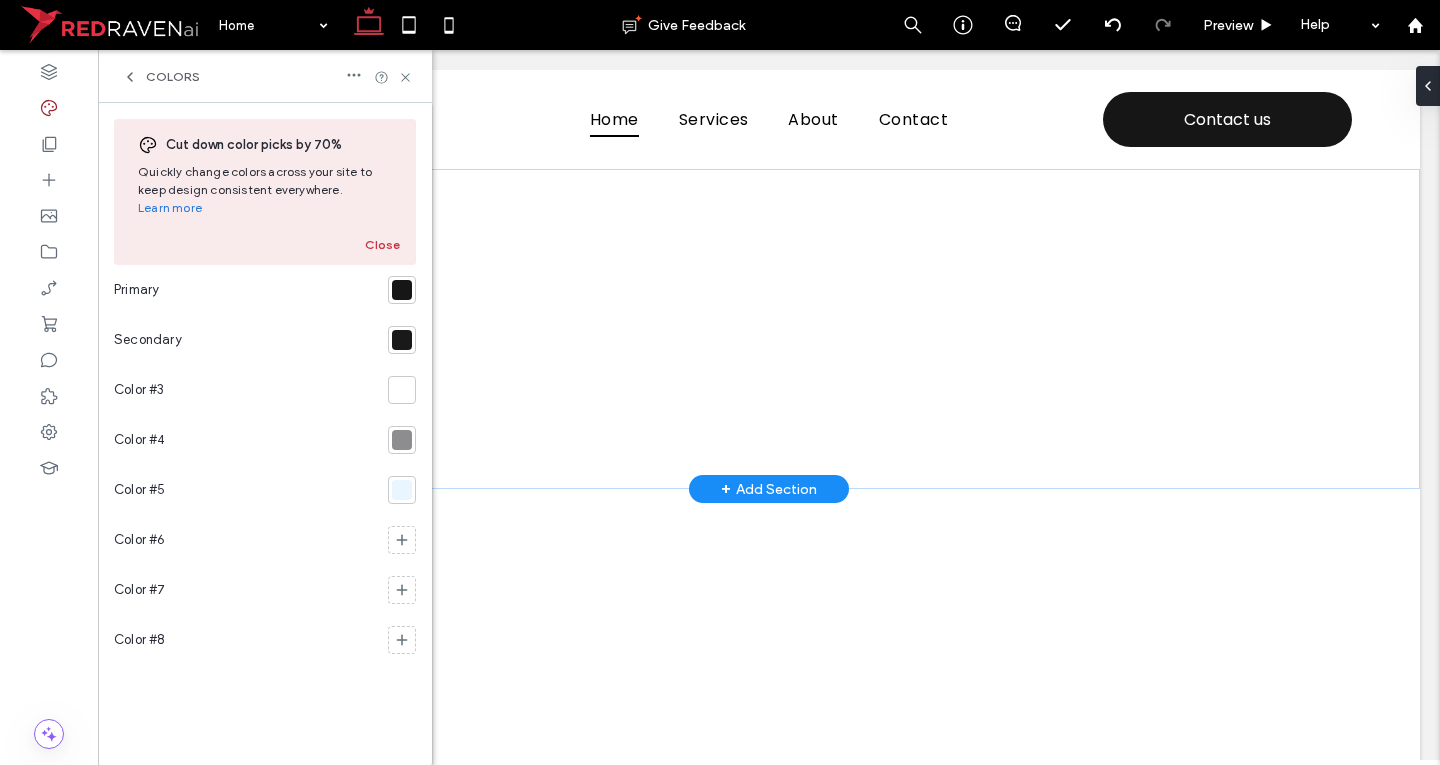 click 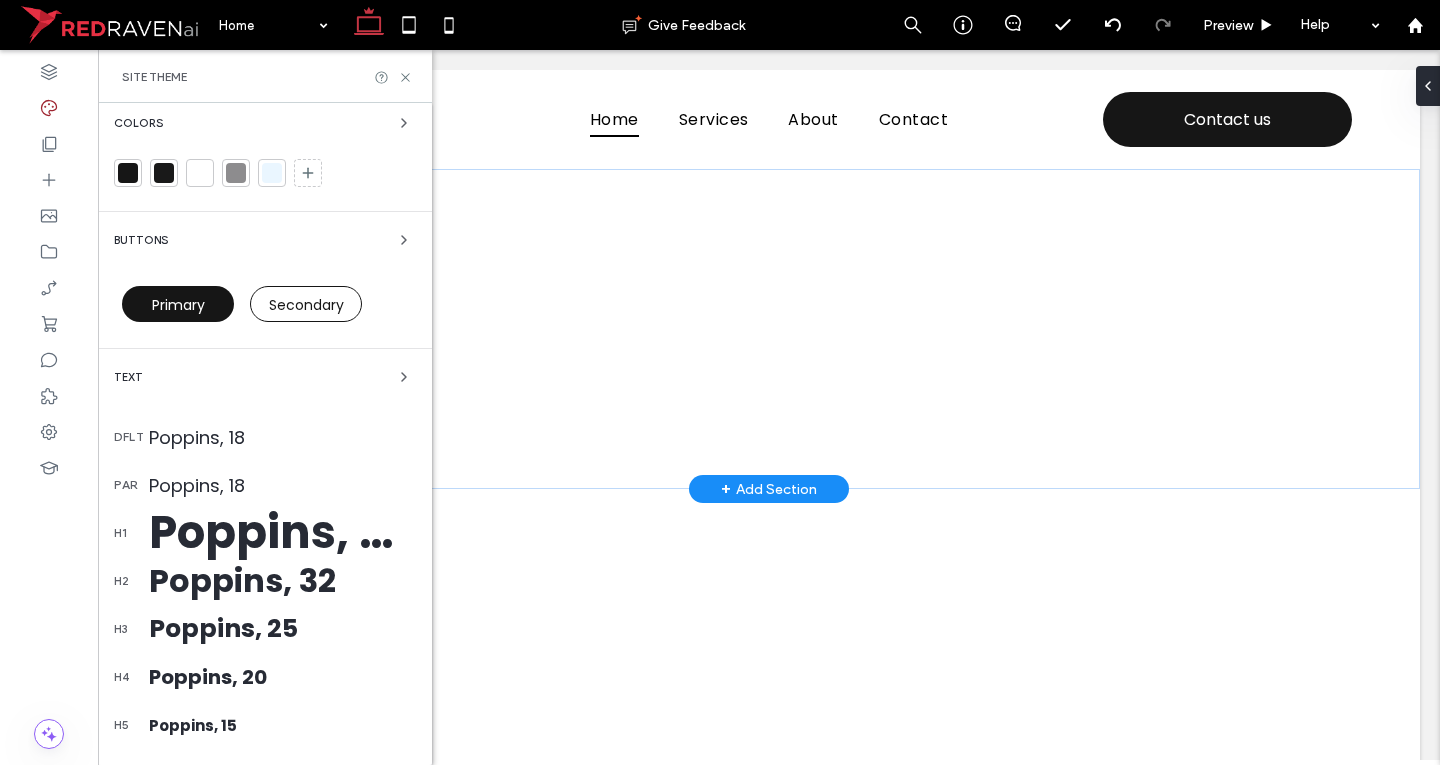 scroll, scrollTop: 390, scrollLeft: 0, axis: vertical 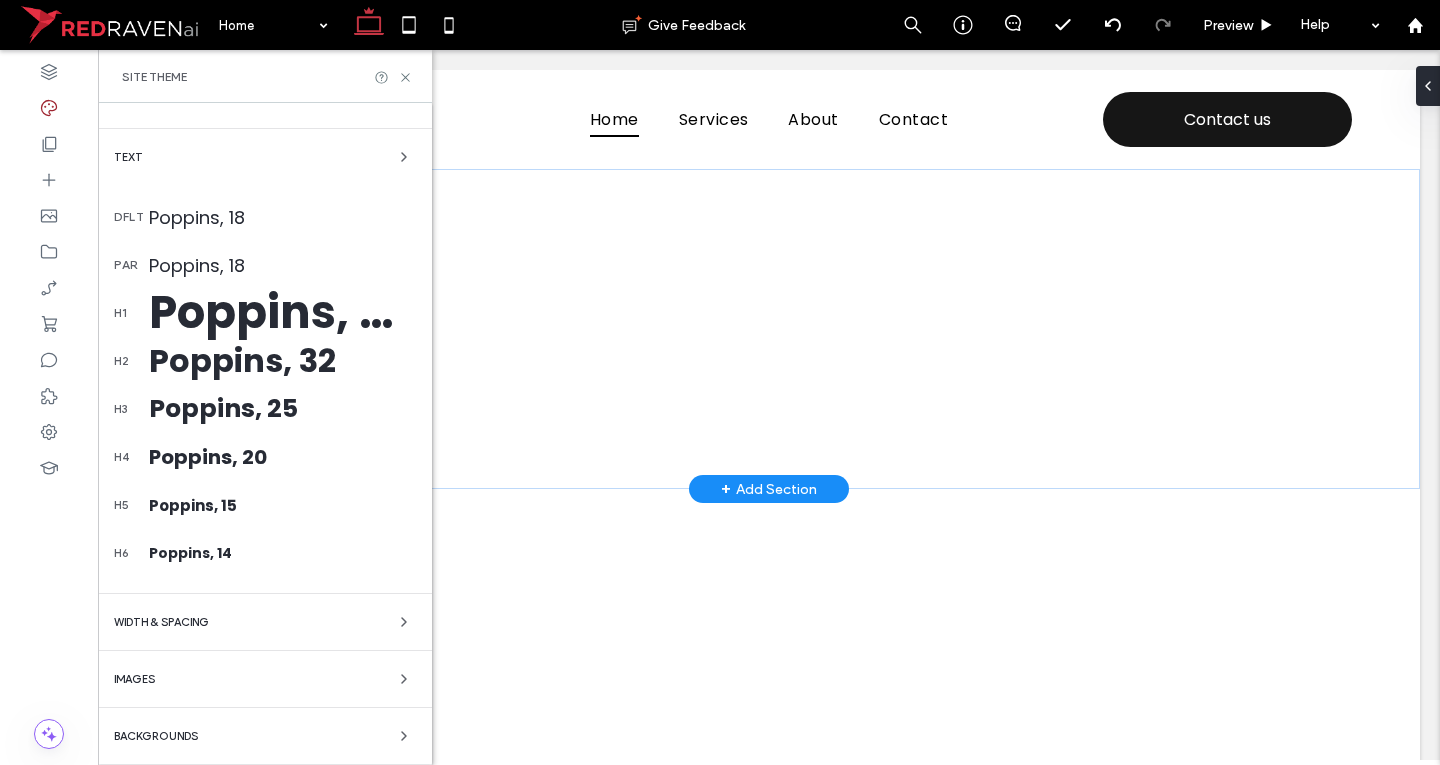 click on "Poppins, 50" at bounding box center (282, 313) 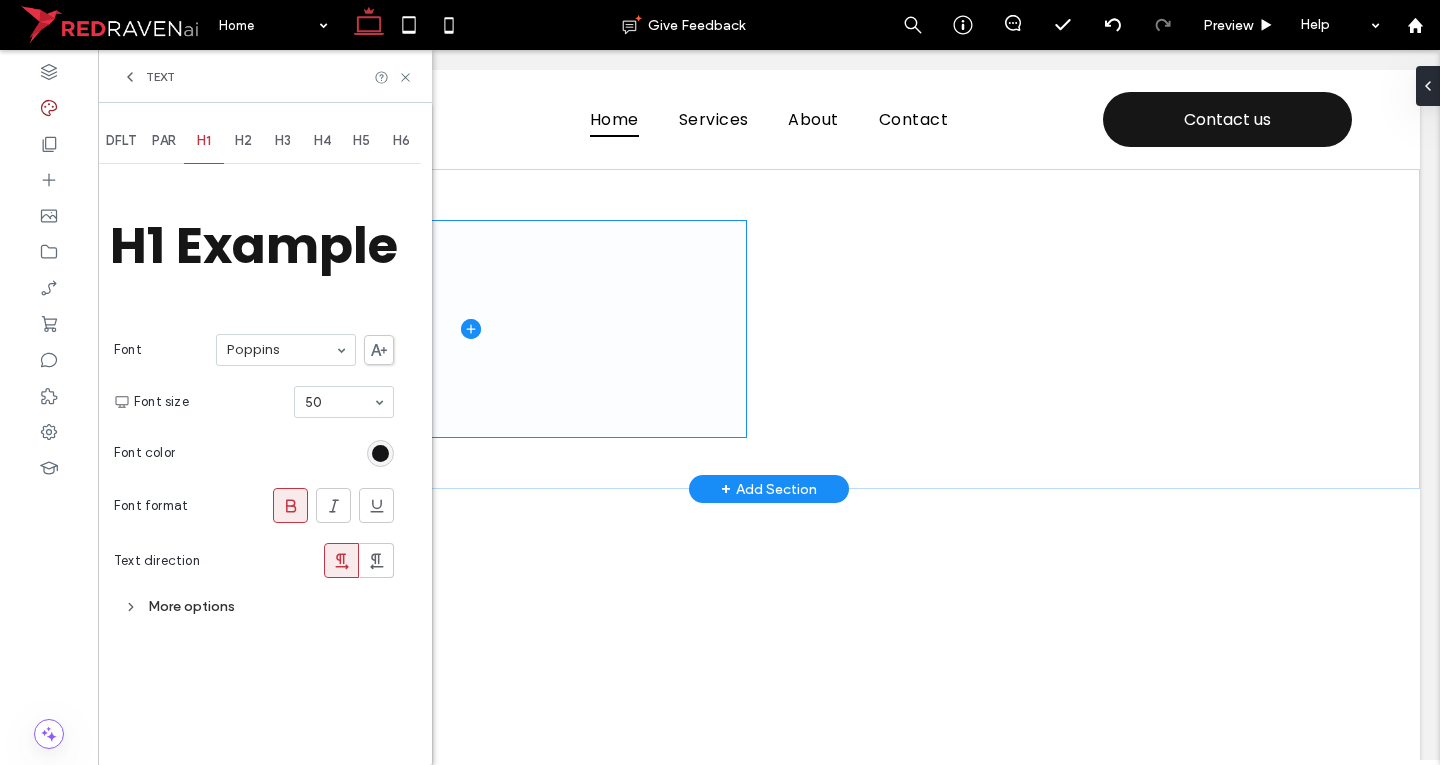 scroll, scrollTop: 0, scrollLeft: 0, axis: both 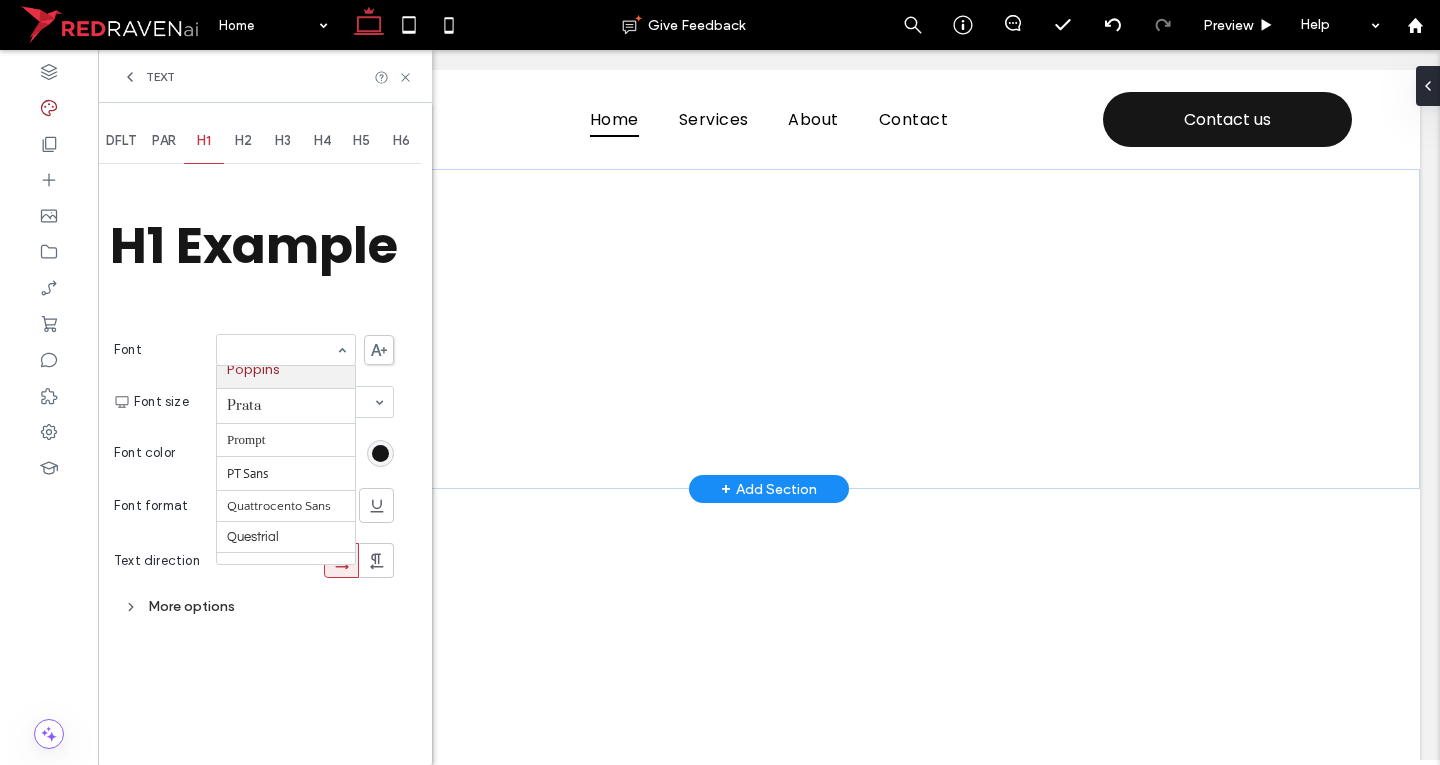 paste on "********" 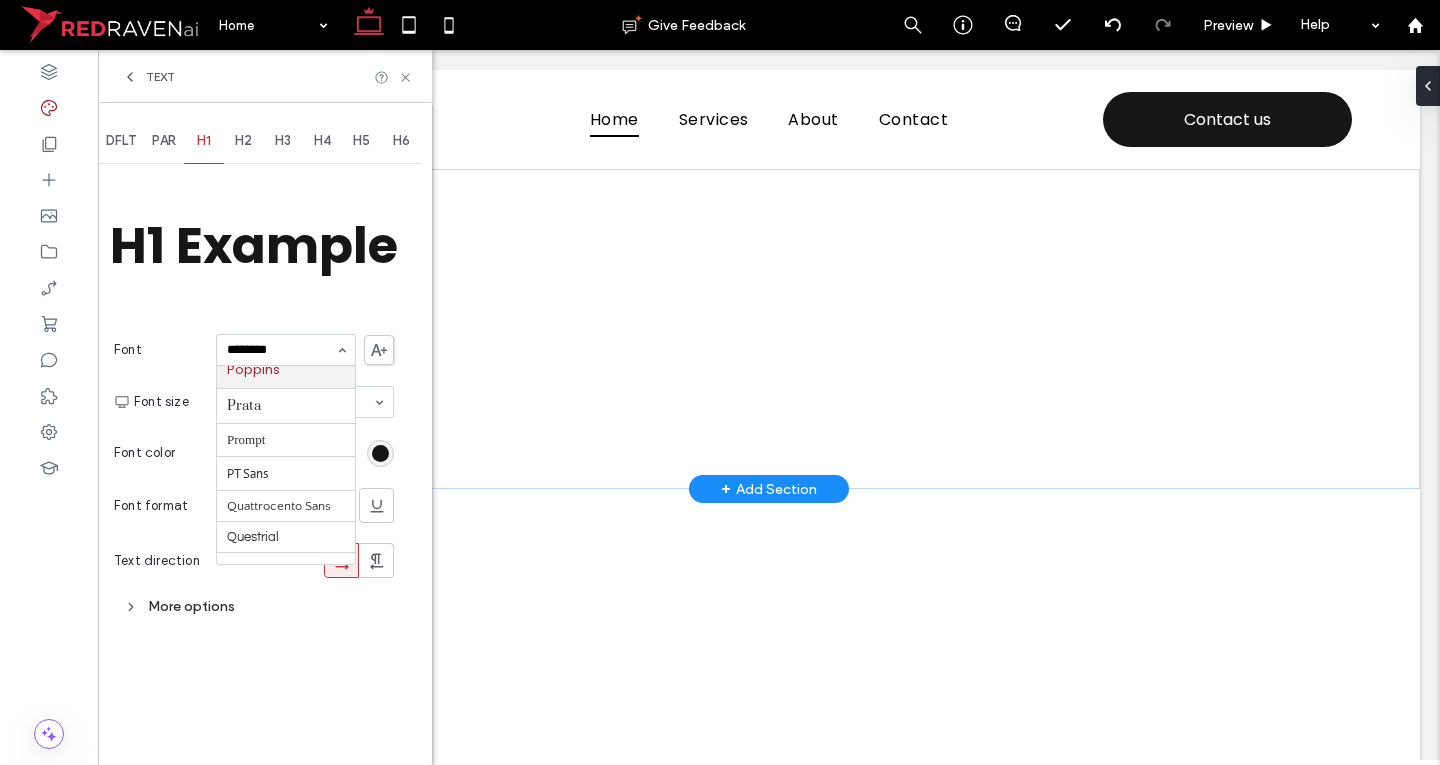 scroll, scrollTop: 0, scrollLeft: 0, axis: both 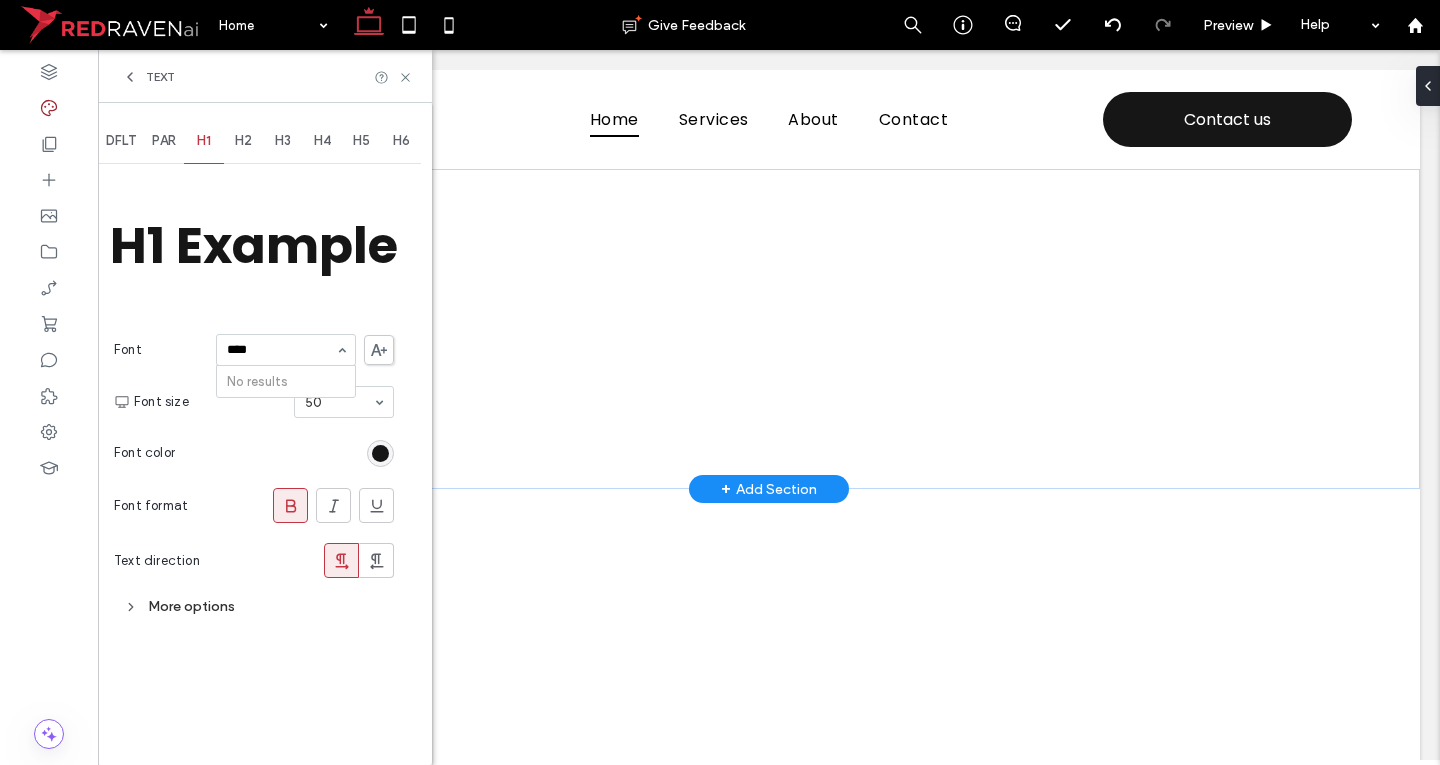 type on "***" 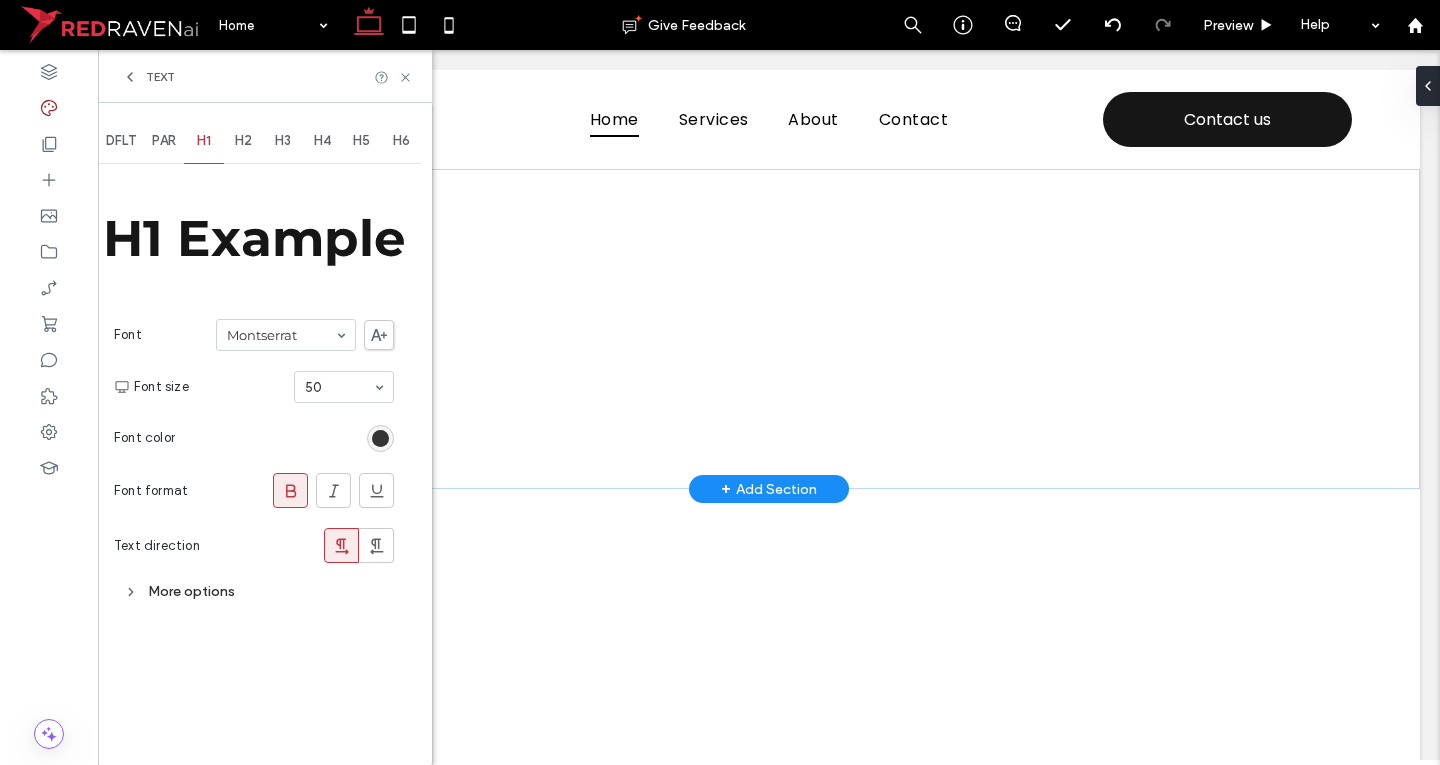 click at bounding box center (380, 438) 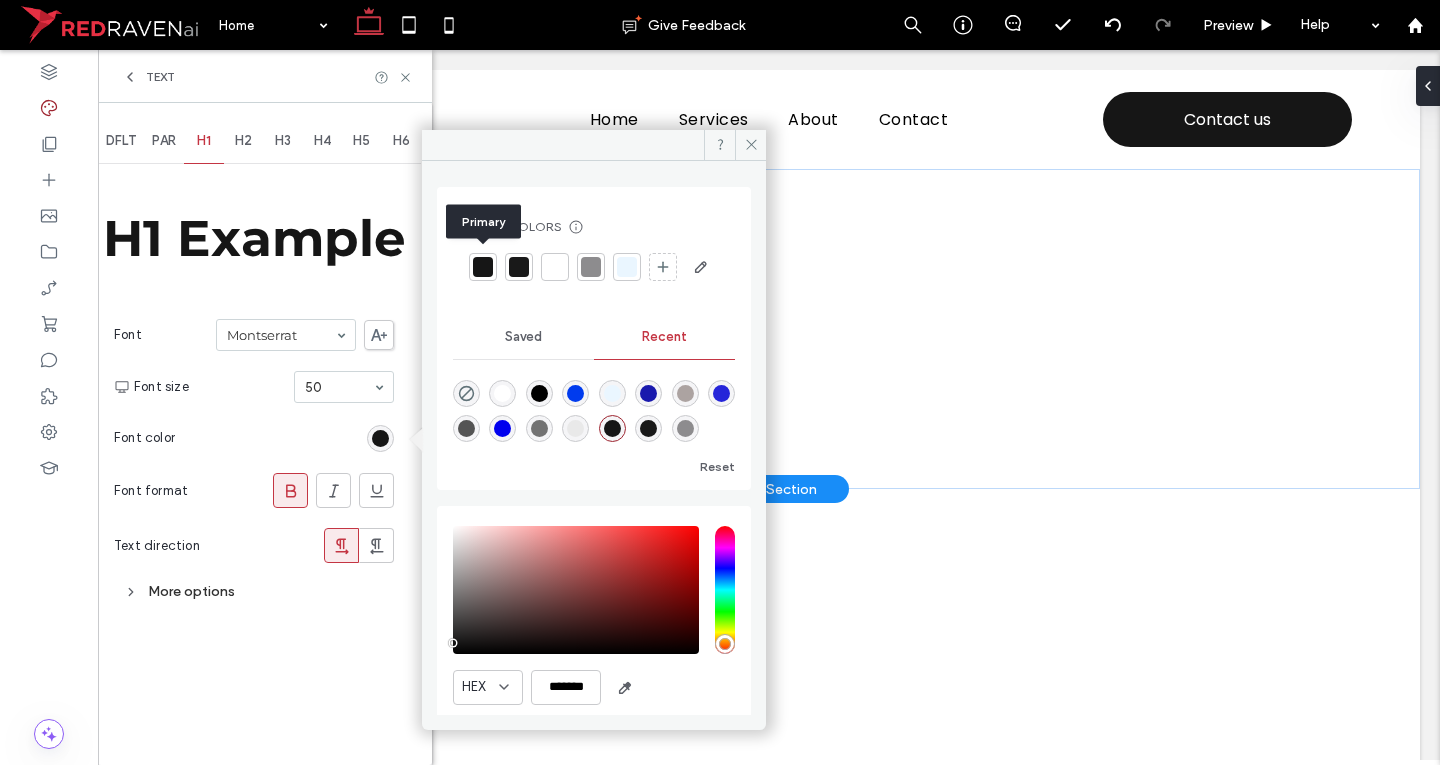 click at bounding box center [483, 267] 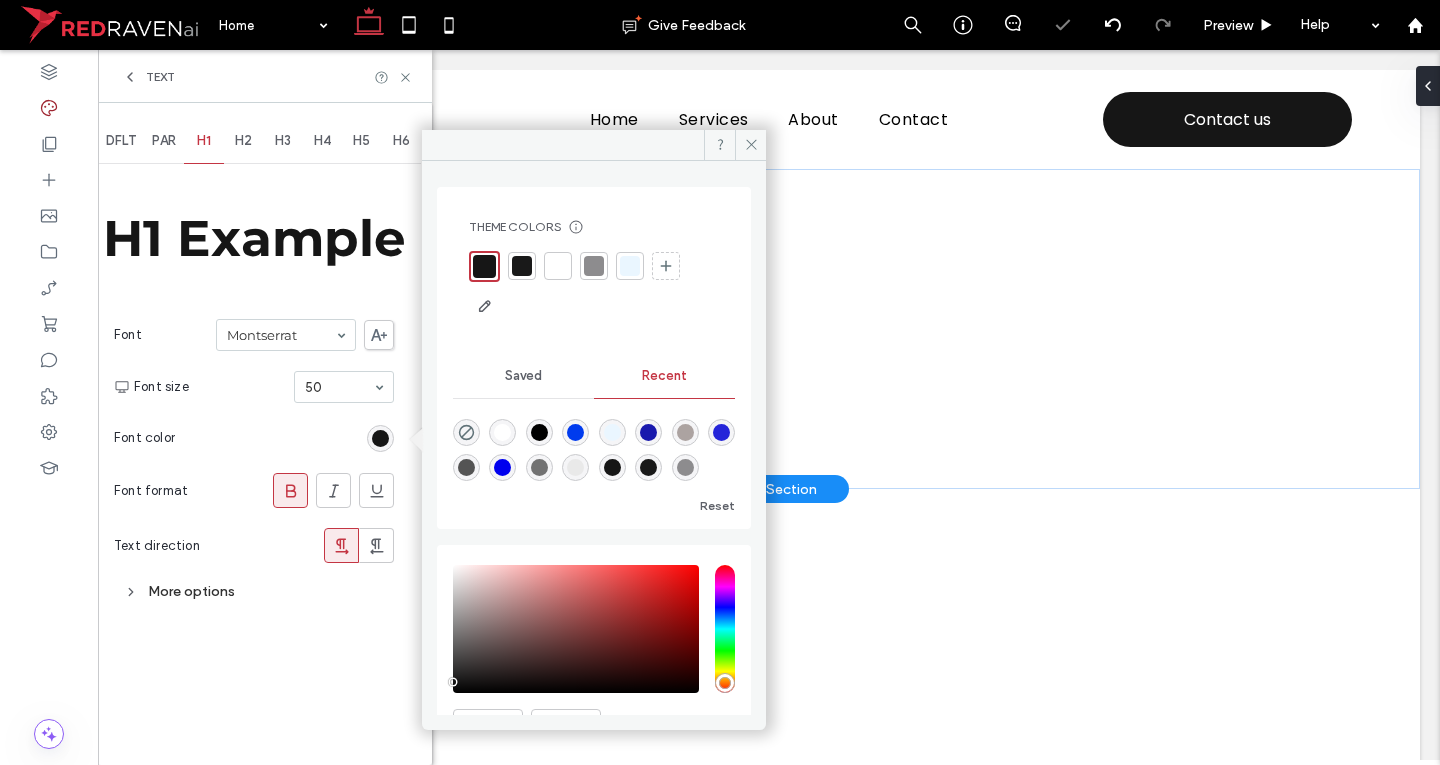 click on "H2" at bounding box center (243, 141) 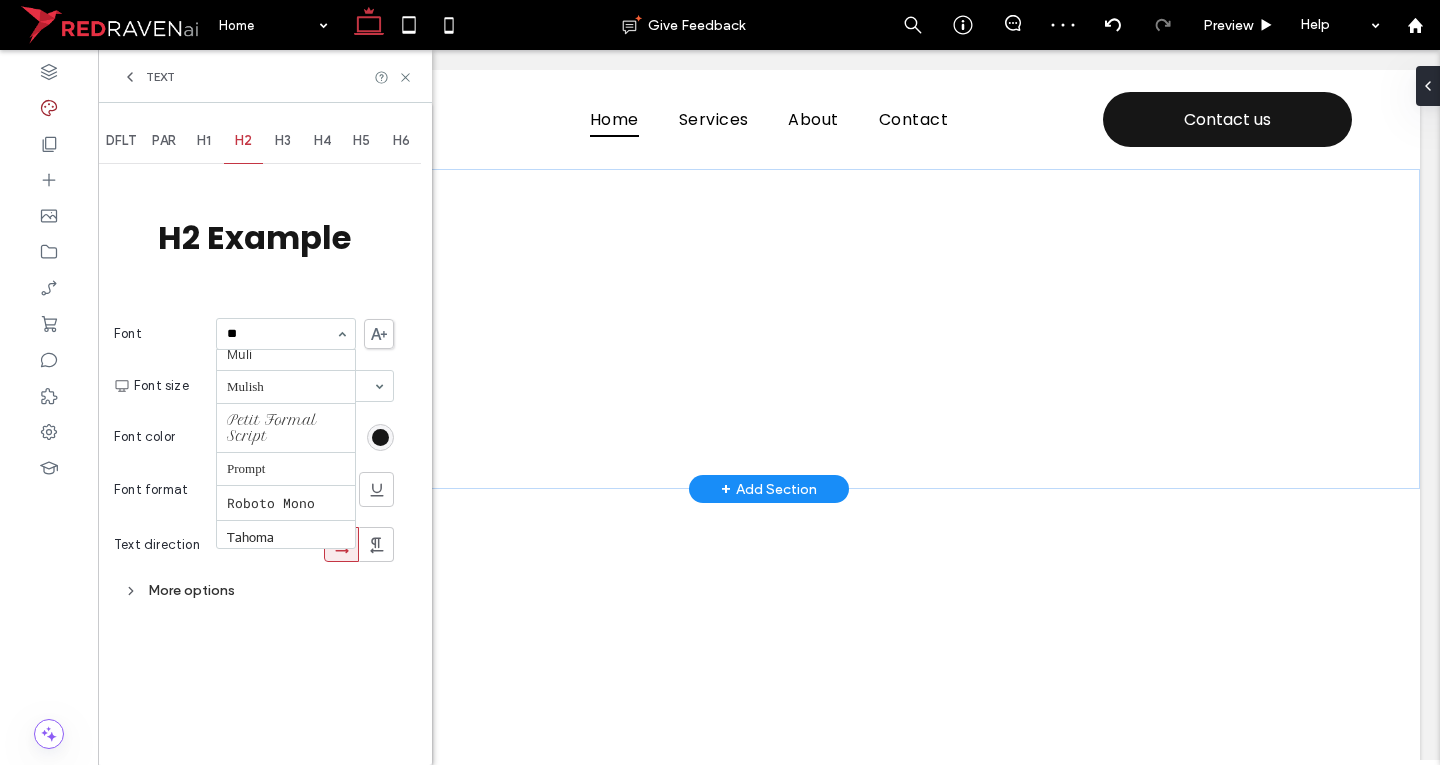 scroll, scrollTop: 0, scrollLeft: 0, axis: both 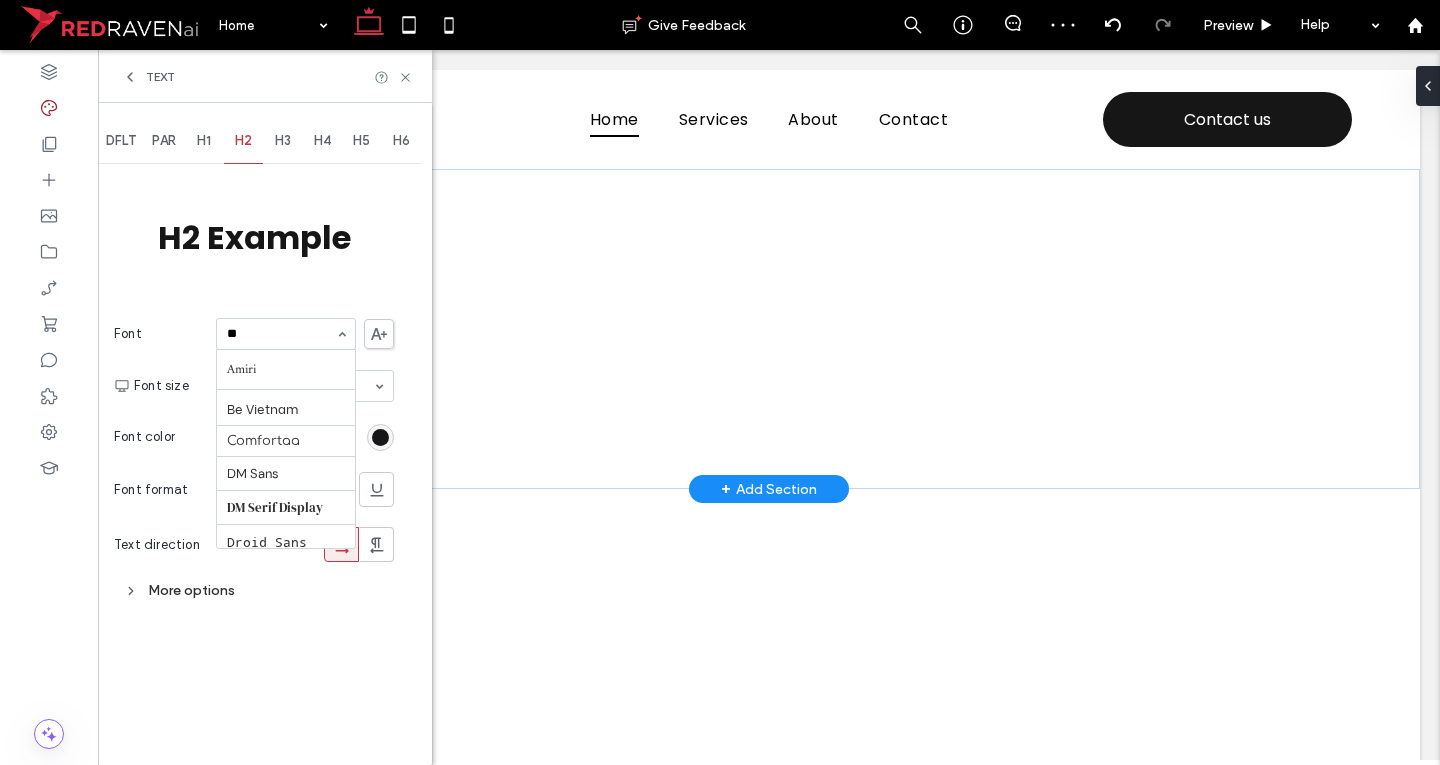 type on "***" 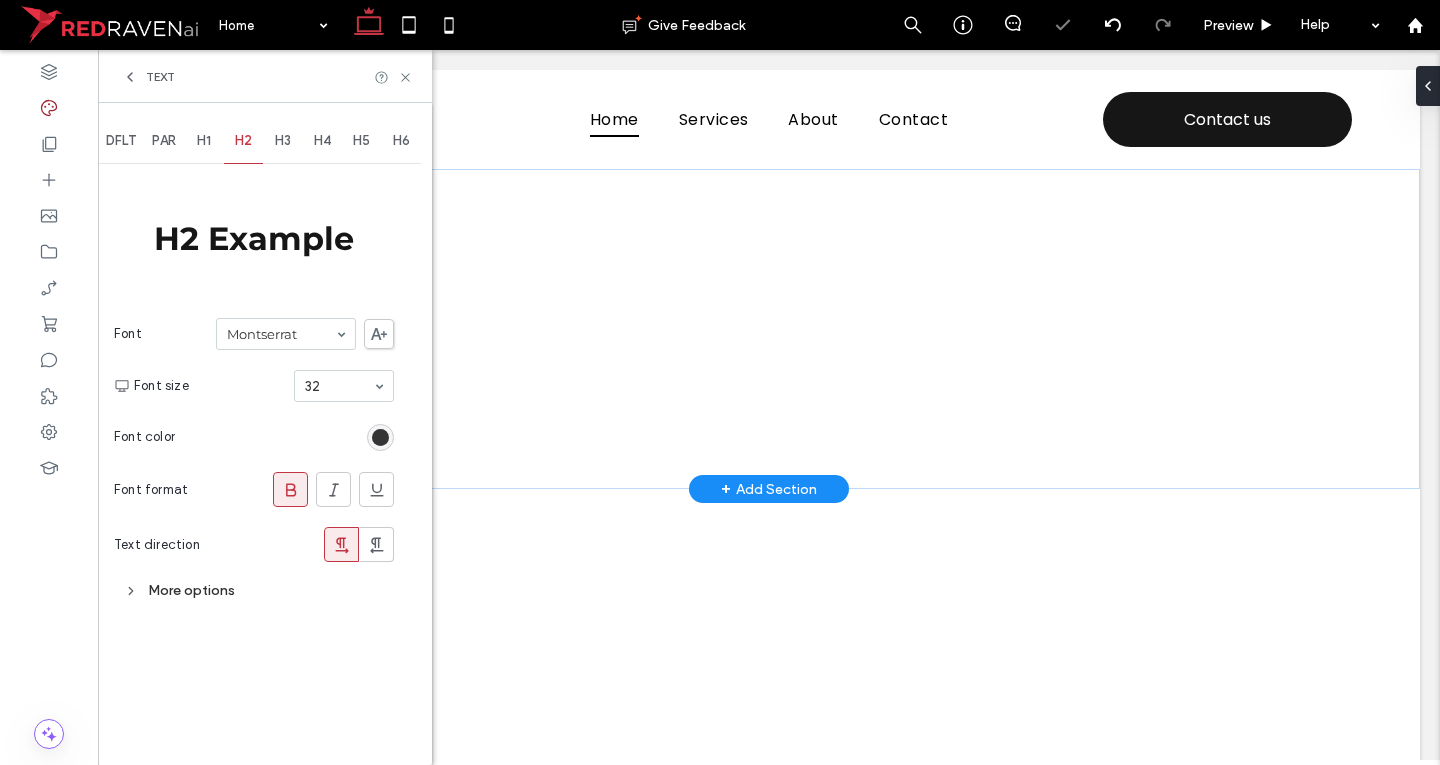click at bounding box center [380, 437] 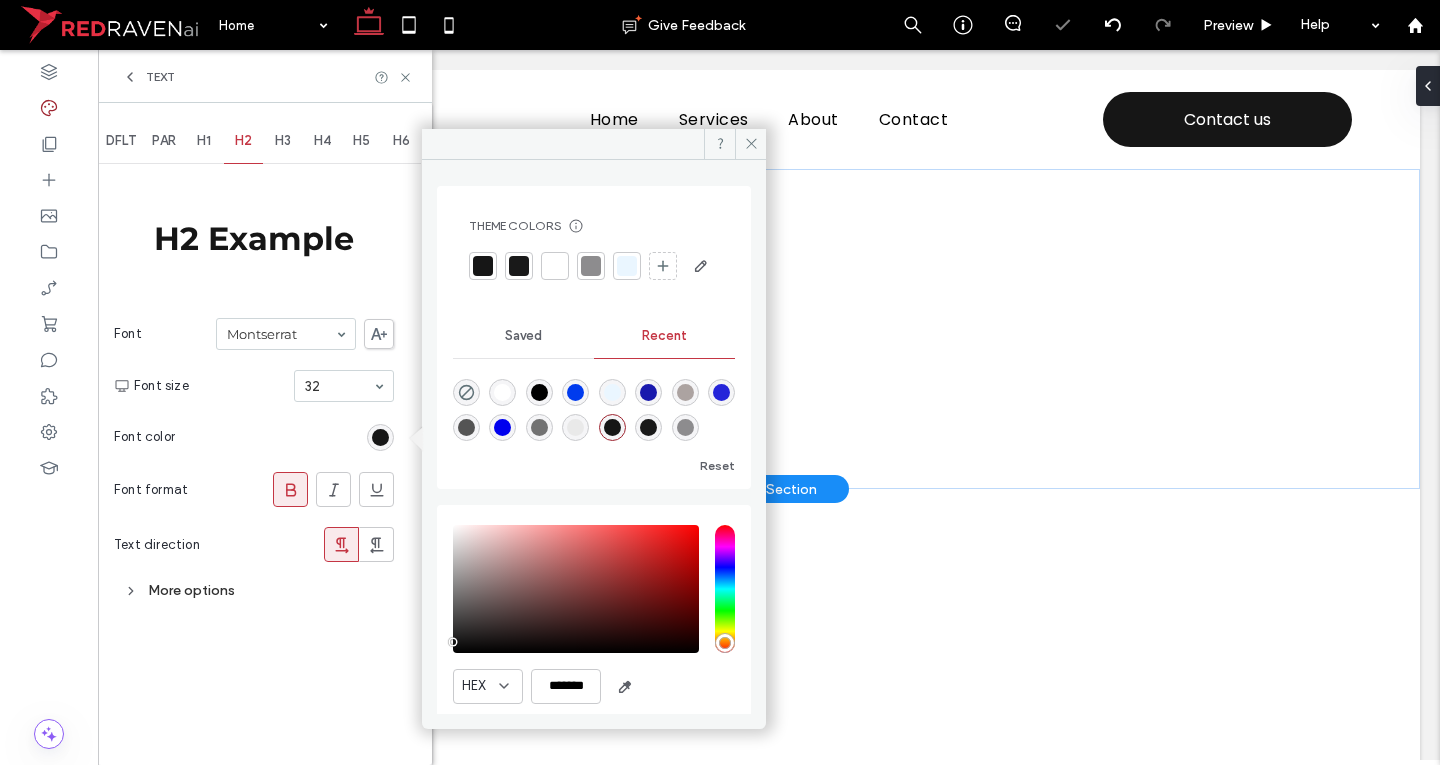 click at bounding box center (483, 266) 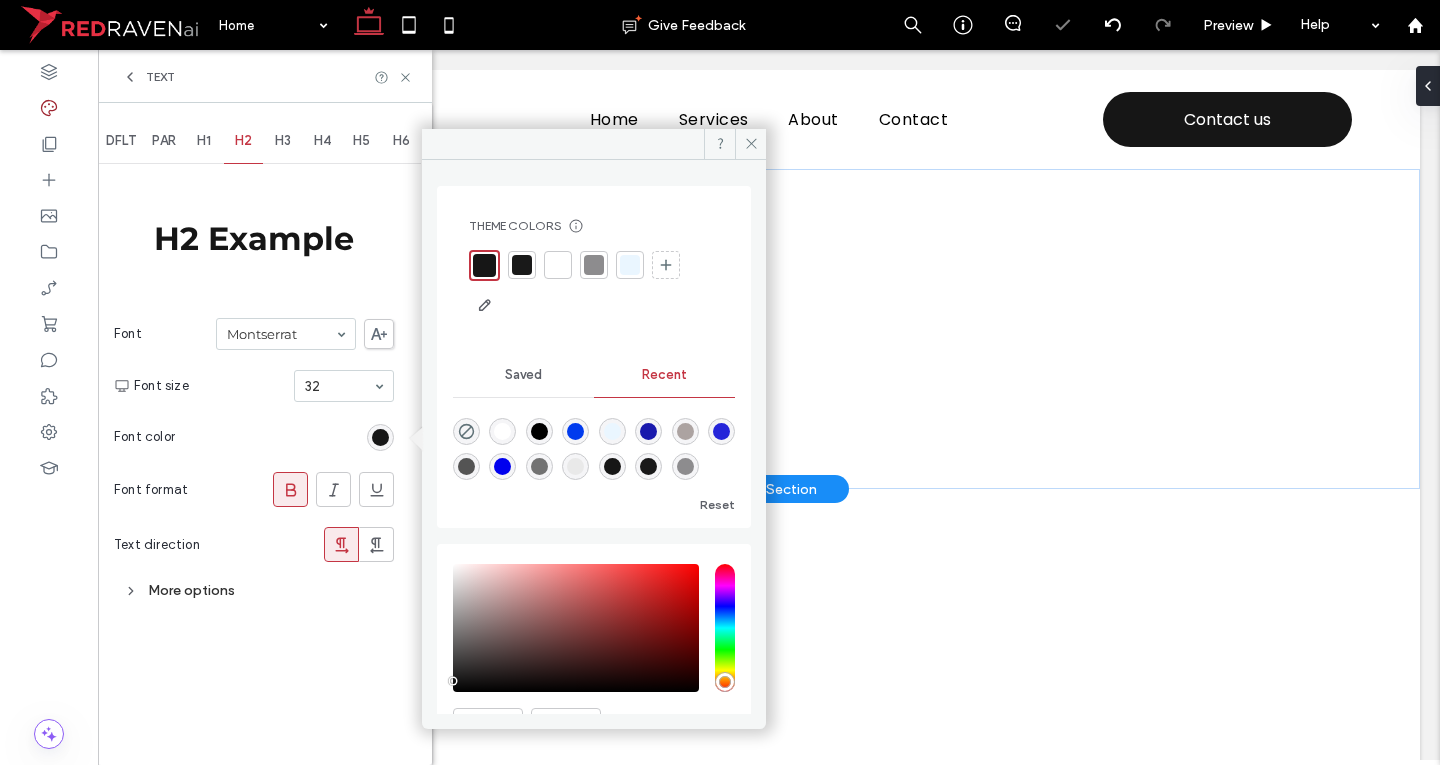 click on "H3" at bounding box center [283, 141] 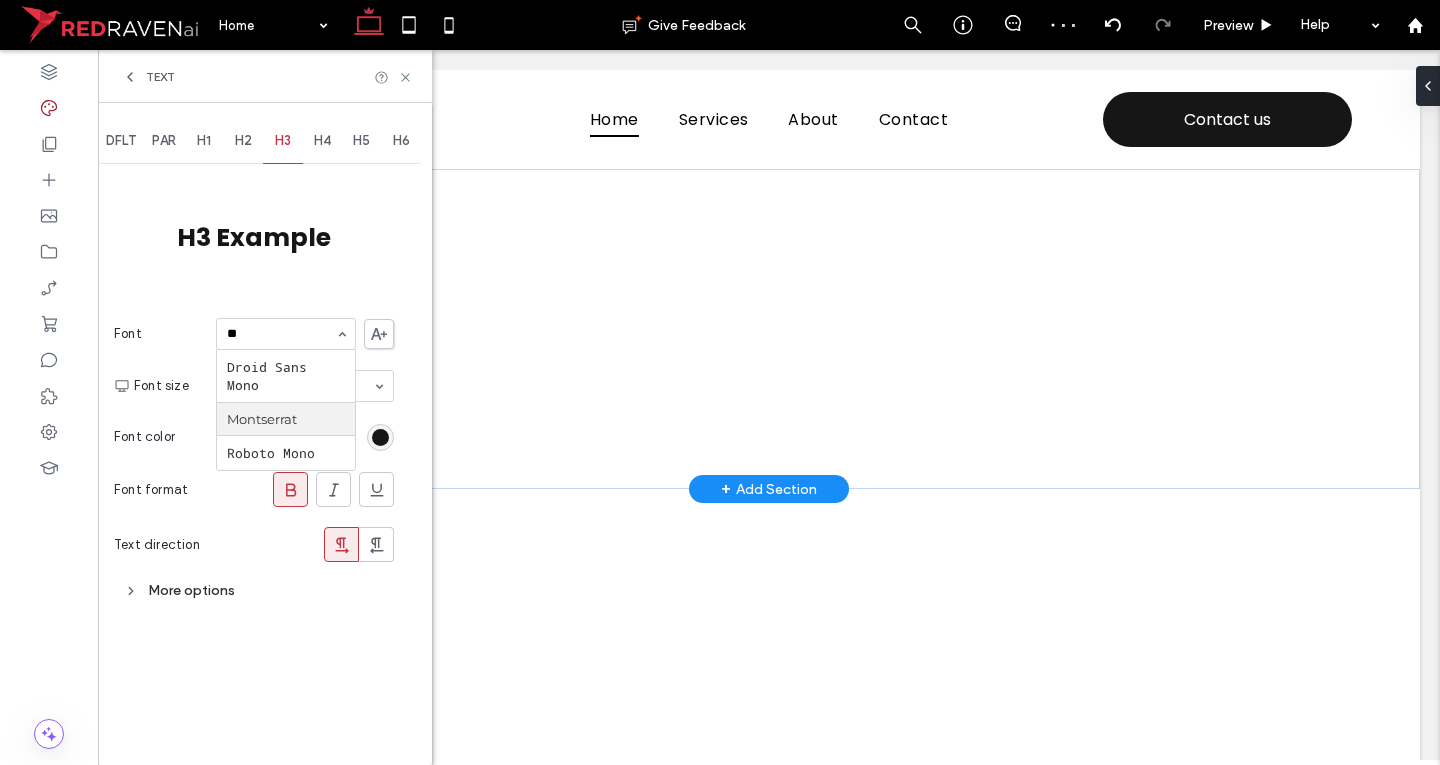 scroll, scrollTop: 0, scrollLeft: 0, axis: both 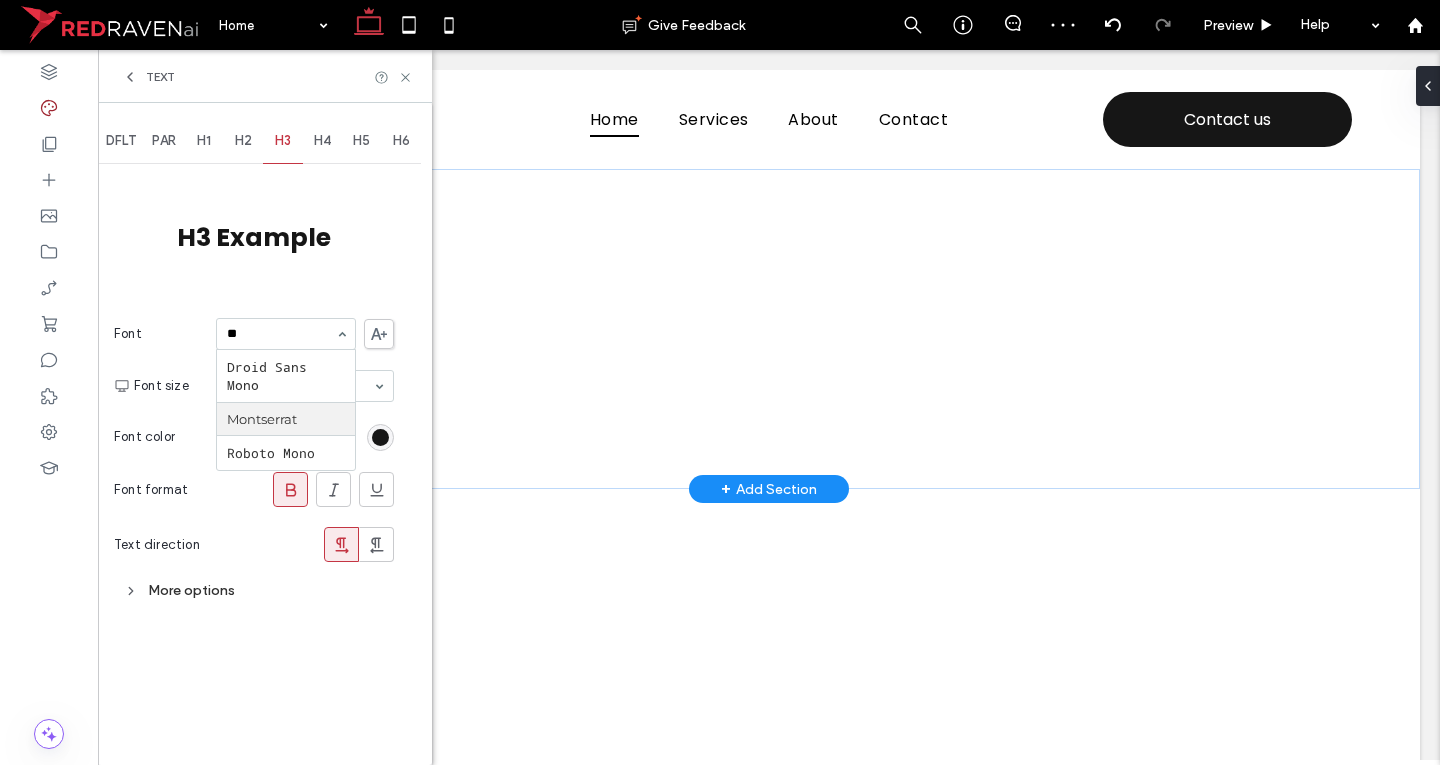 type on "***" 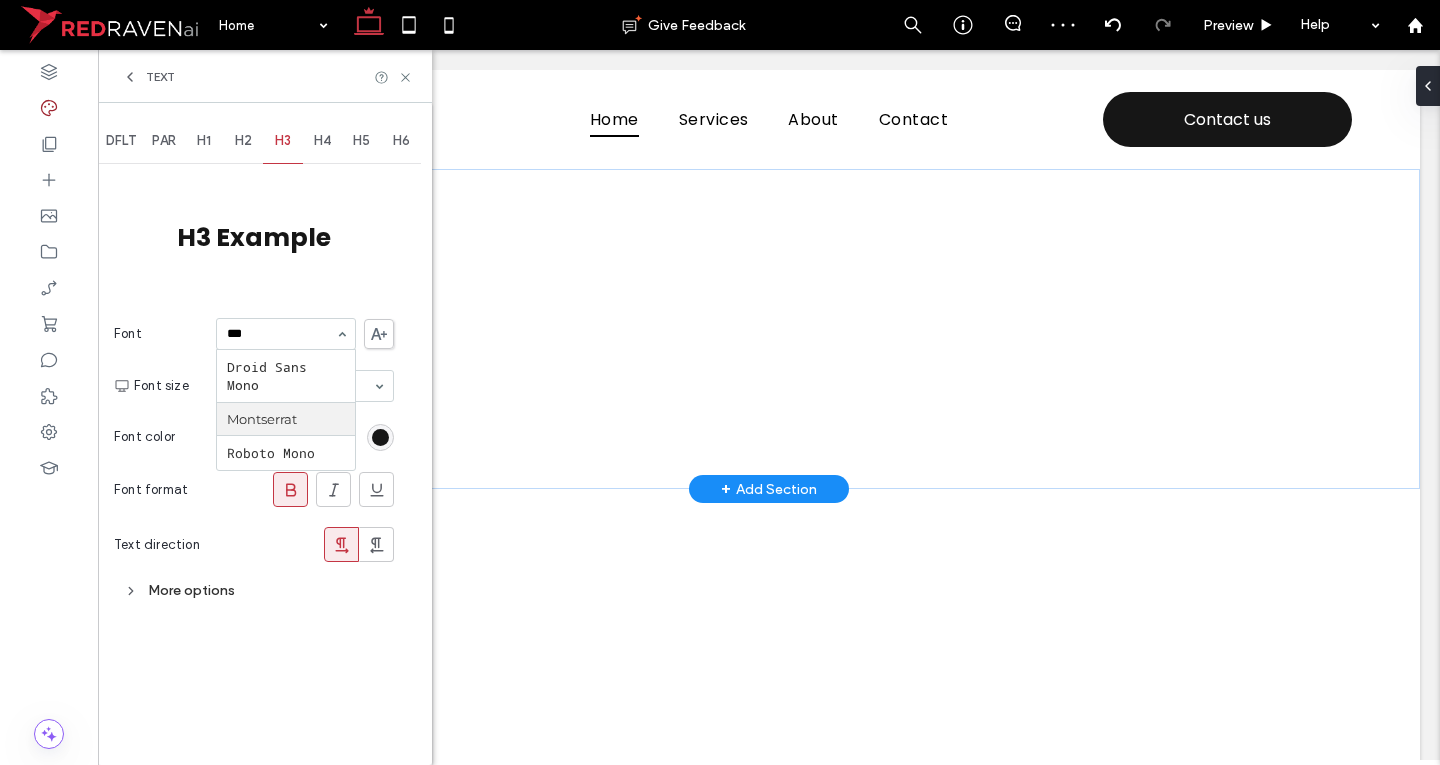 type 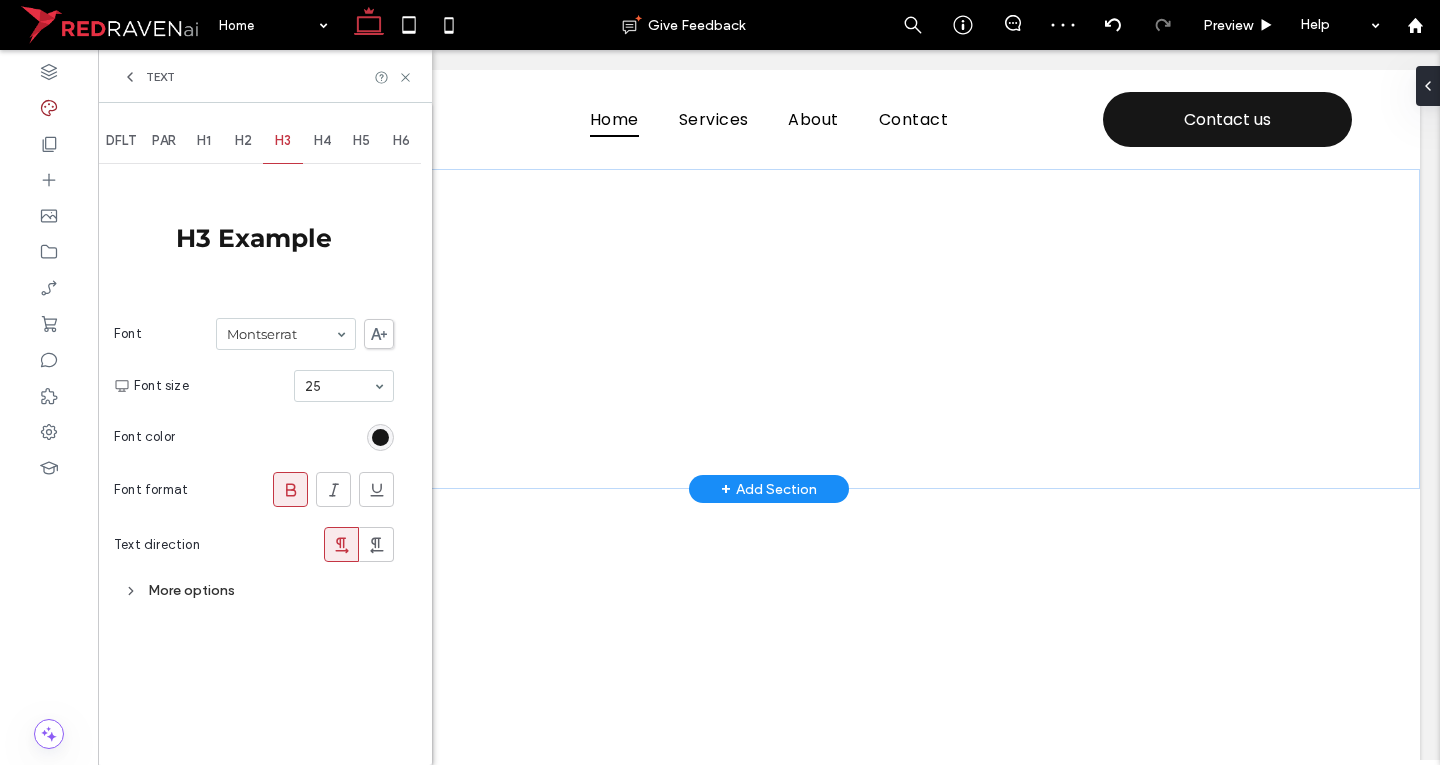 click at bounding box center (380, 437) 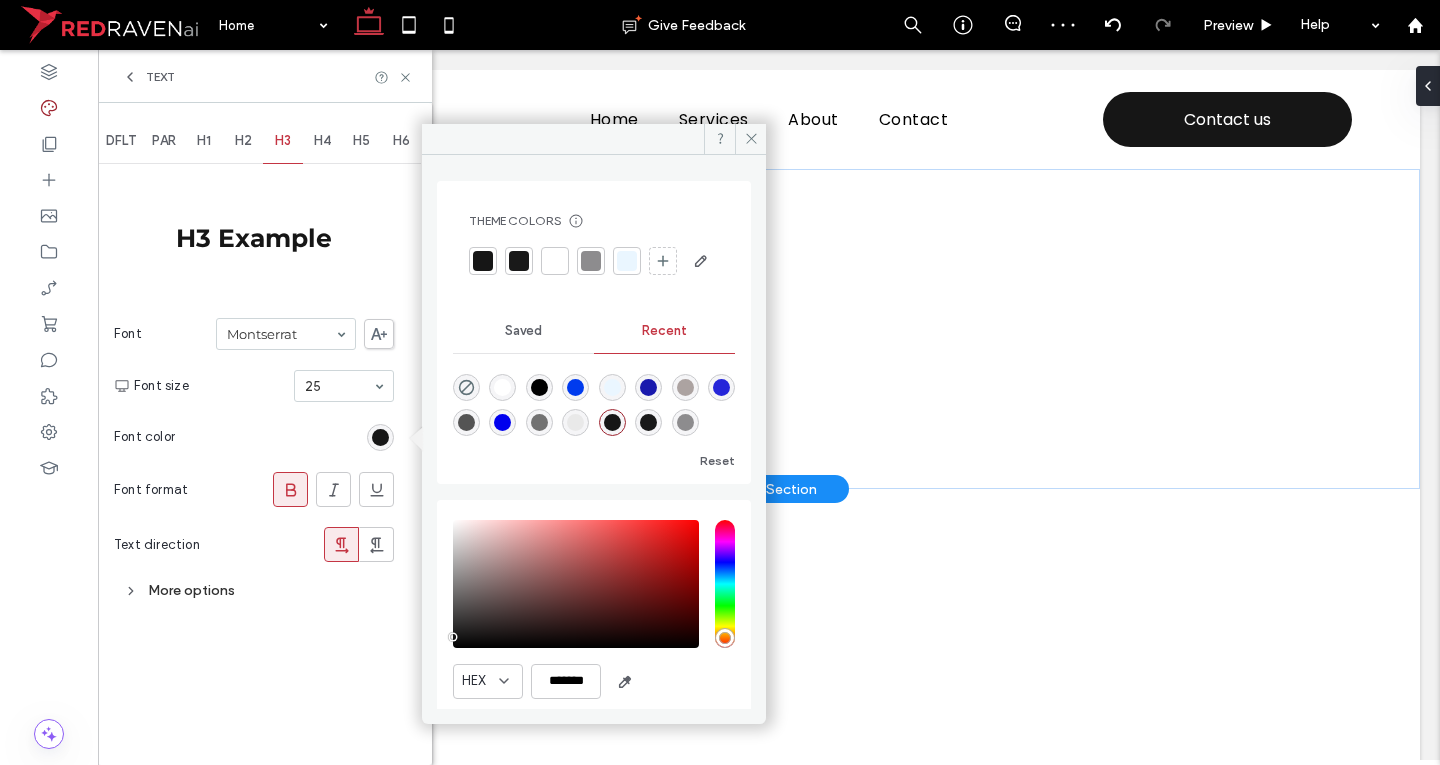 click at bounding box center [483, 261] 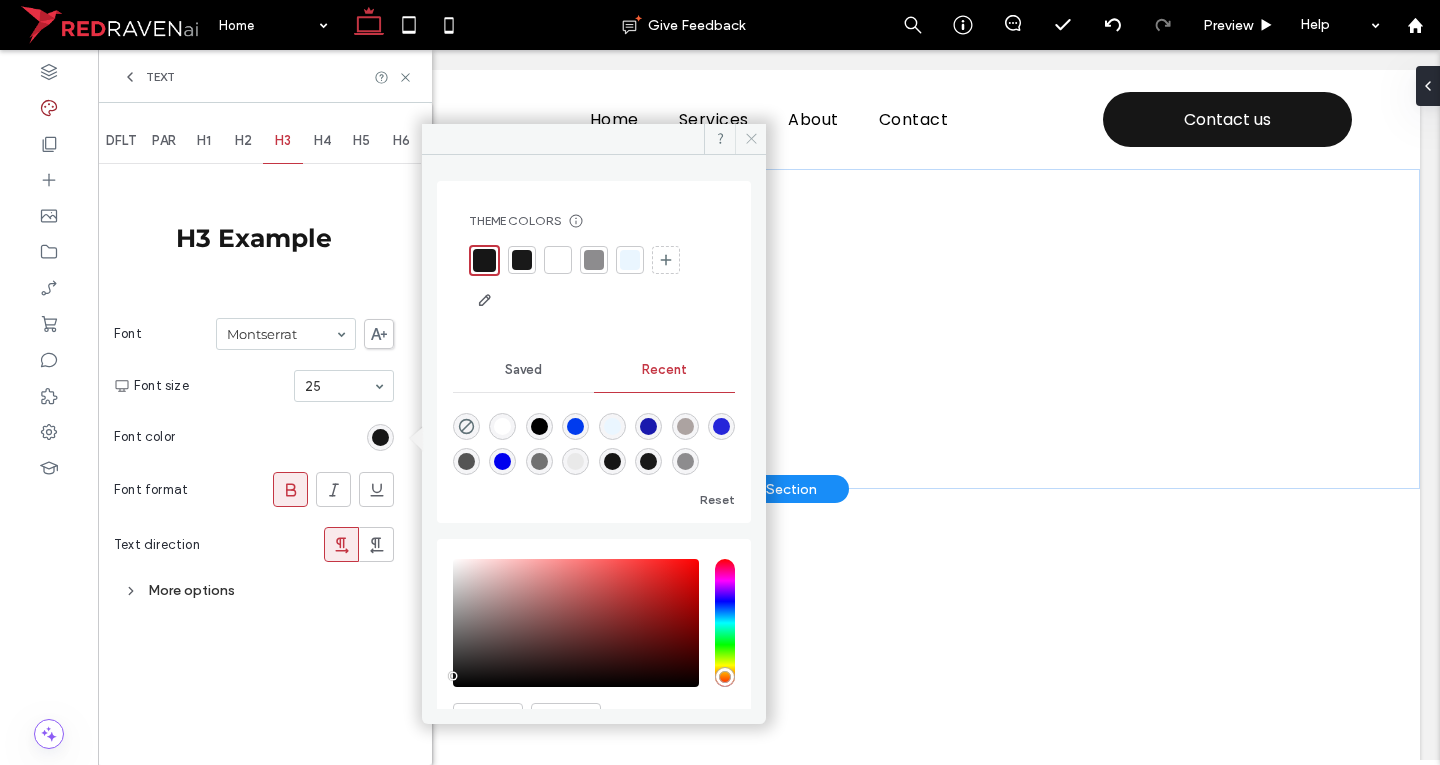 click 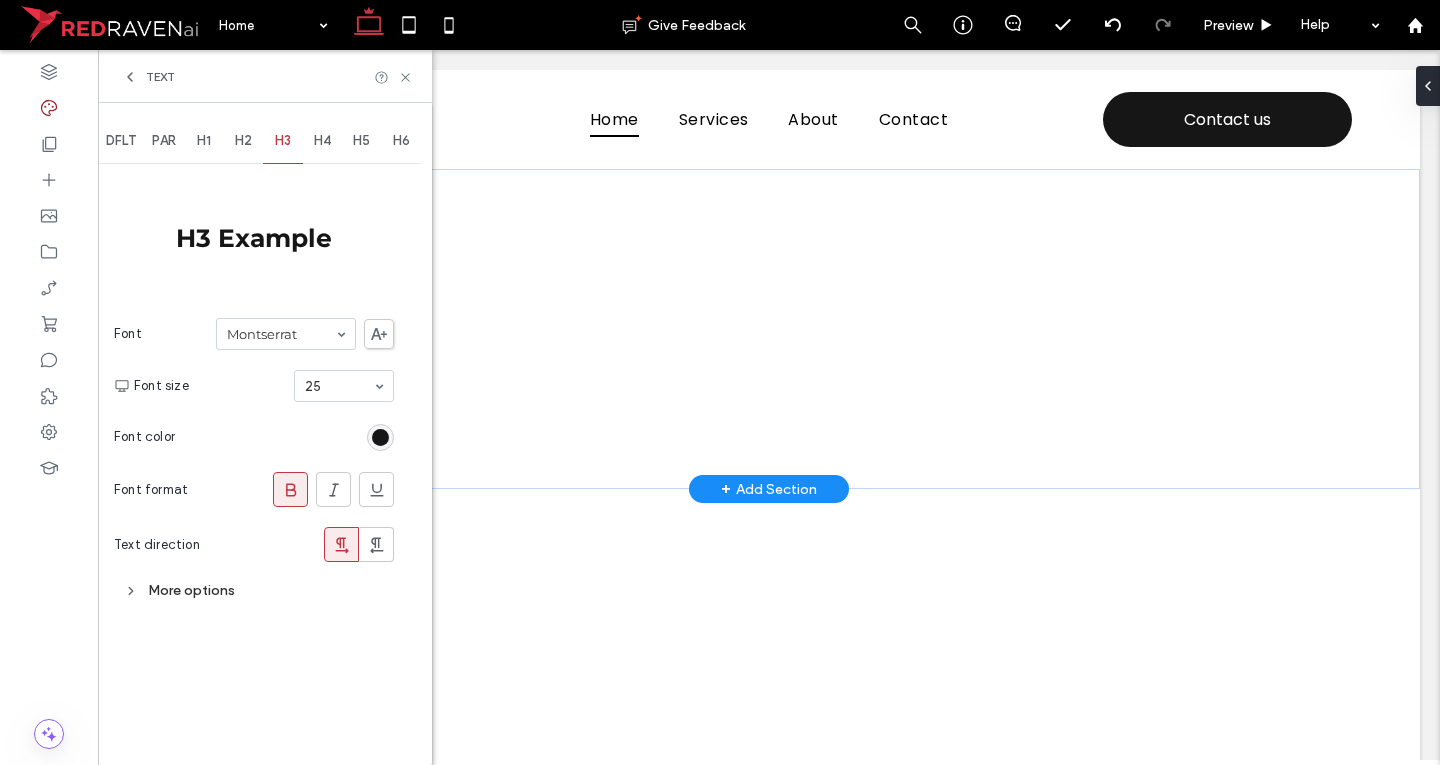 click on "H4" at bounding box center [322, 141] 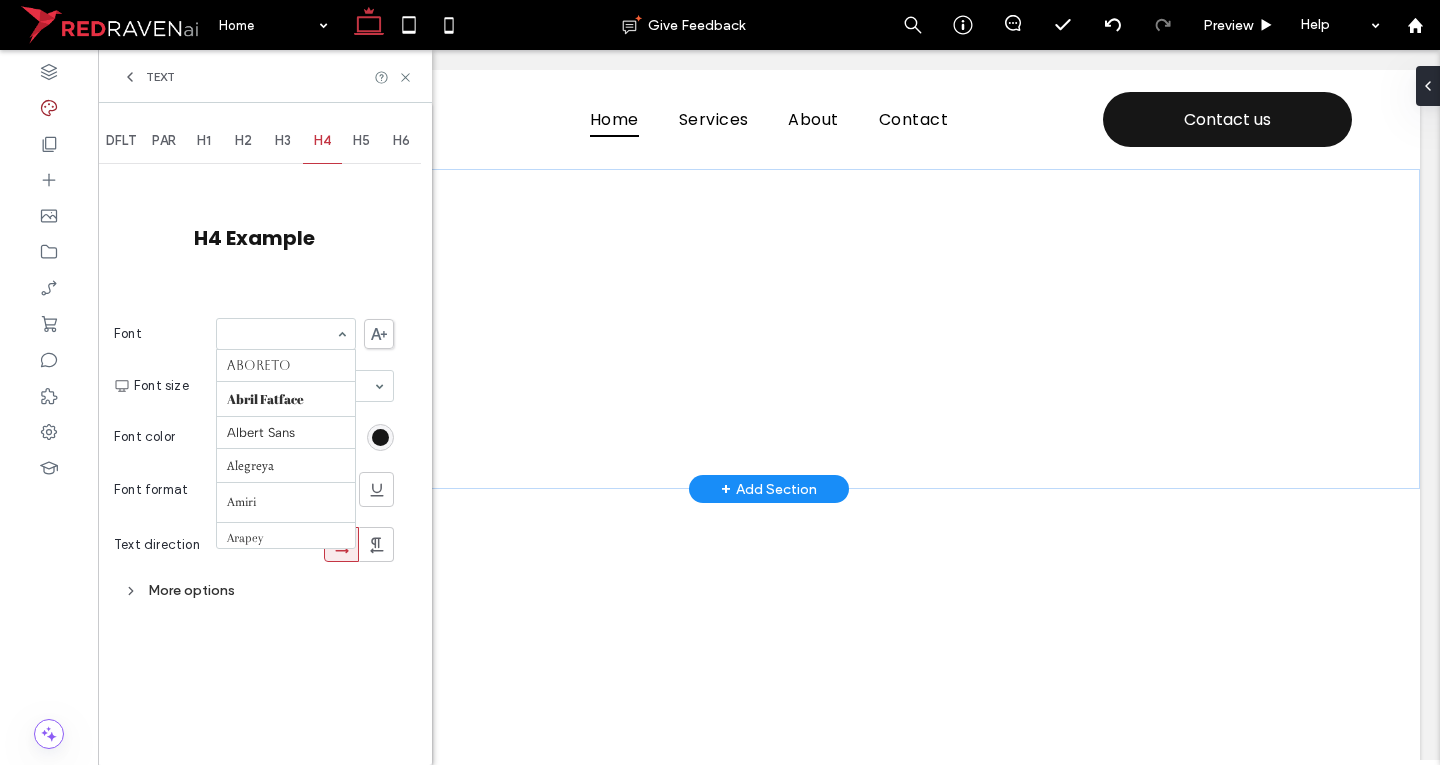 scroll, scrollTop: 1087, scrollLeft: 0, axis: vertical 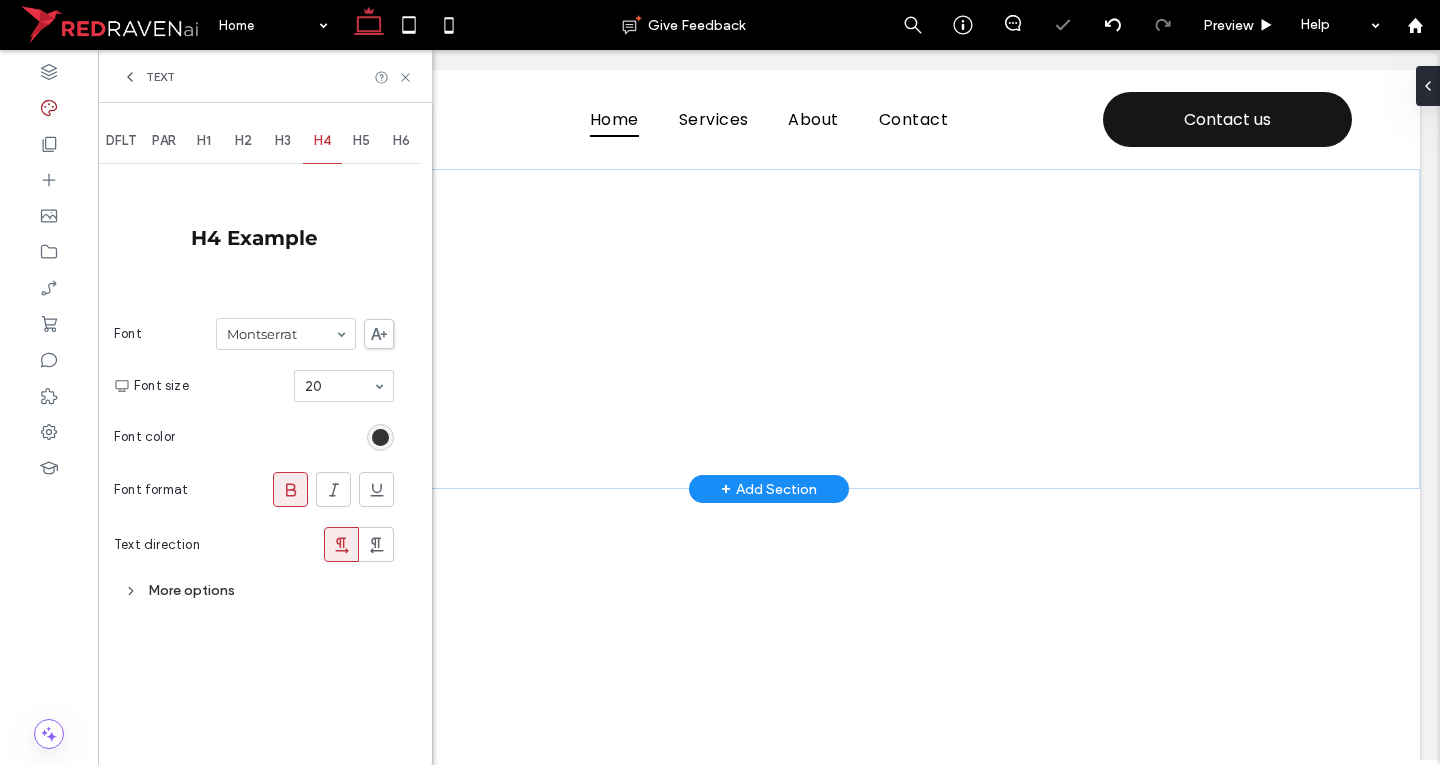 click at bounding box center (380, 437) 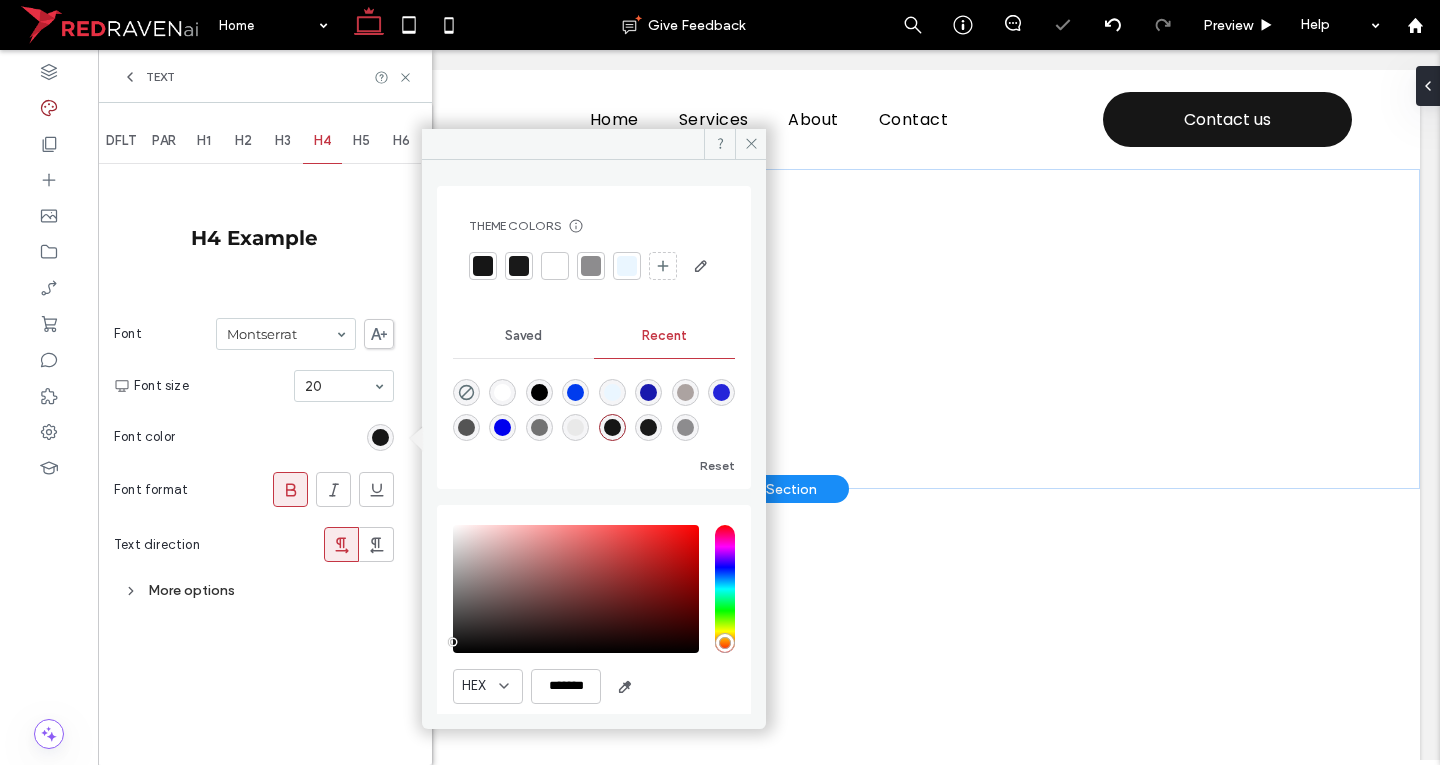 click at bounding box center [483, 266] 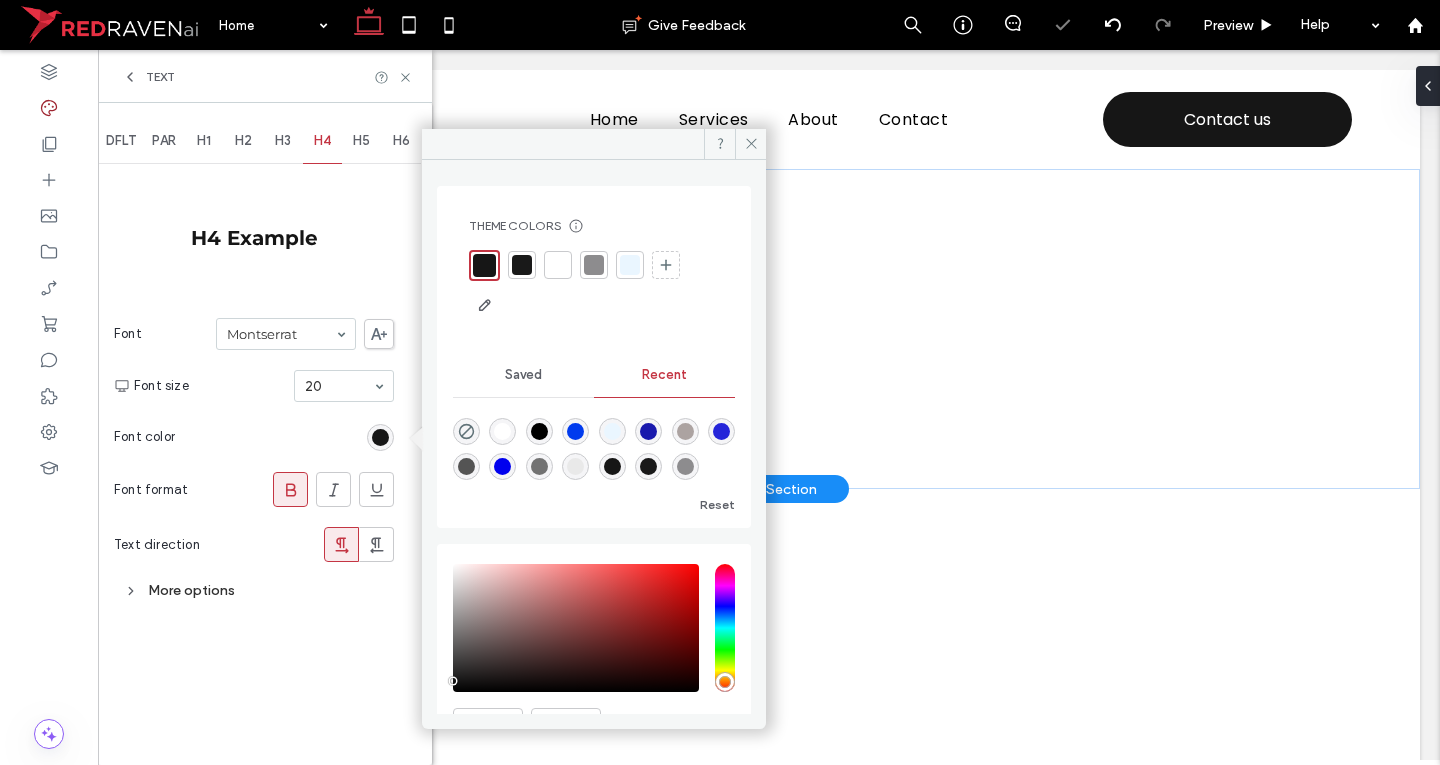 click on "H5" at bounding box center (361, 141) 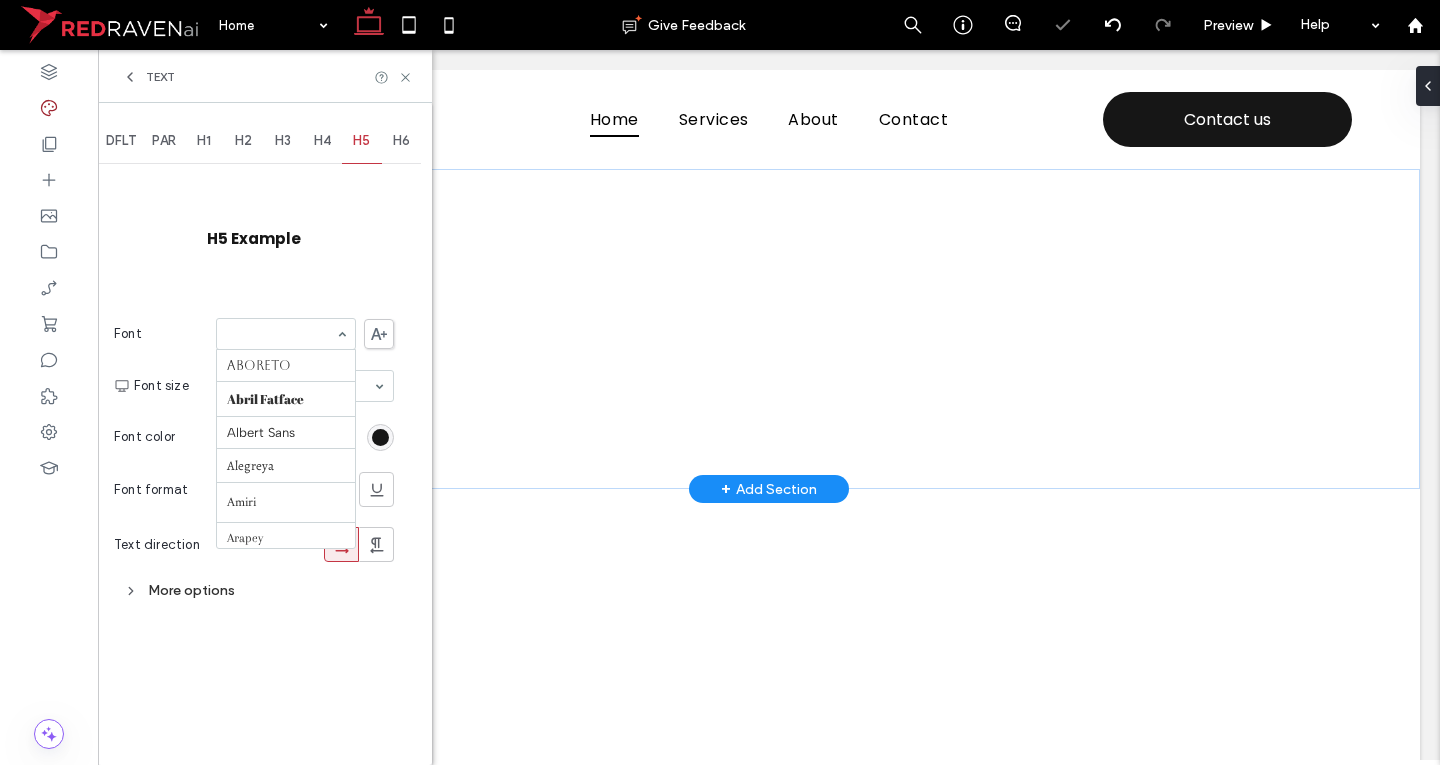 scroll, scrollTop: 1087, scrollLeft: 0, axis: vertical 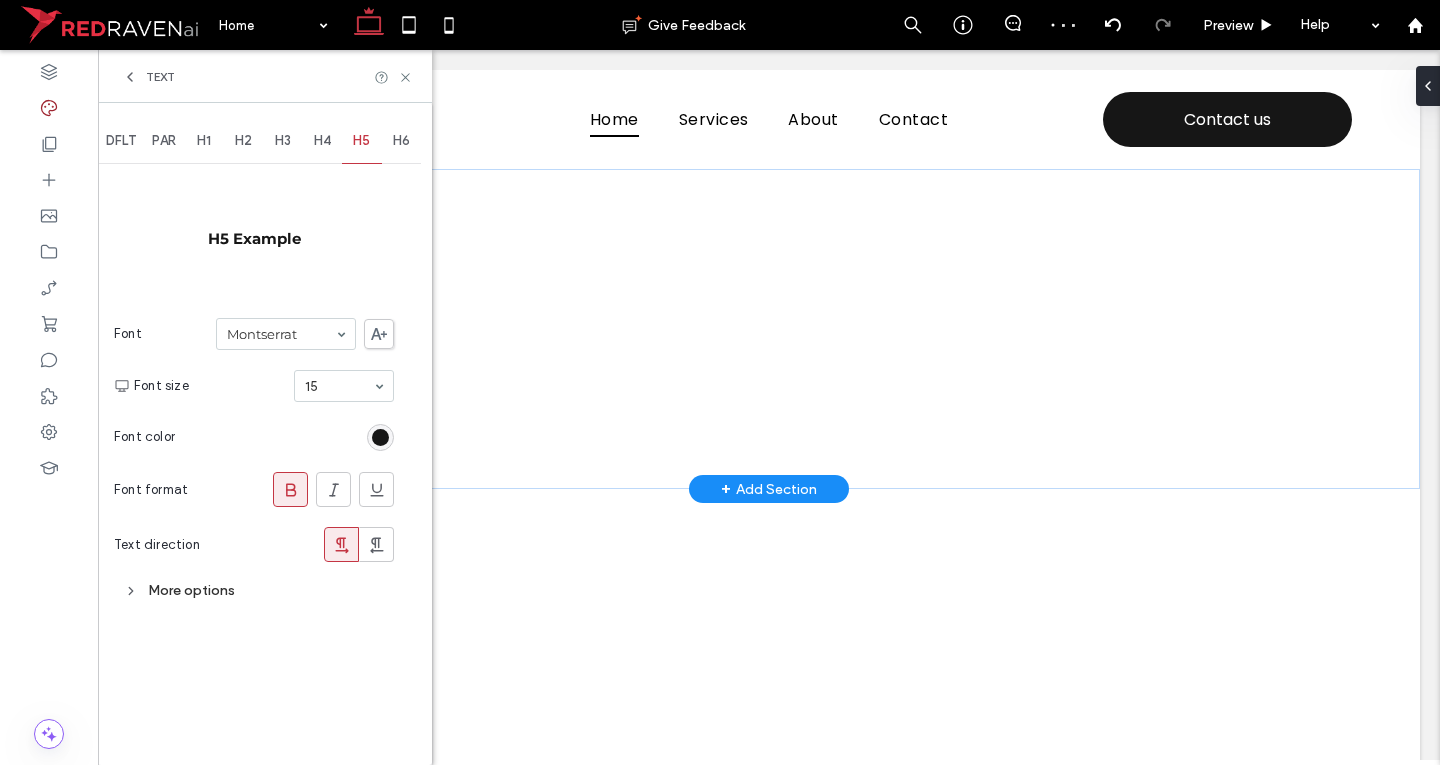 click at bounding box center [380, 437] 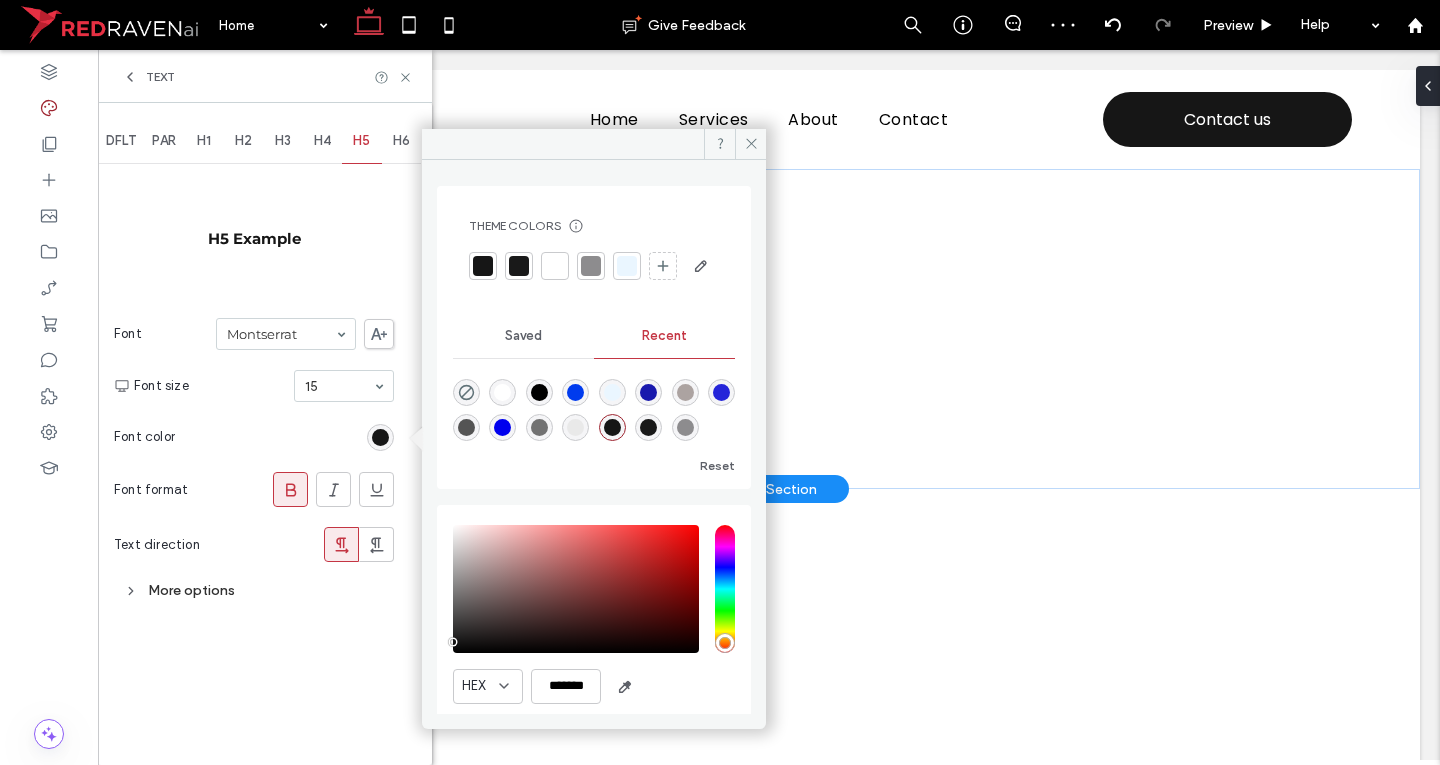 click at bounding box center [483, 266] 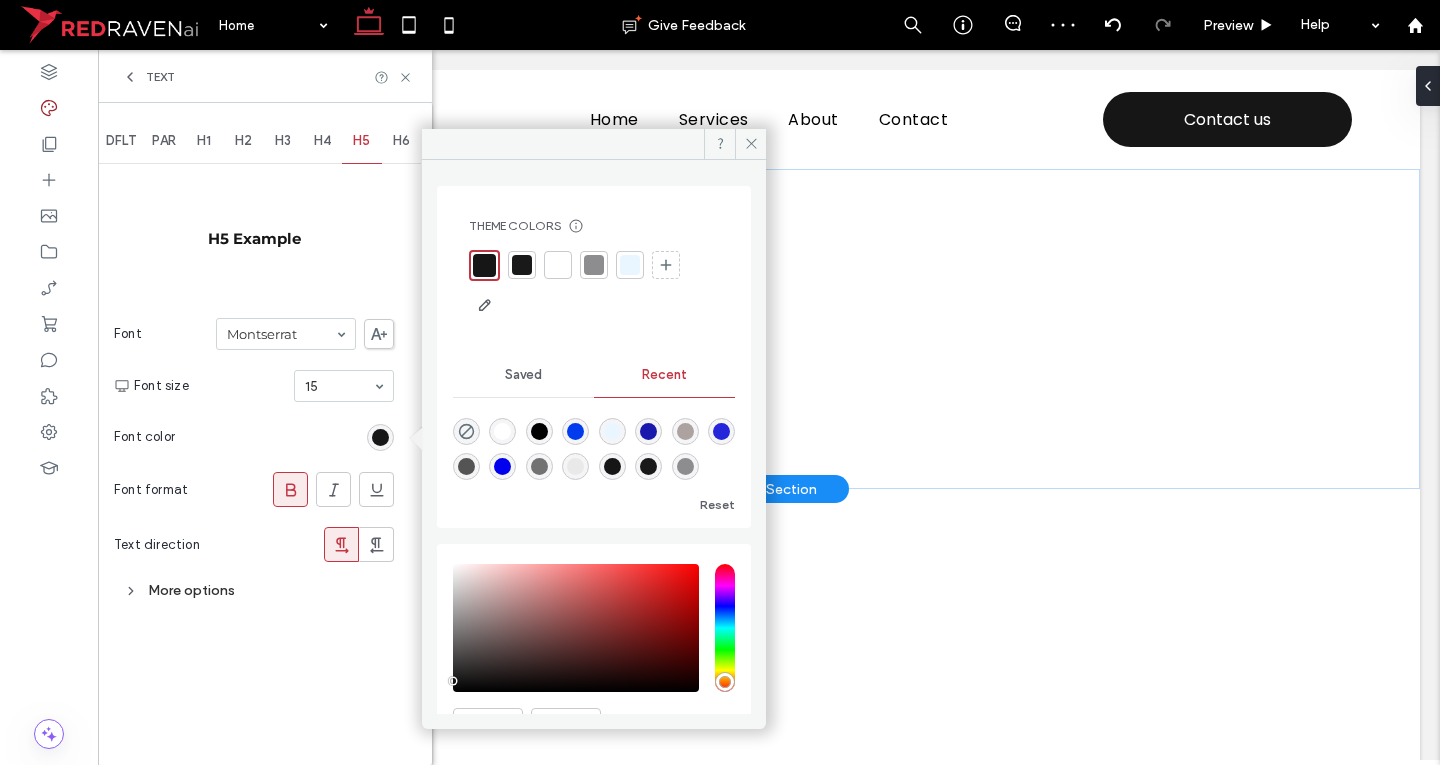 click on "H6" at bounding box center [401, 141] 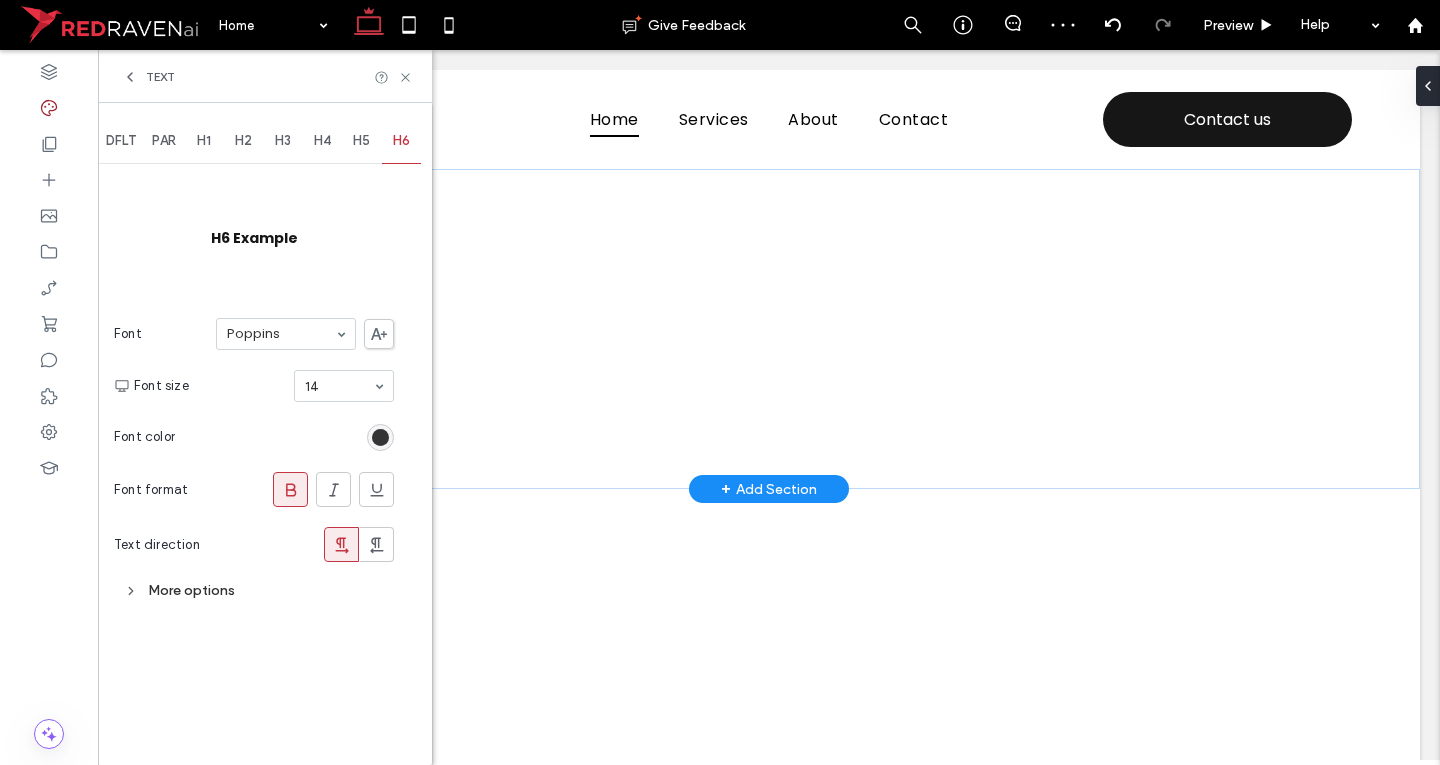 click at bounding box center (380, 437) 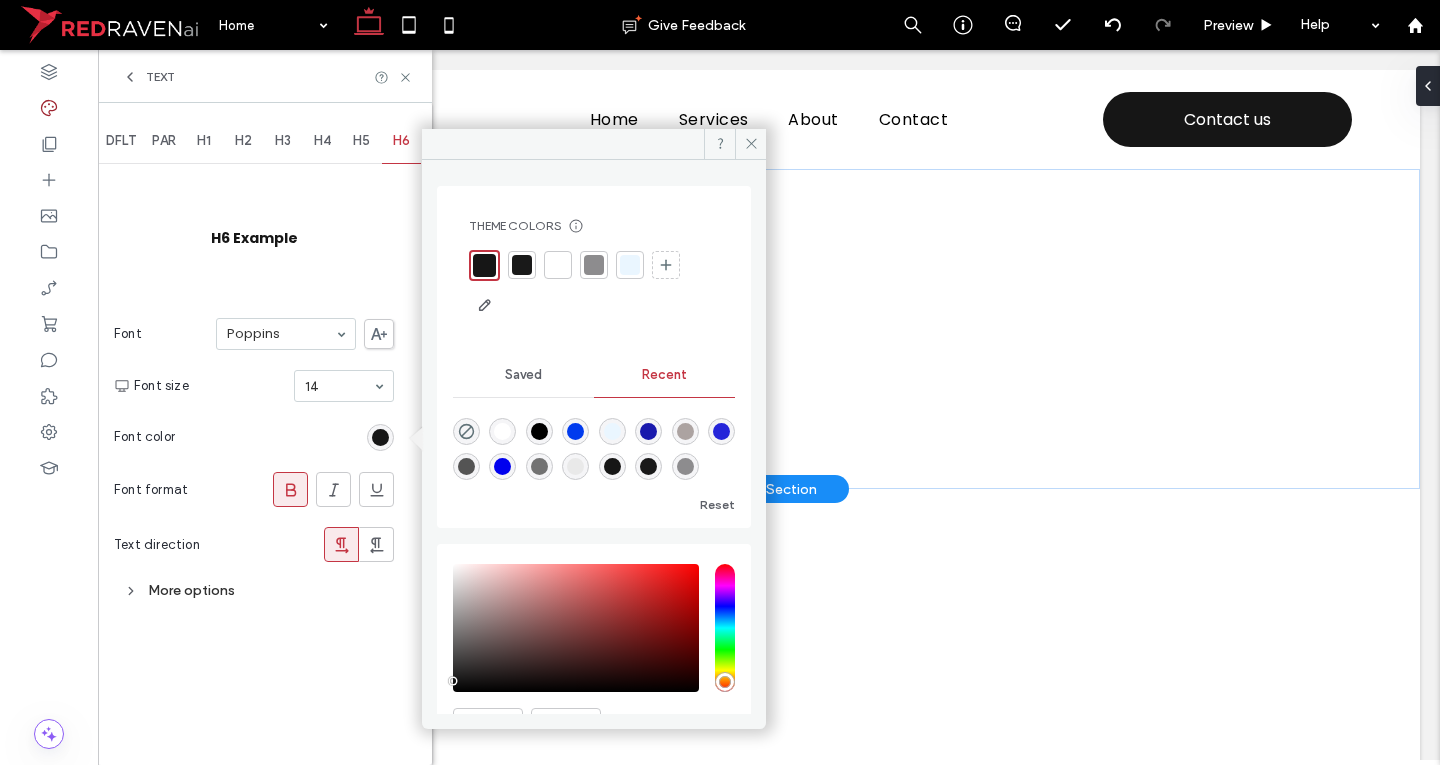 drag, startPoint x: 479, startPoint y: 264, endPoint x: 399, endPoint y: 278, distance: 81.21576 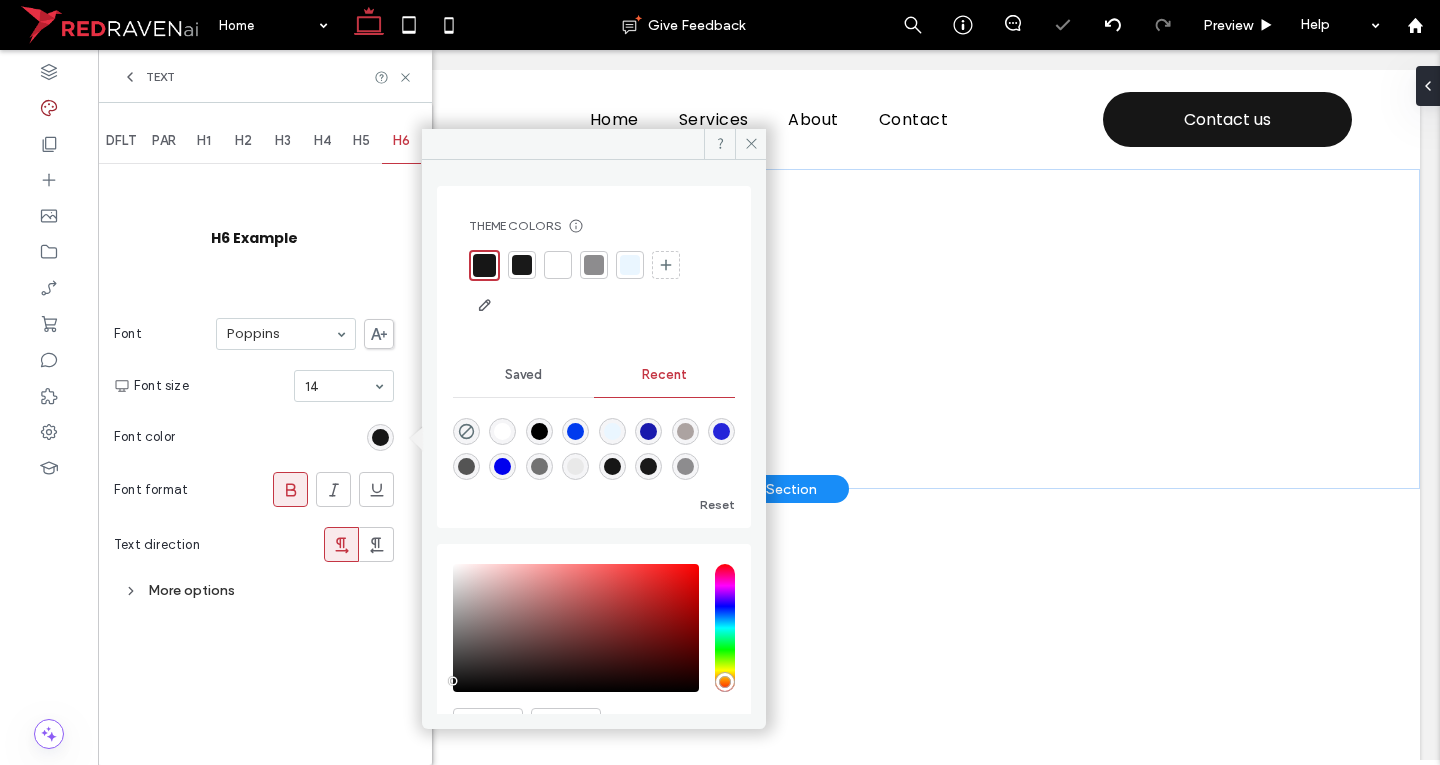 drag, startPoint x: 306, startPoint y: 331, endPoint x: 303, endPoint y: 345, distance: 14.3178215 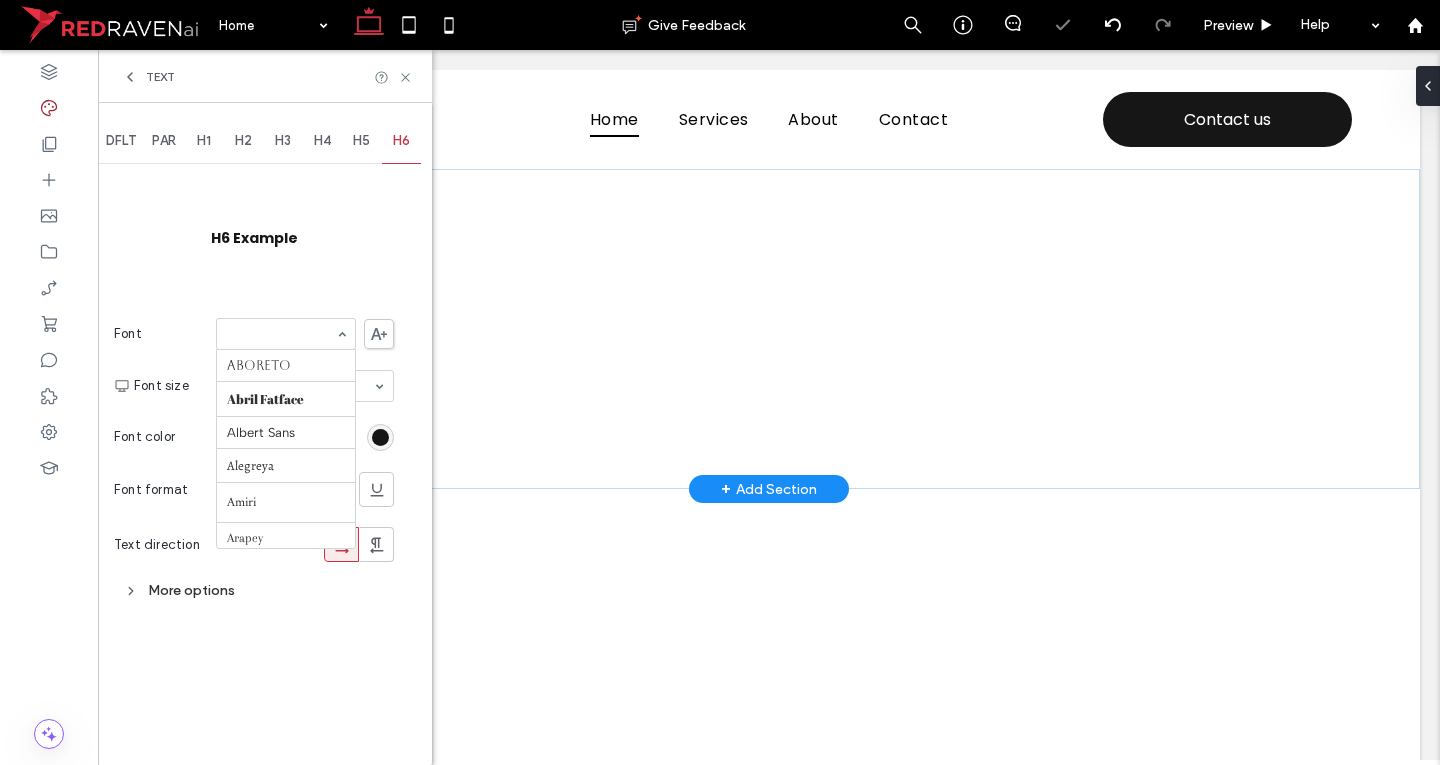 scroll, scrollTop: 1087, scrollLeft: 0, axis: vertical 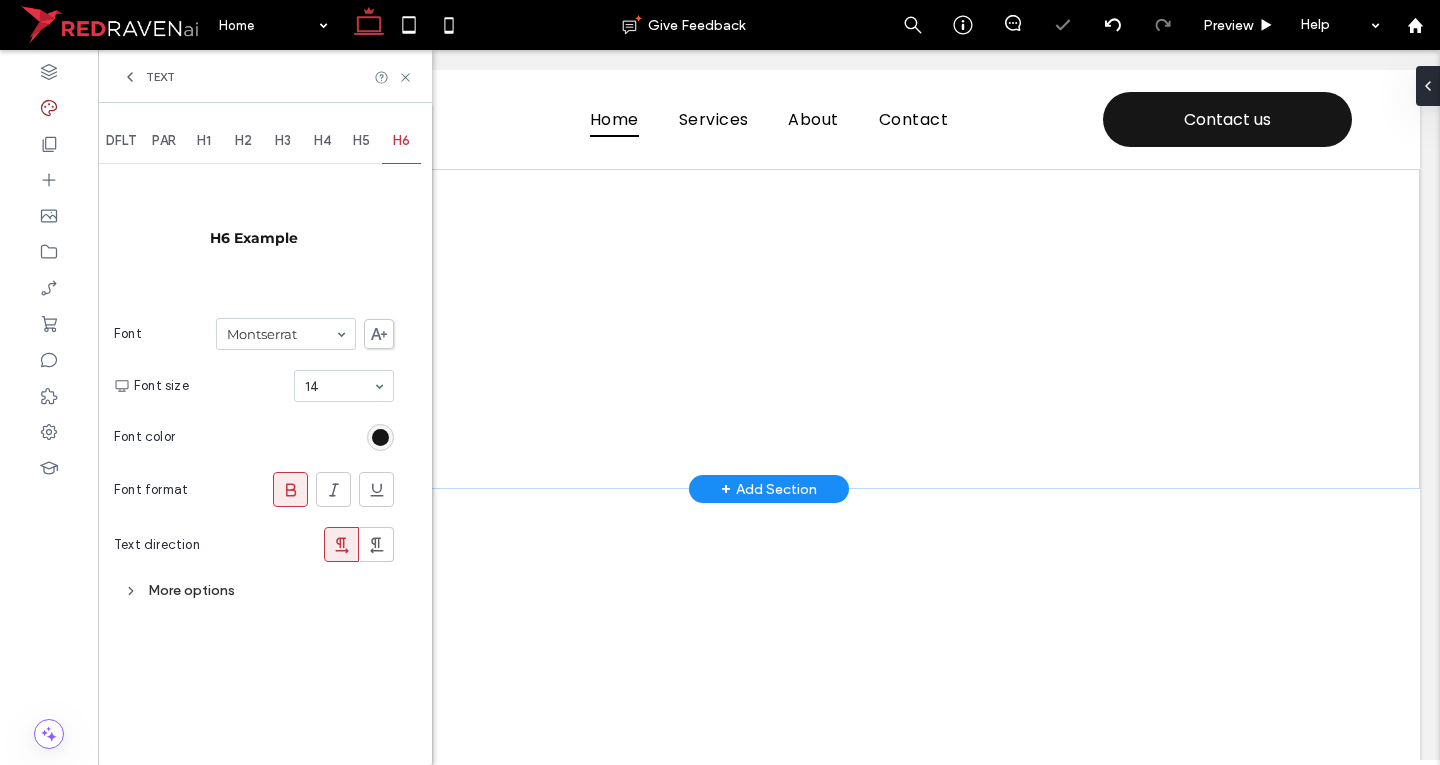 click 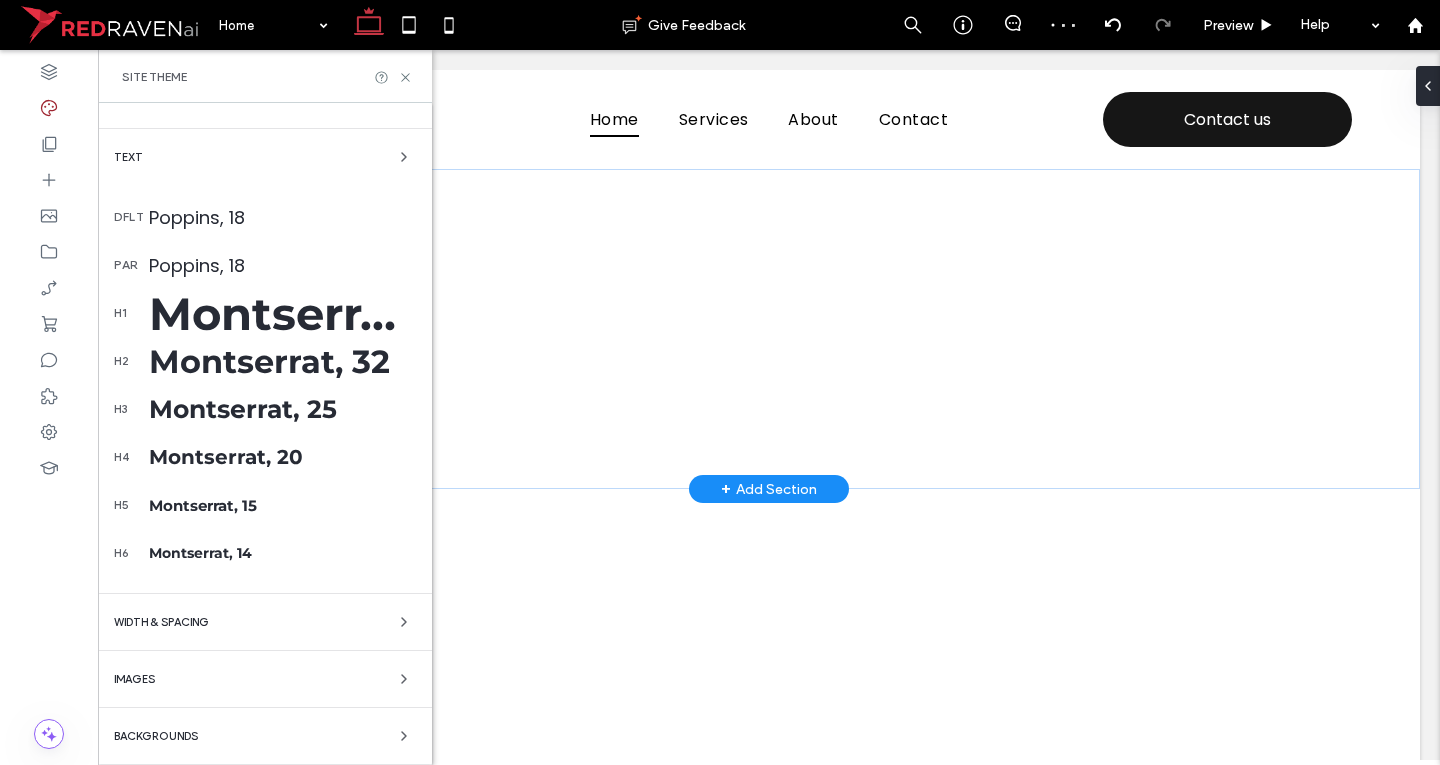 scroll, scrollTop: 190, scrollLeft: 0, axis: vertical 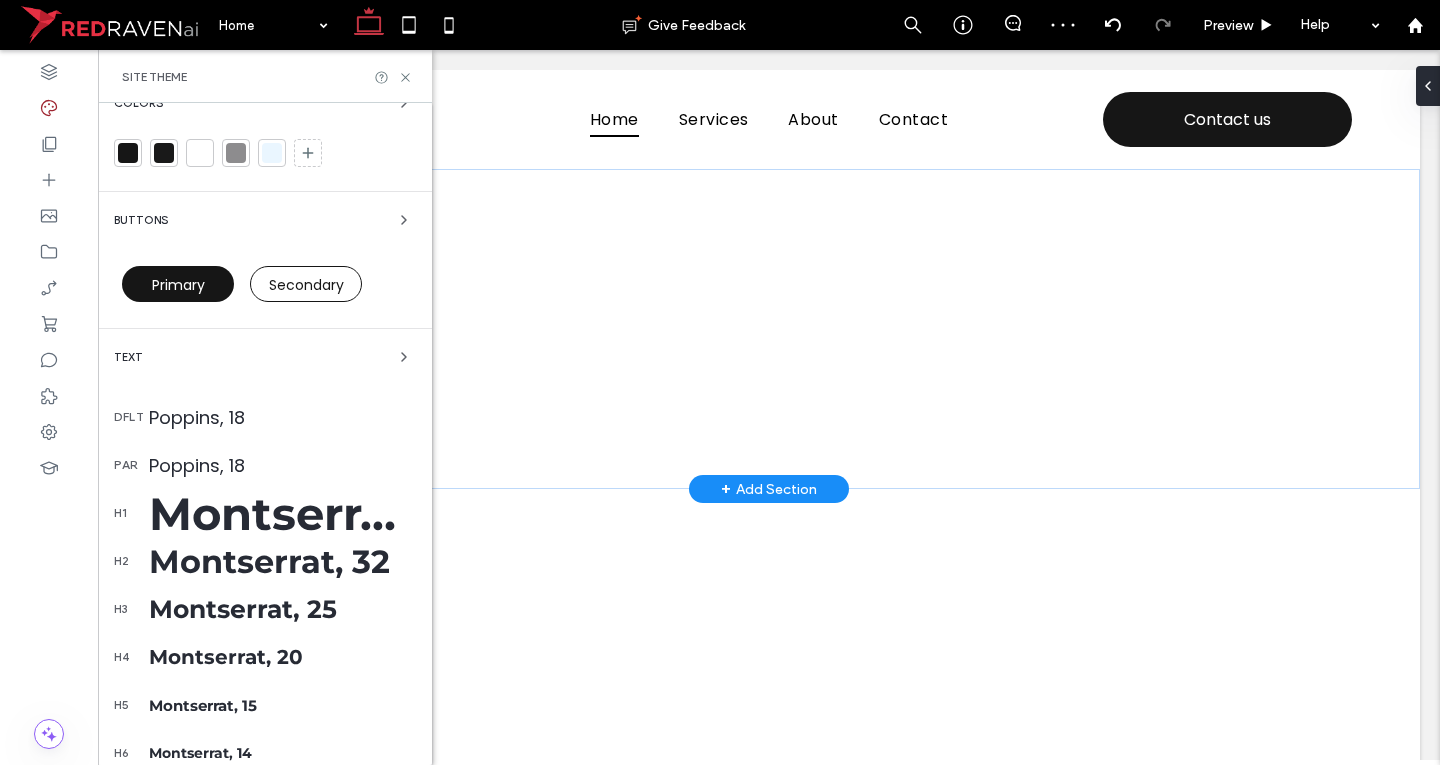 click on "Poppins, 18" at bounding box center (282, 417) 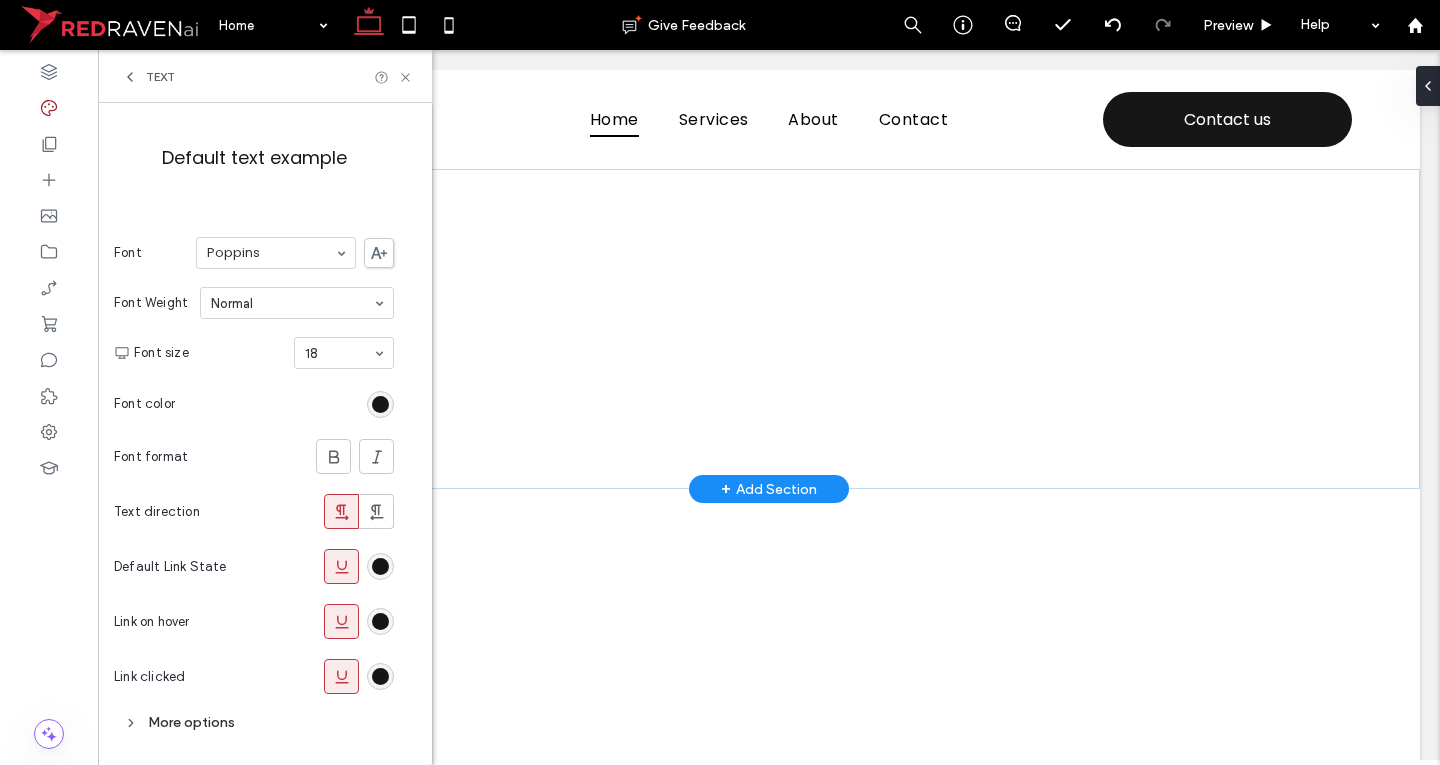 scroll, scrollTop: 229, scrollLeft: 0, axis: vertical 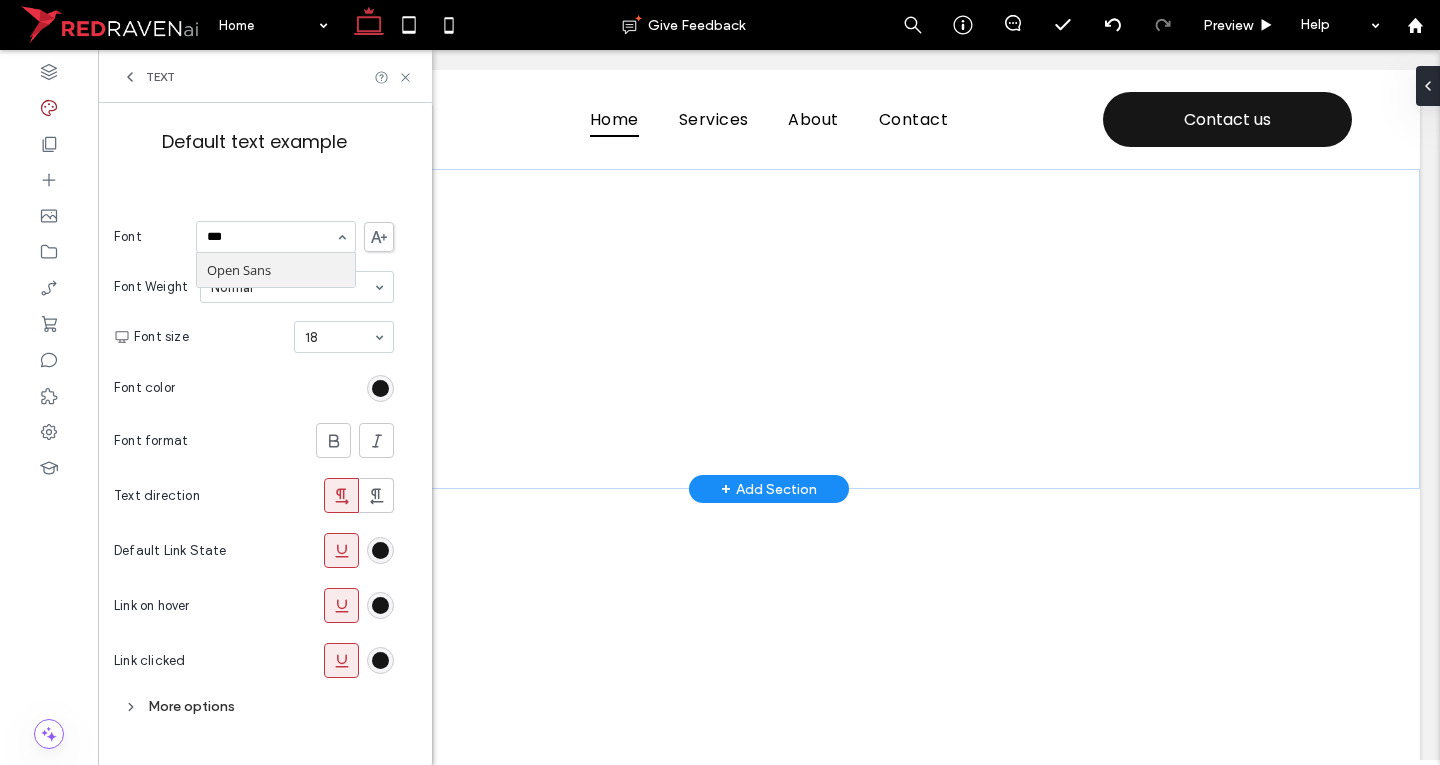 type on "****" 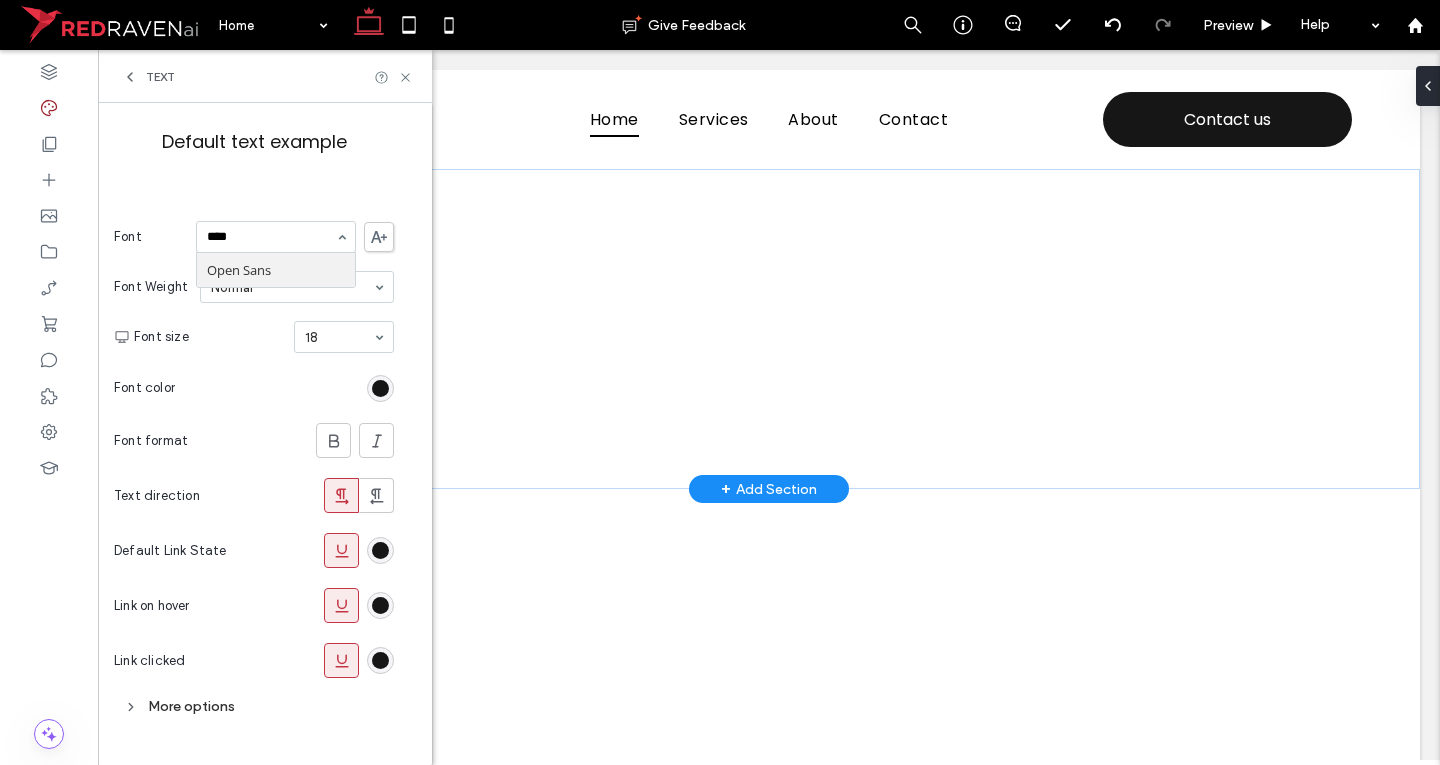 type 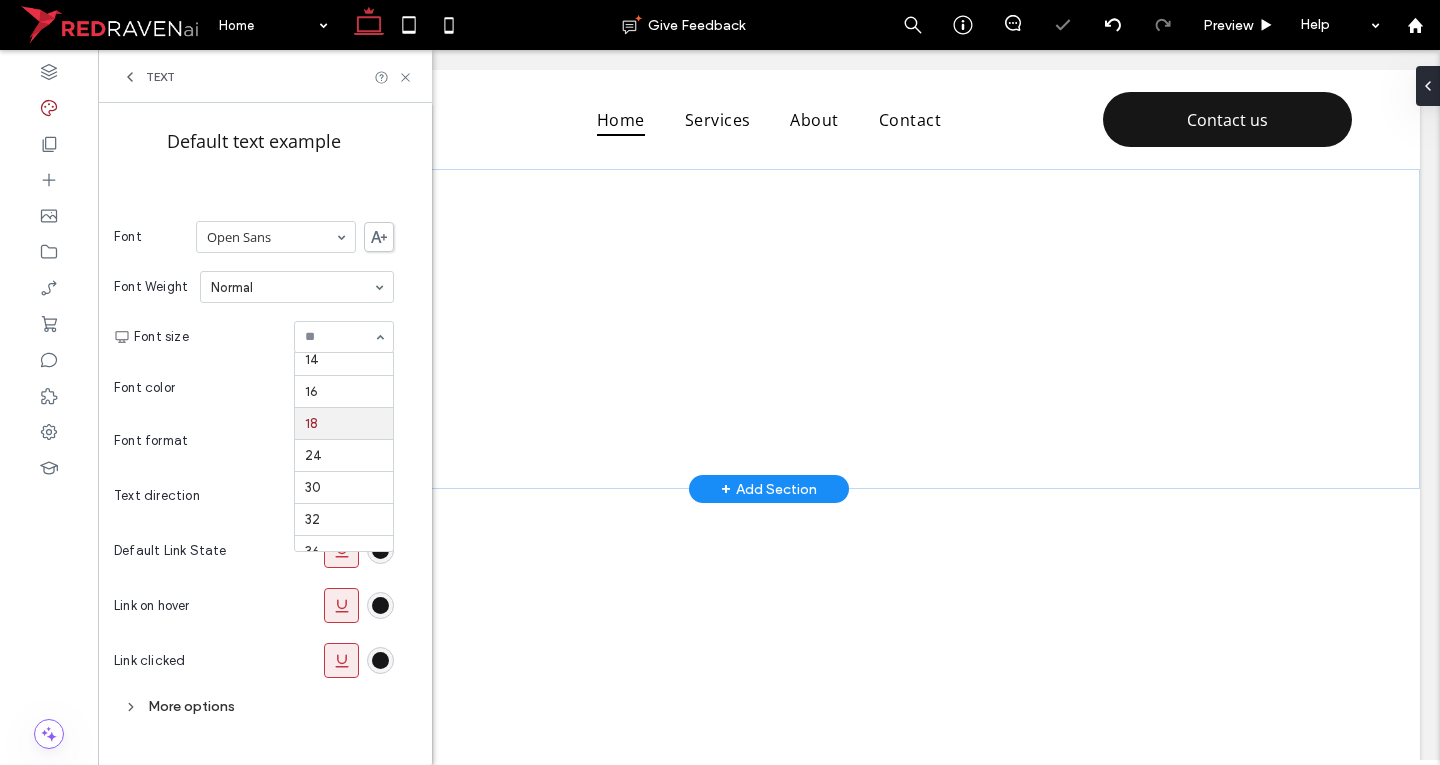 scroll, scrollTop: 131, scrollLeft: 0, axis: vertical 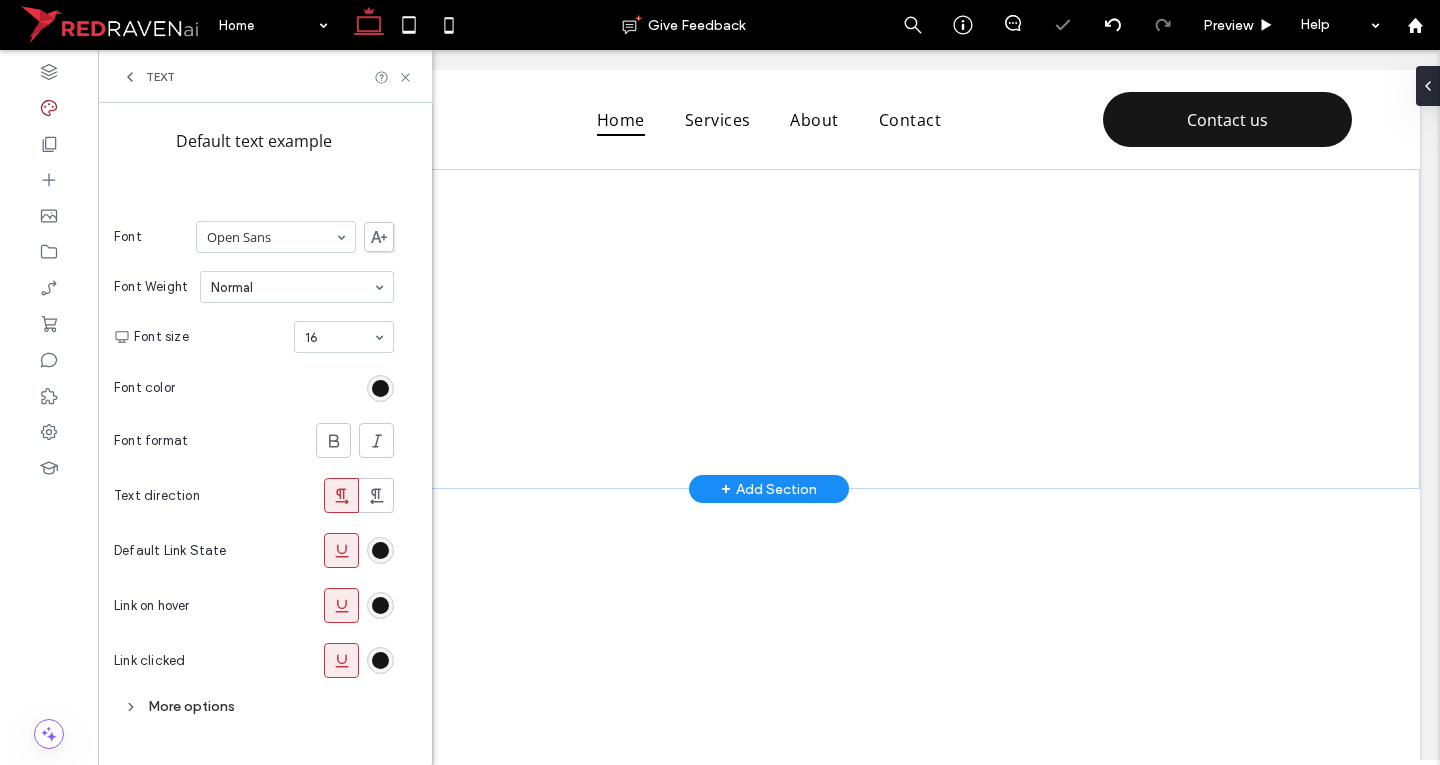 click at bounding box center (380, 388) 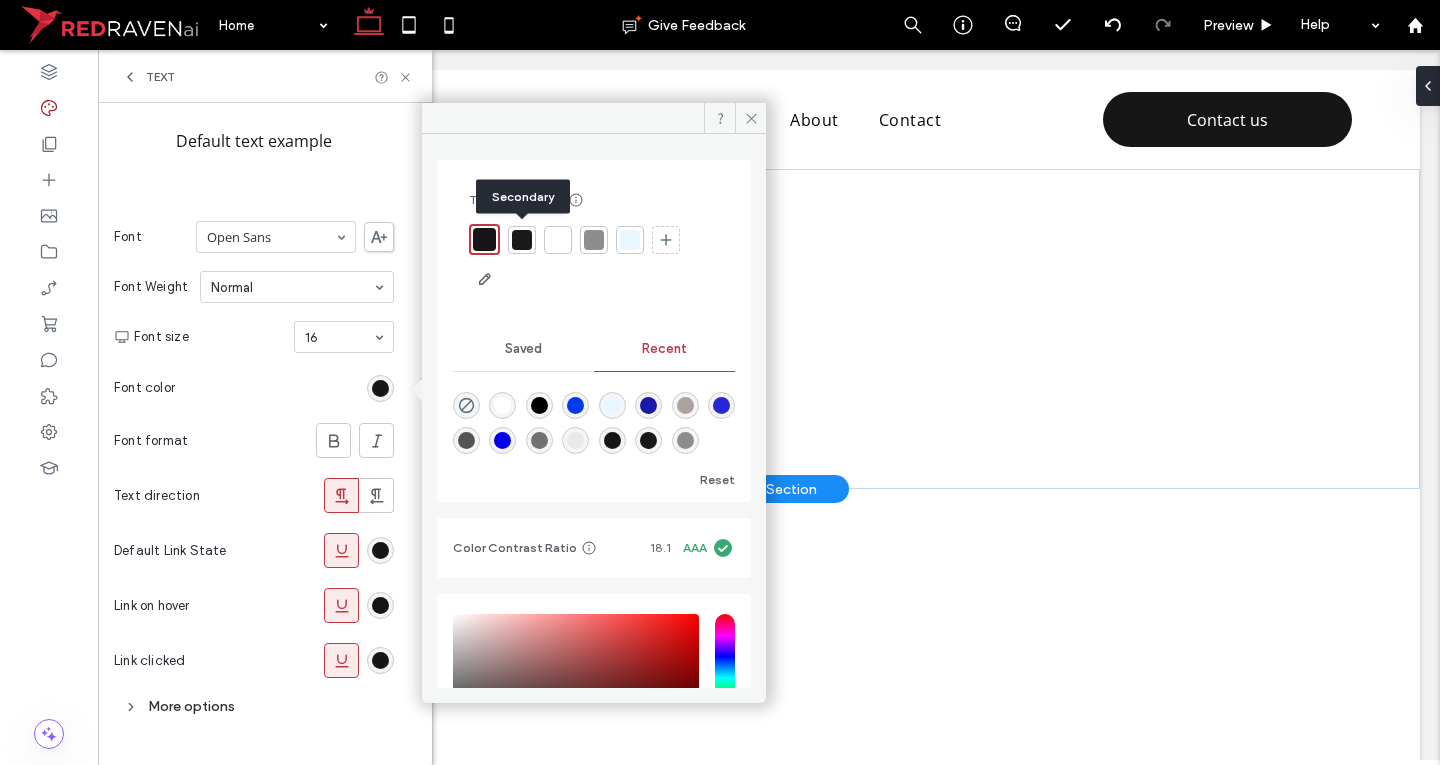 click at bounding box center [522, 240] 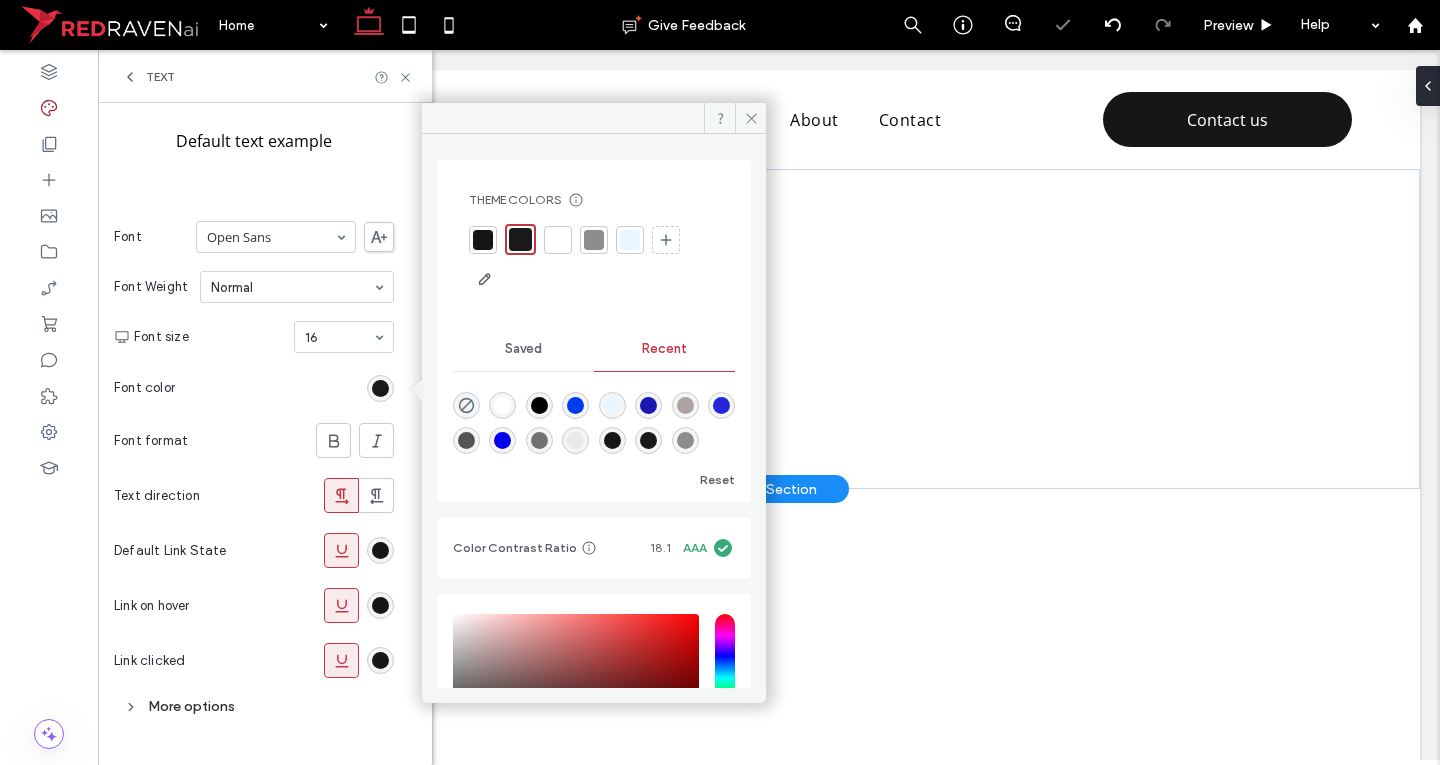 scroll, scrollTop: 181, scrollLeft: 0, axis: vertical 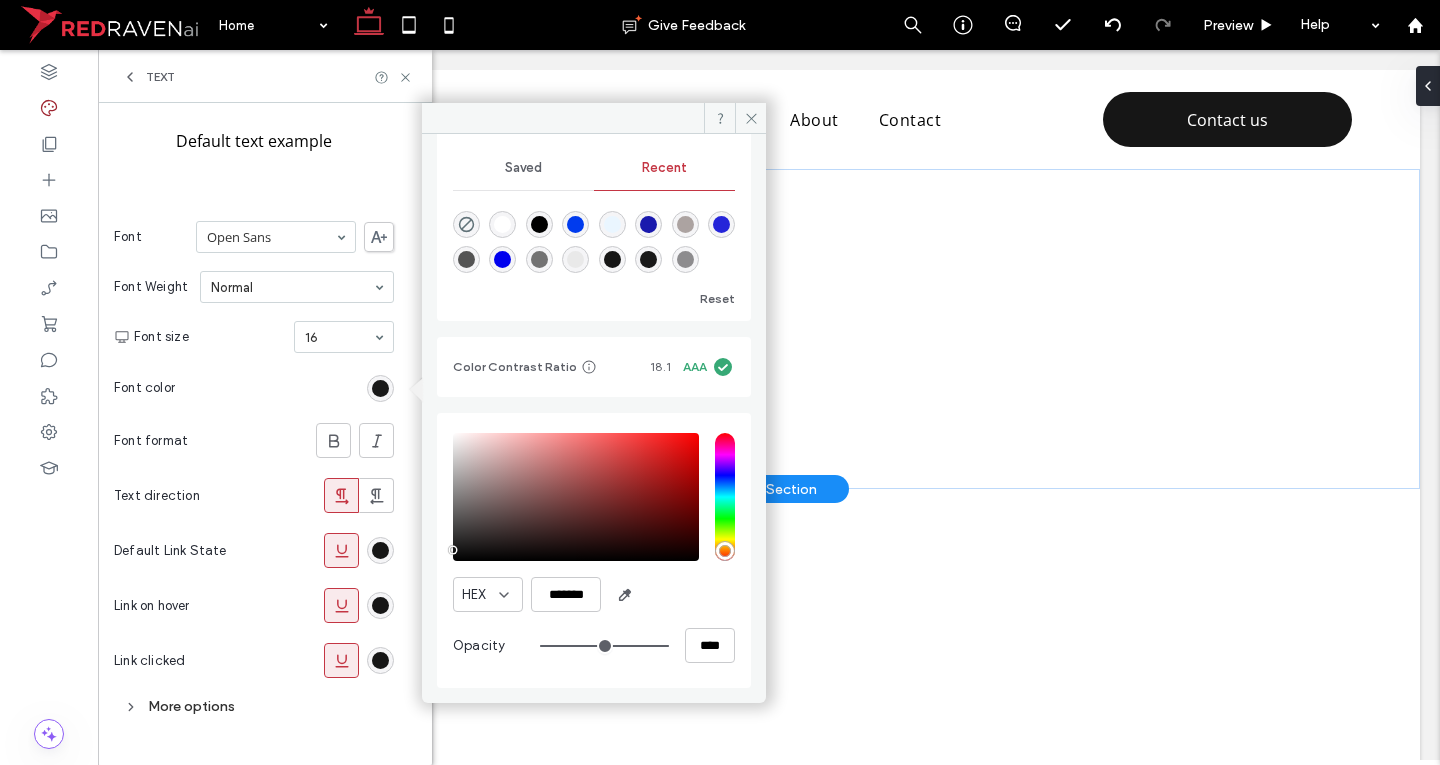 click on "Saved" at bounding box center [523, 168] 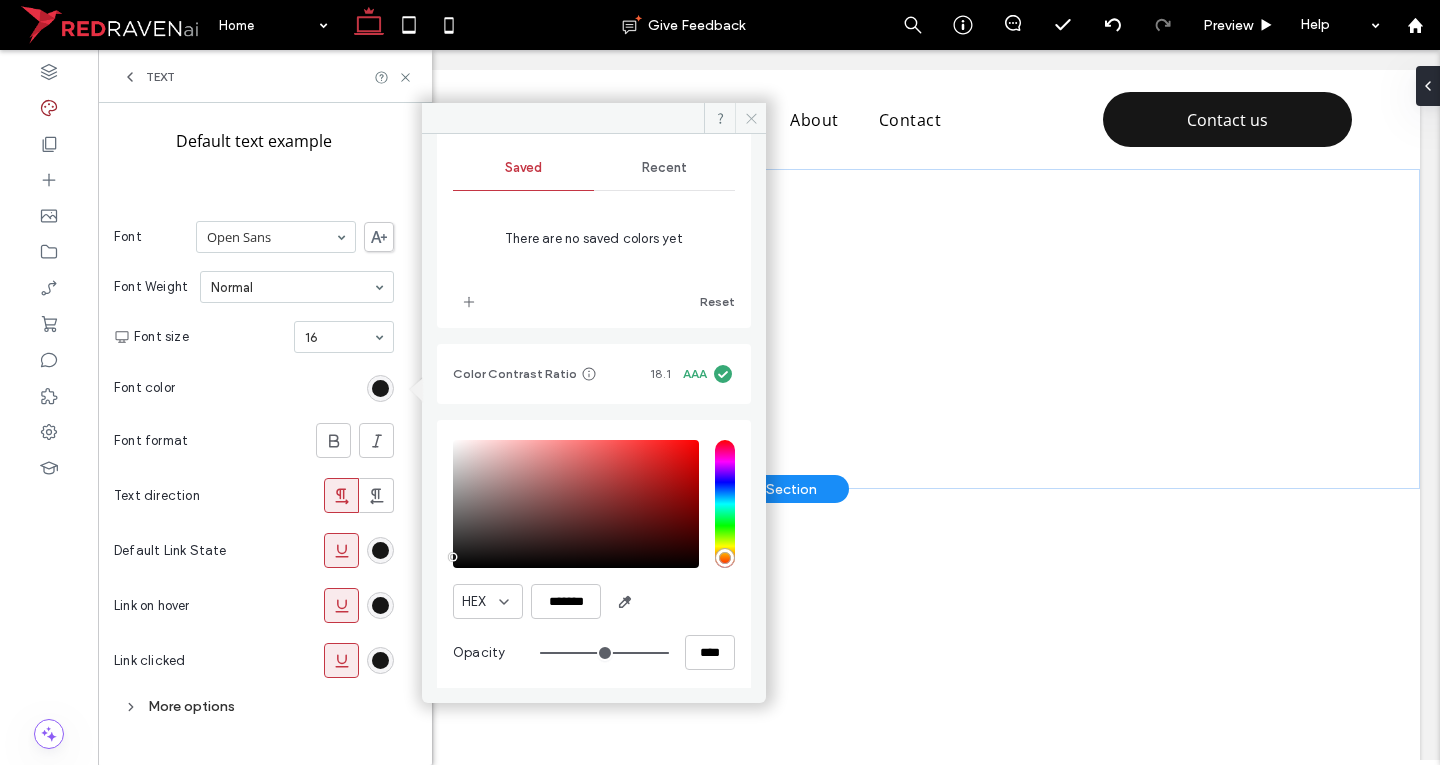 drag, startPoint x: 743, startPoint y: 115, endPoint x: 645, endPoint y: 66, distance: 109.56733 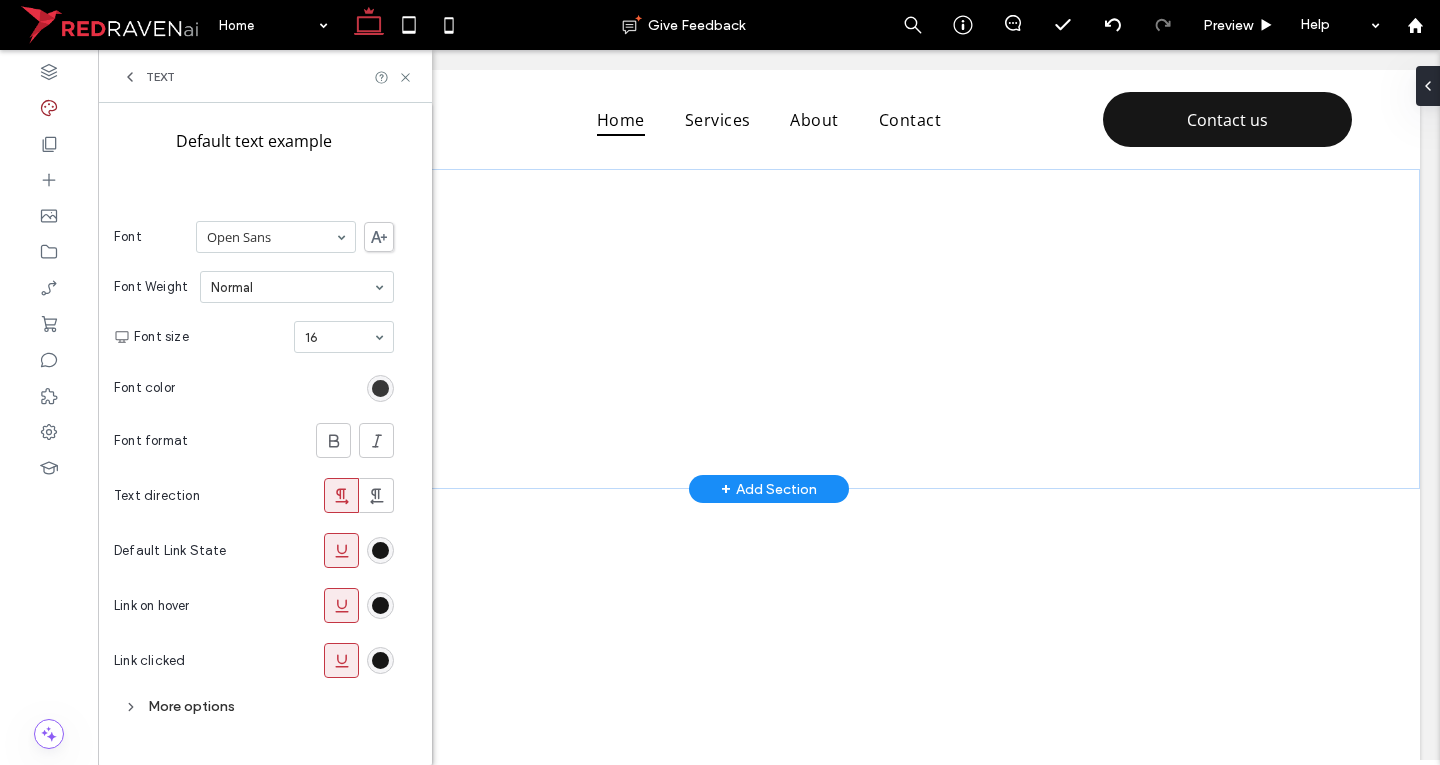 click at bounding box center [380, 388] 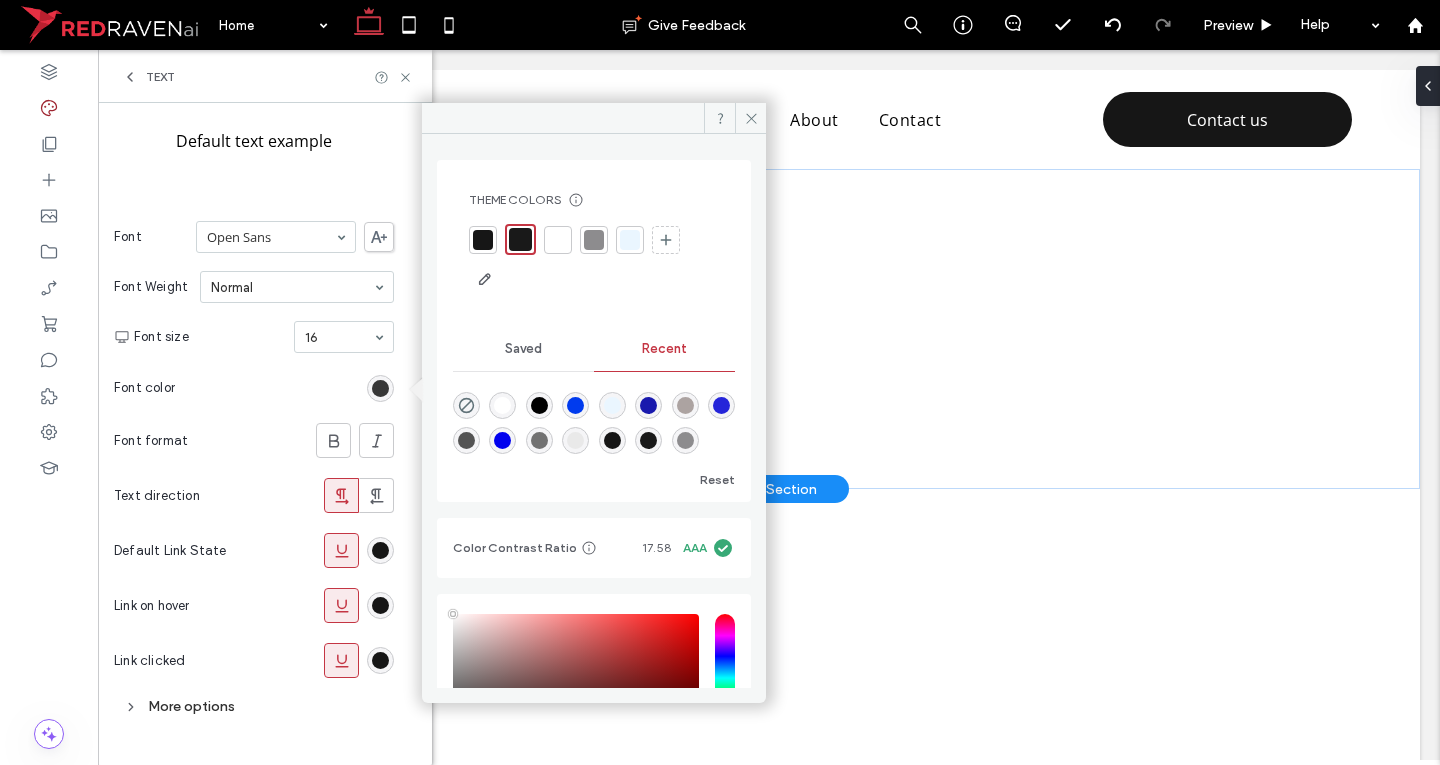 type on "****" 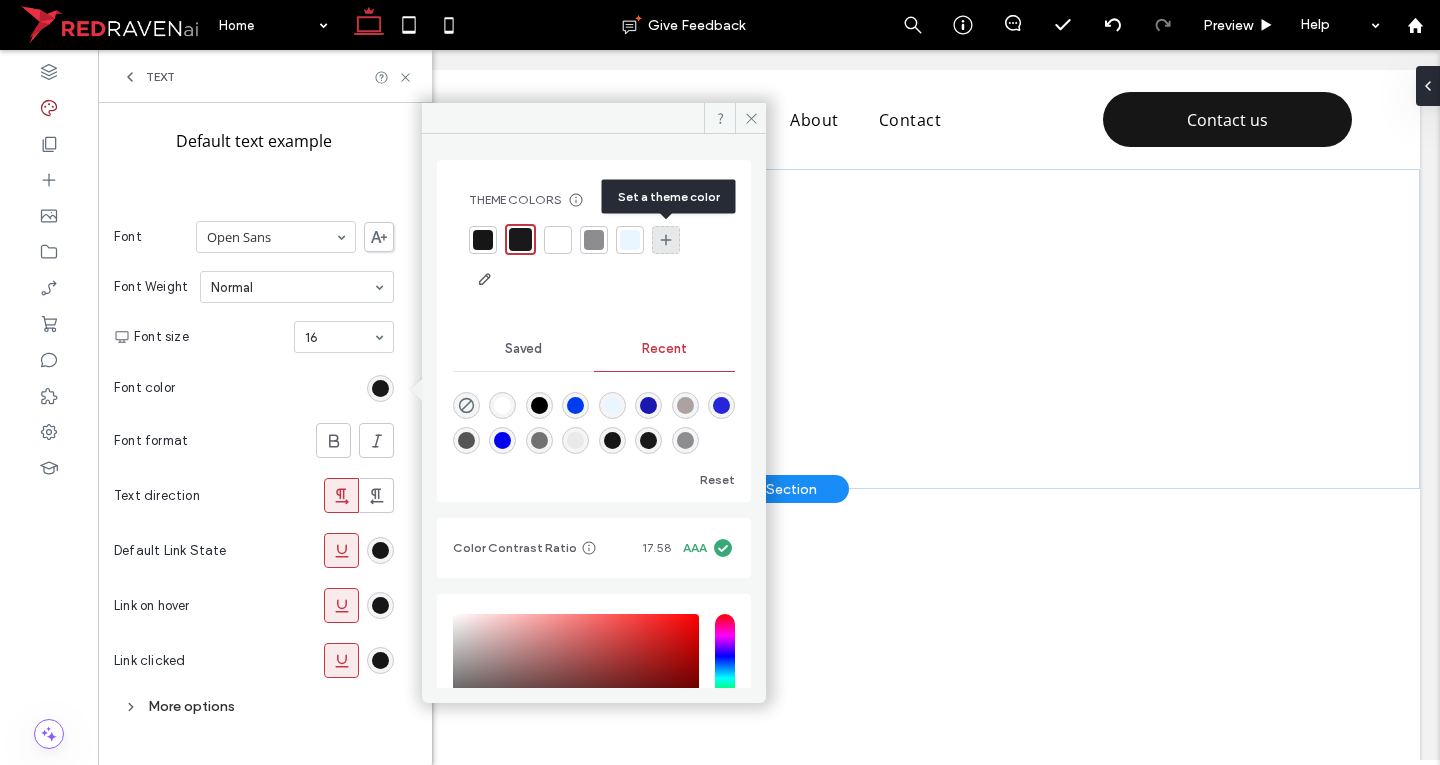 click 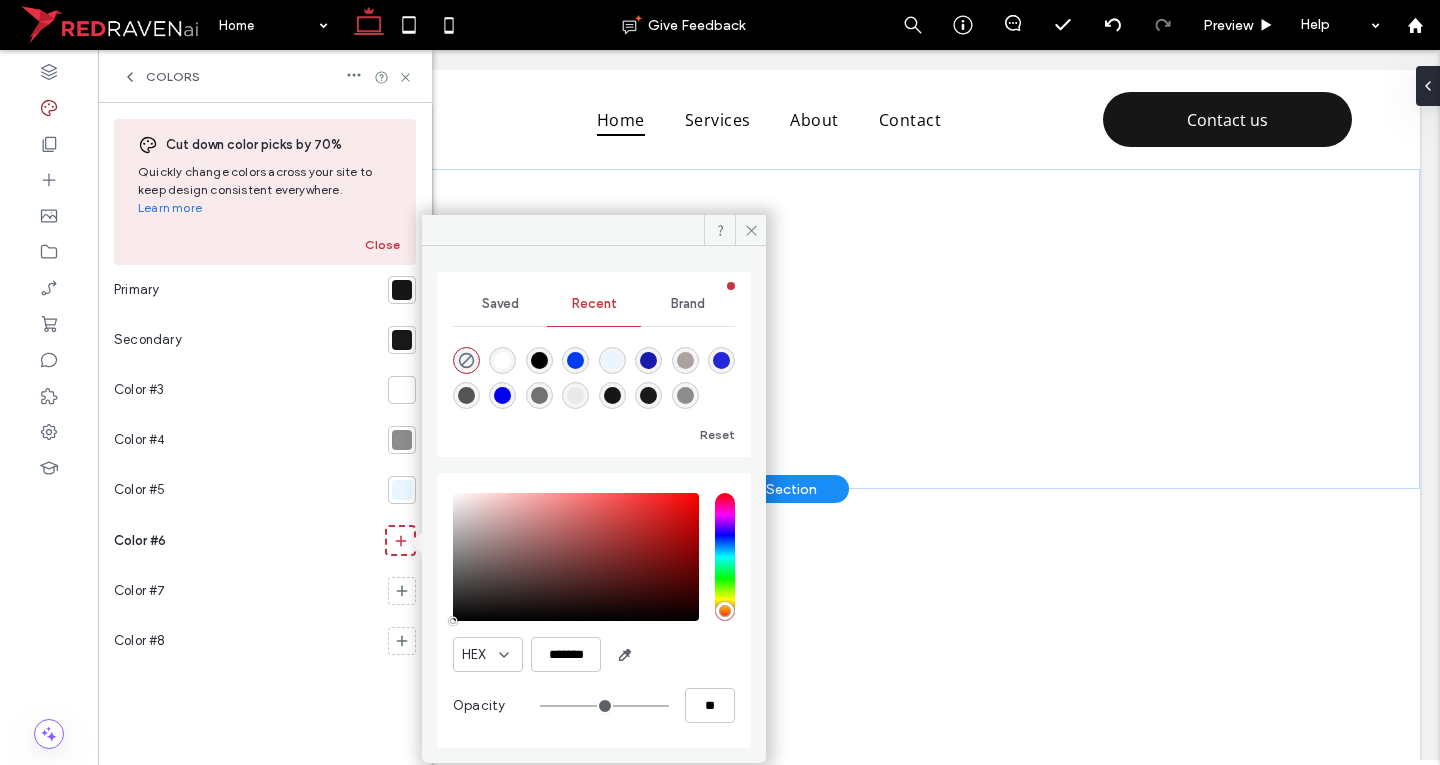 click at bounding box center [402, 490] 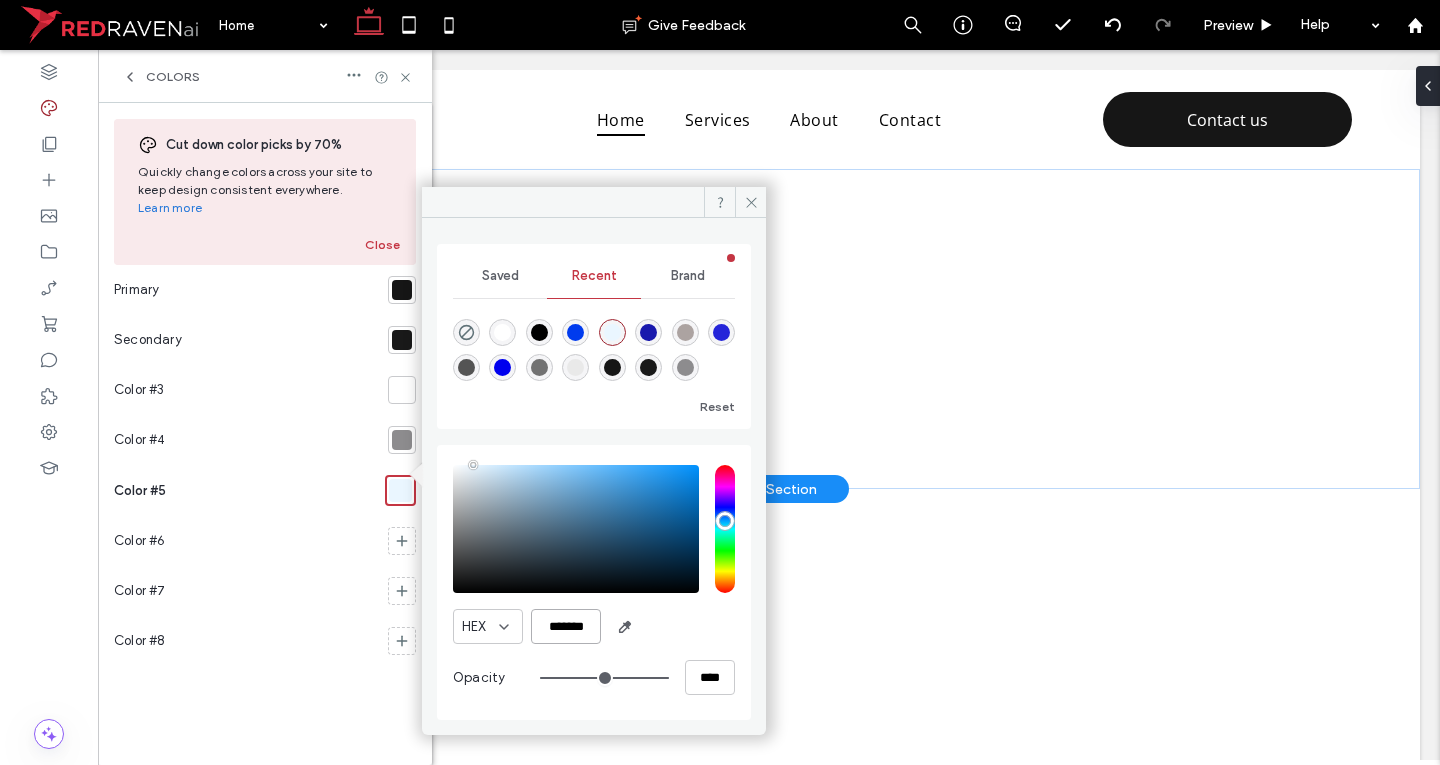 click on "*******" at bounding box center [566, 626] 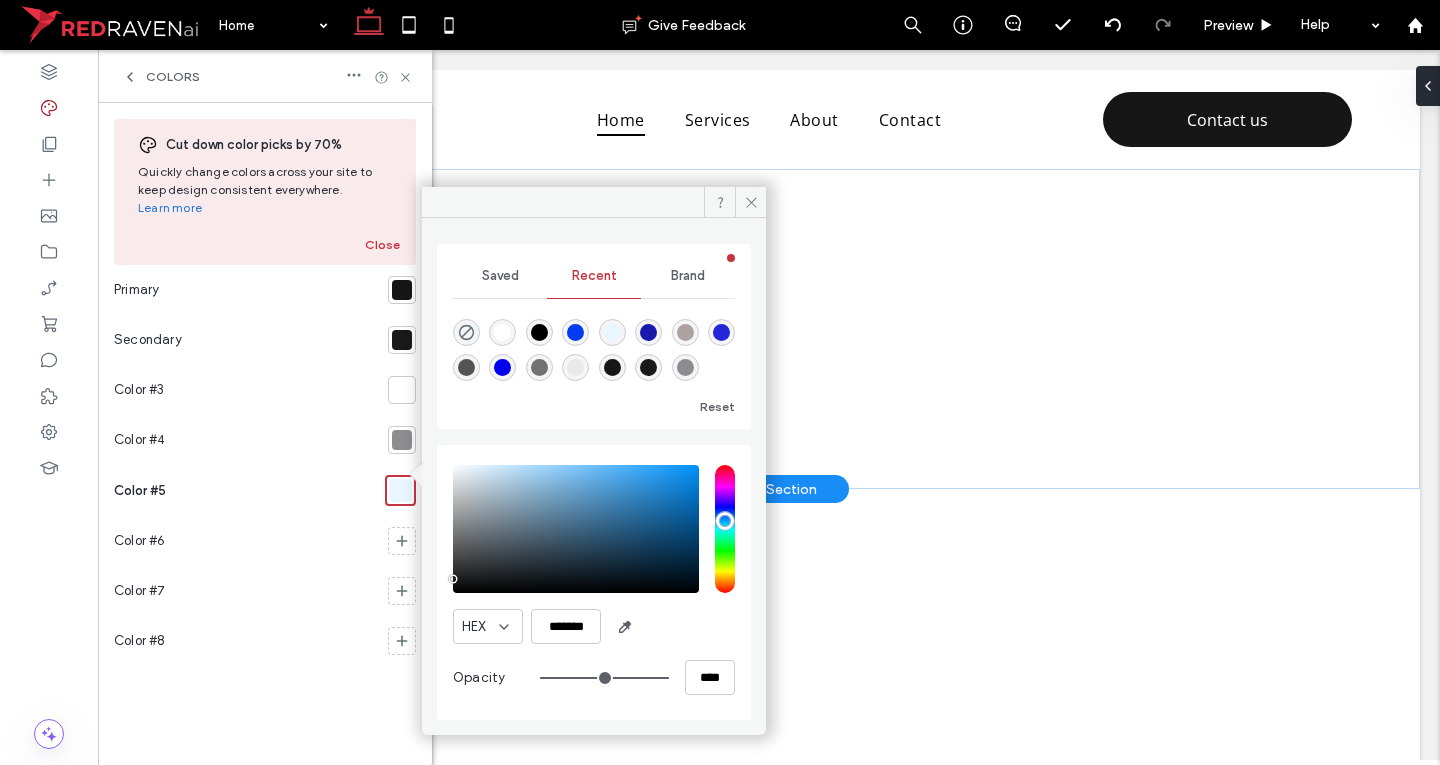 type on "*******" 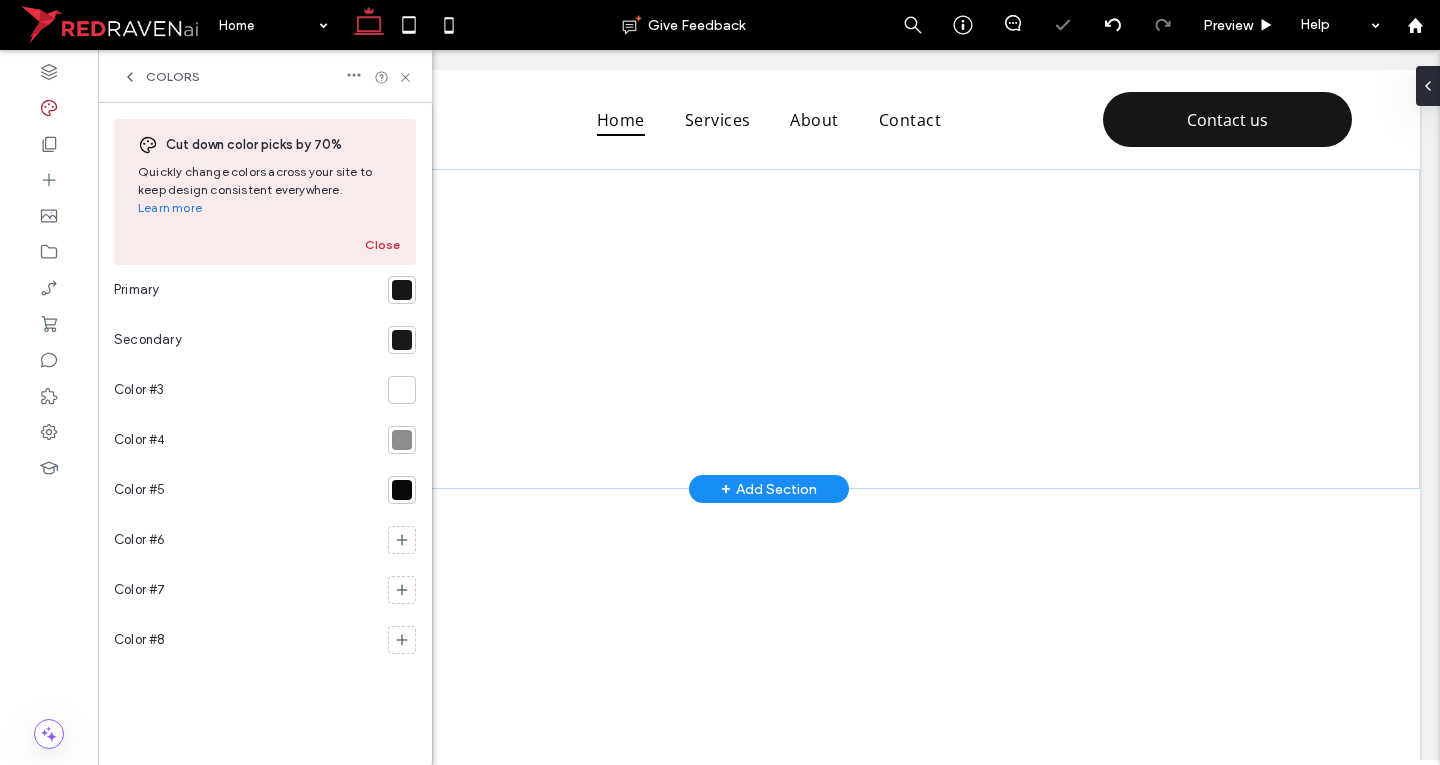click at bounding box center [402, 490] 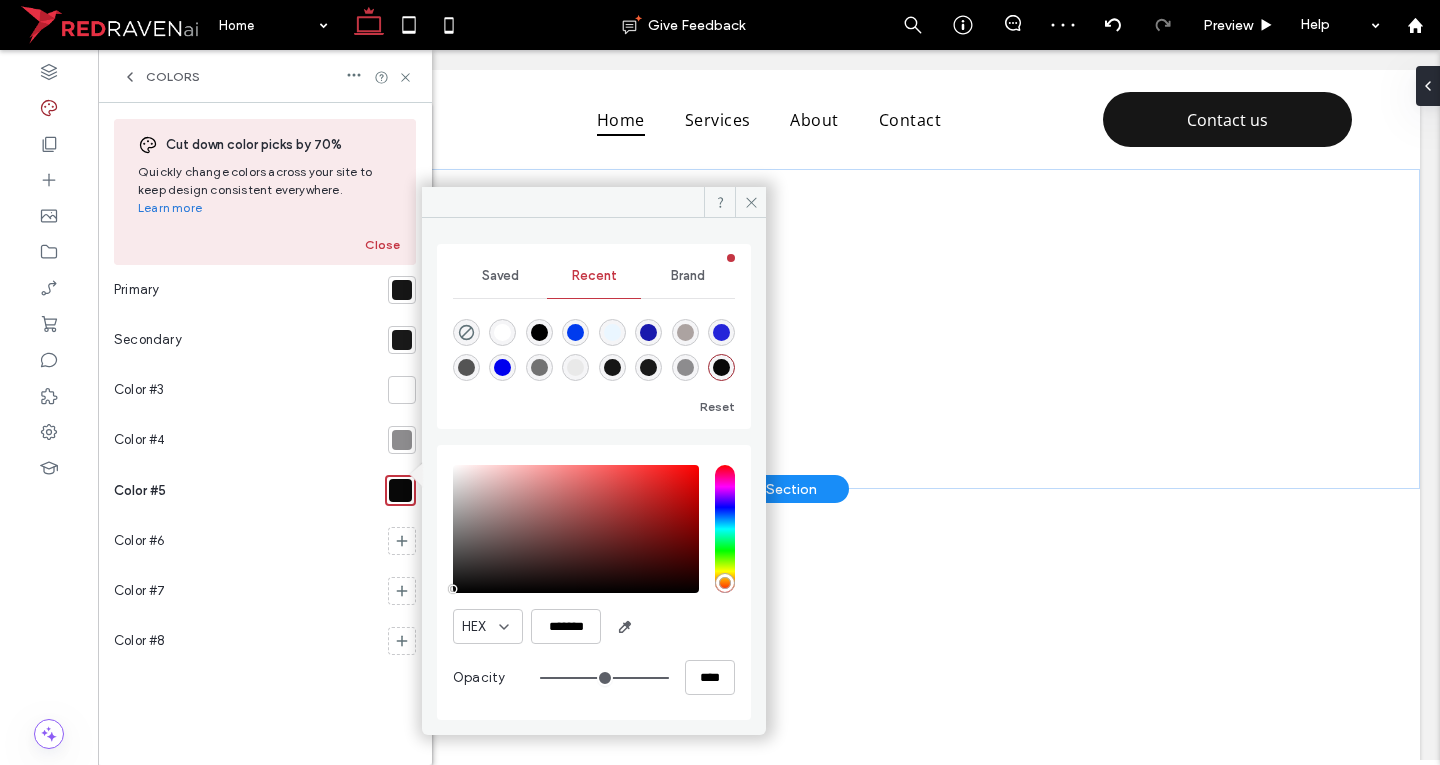 drag, startPoint x: 452, startPoint y: 582, endPoint x: 444, endPoint y: 571, distance: 13.601471 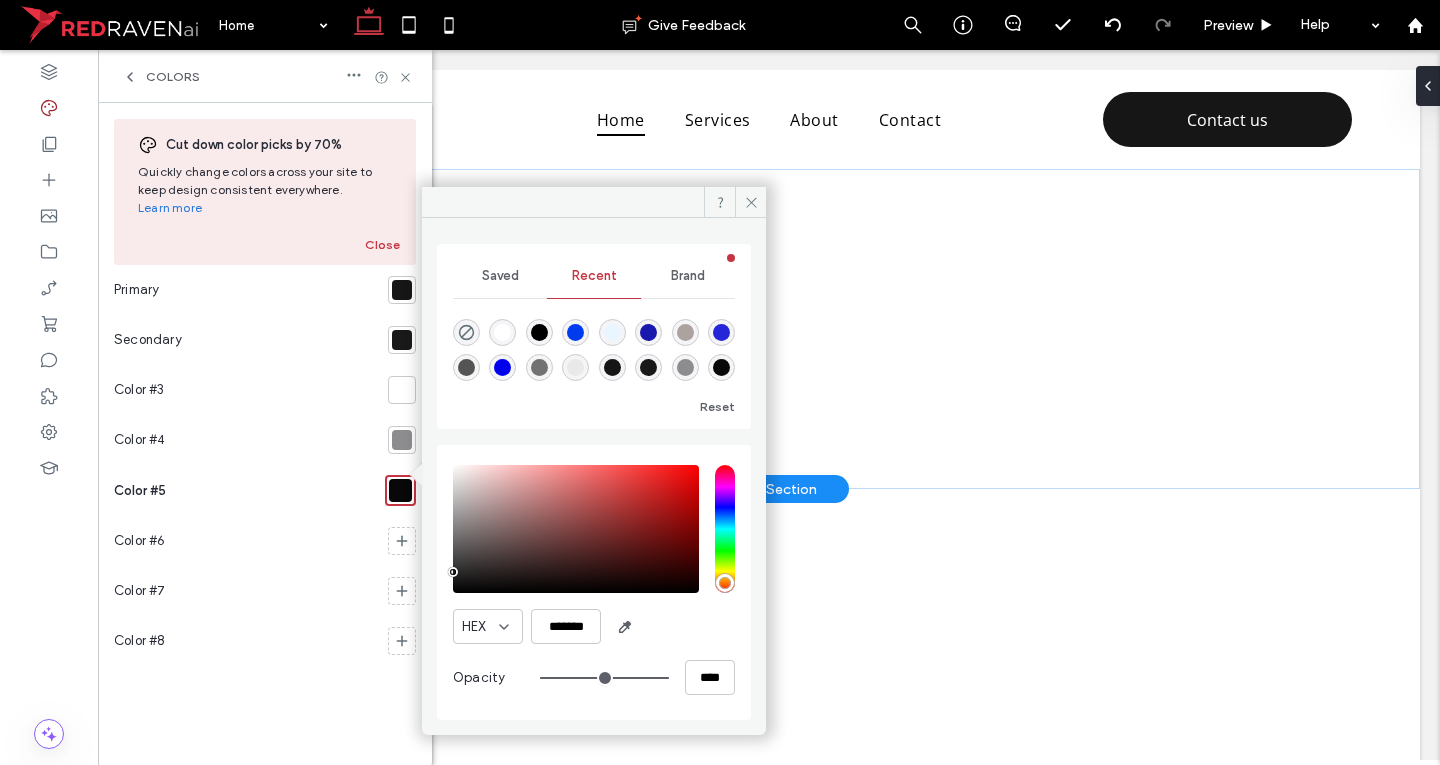 type on "*******" 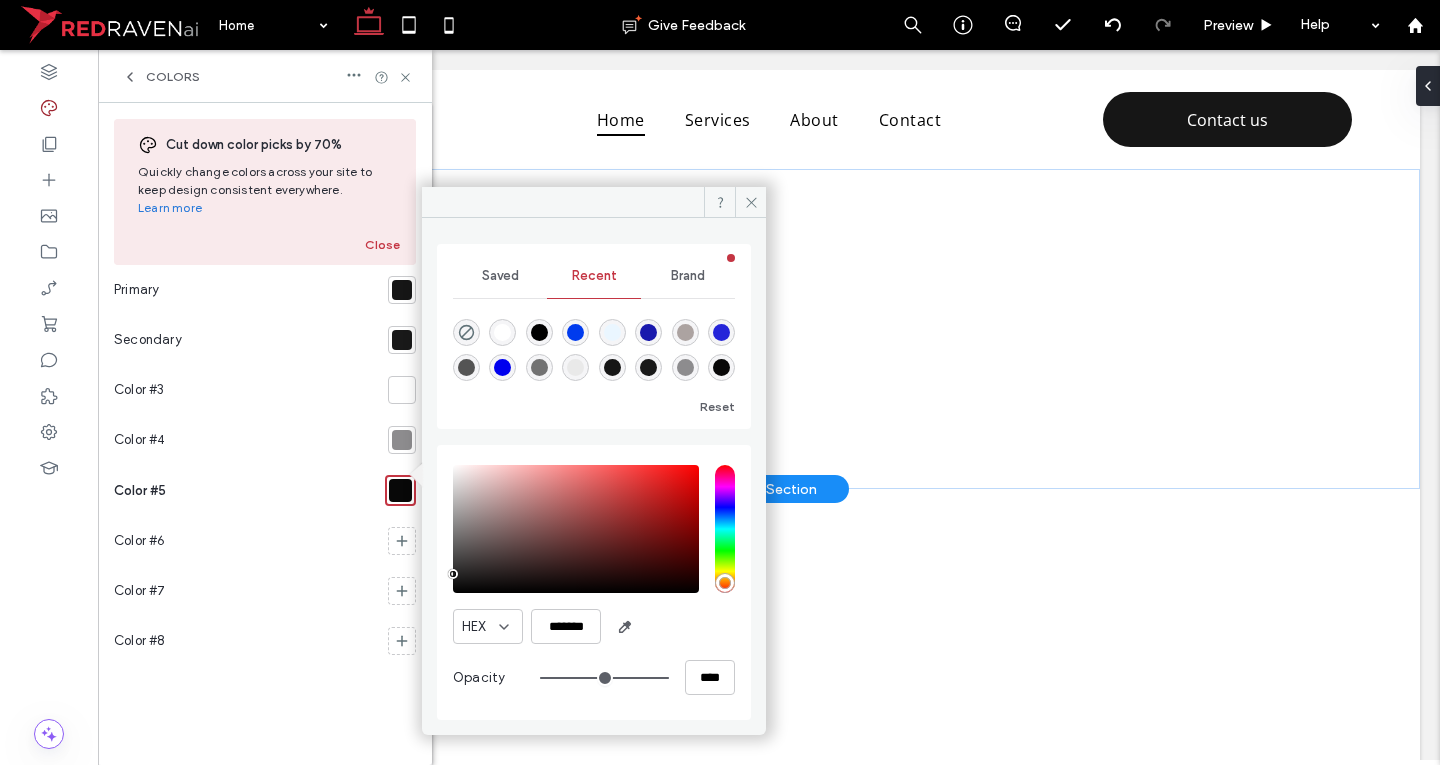 drag, startPoint x: 454, startPoint y: 589, endPoint x: 433, endPoint y: 574, distance: 25.806976 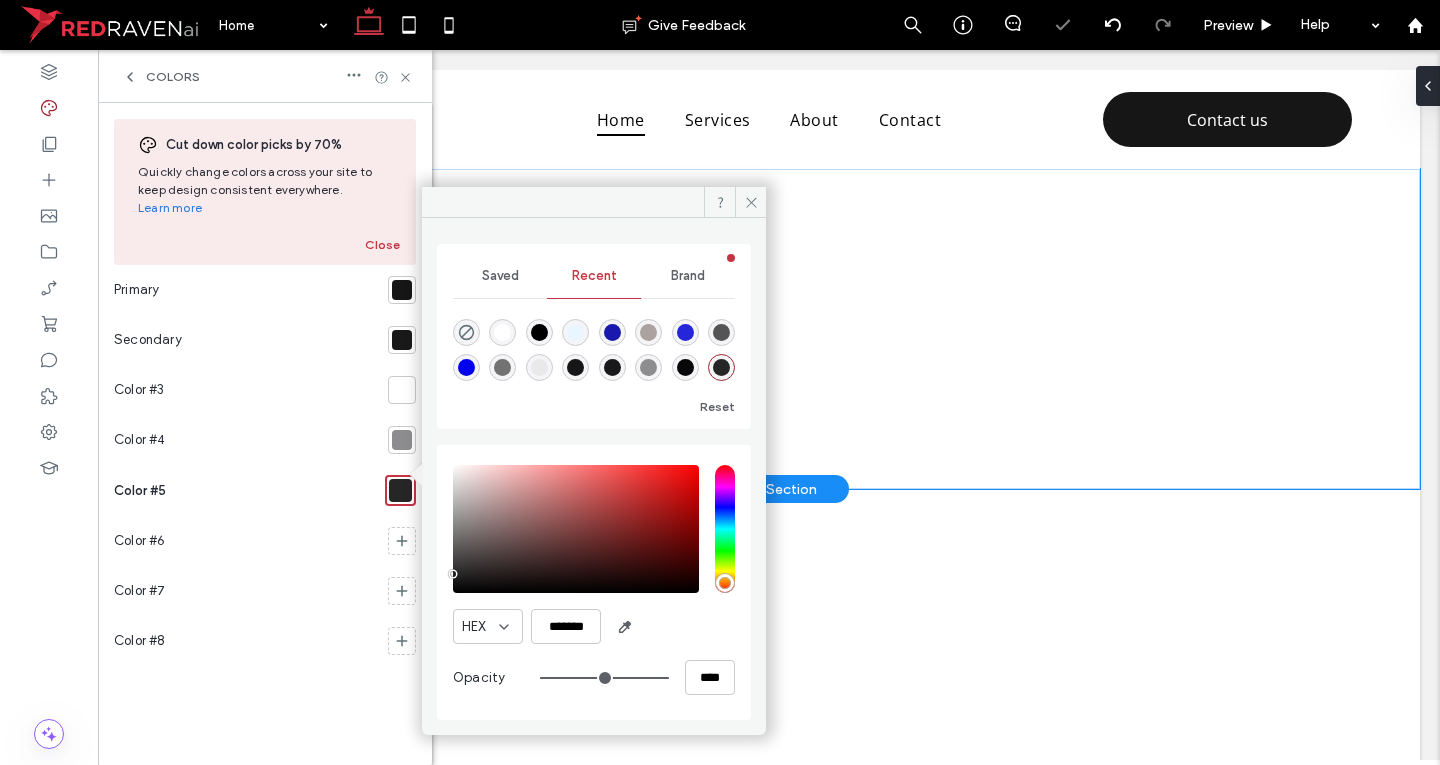 click at bounding box center (769, 329) 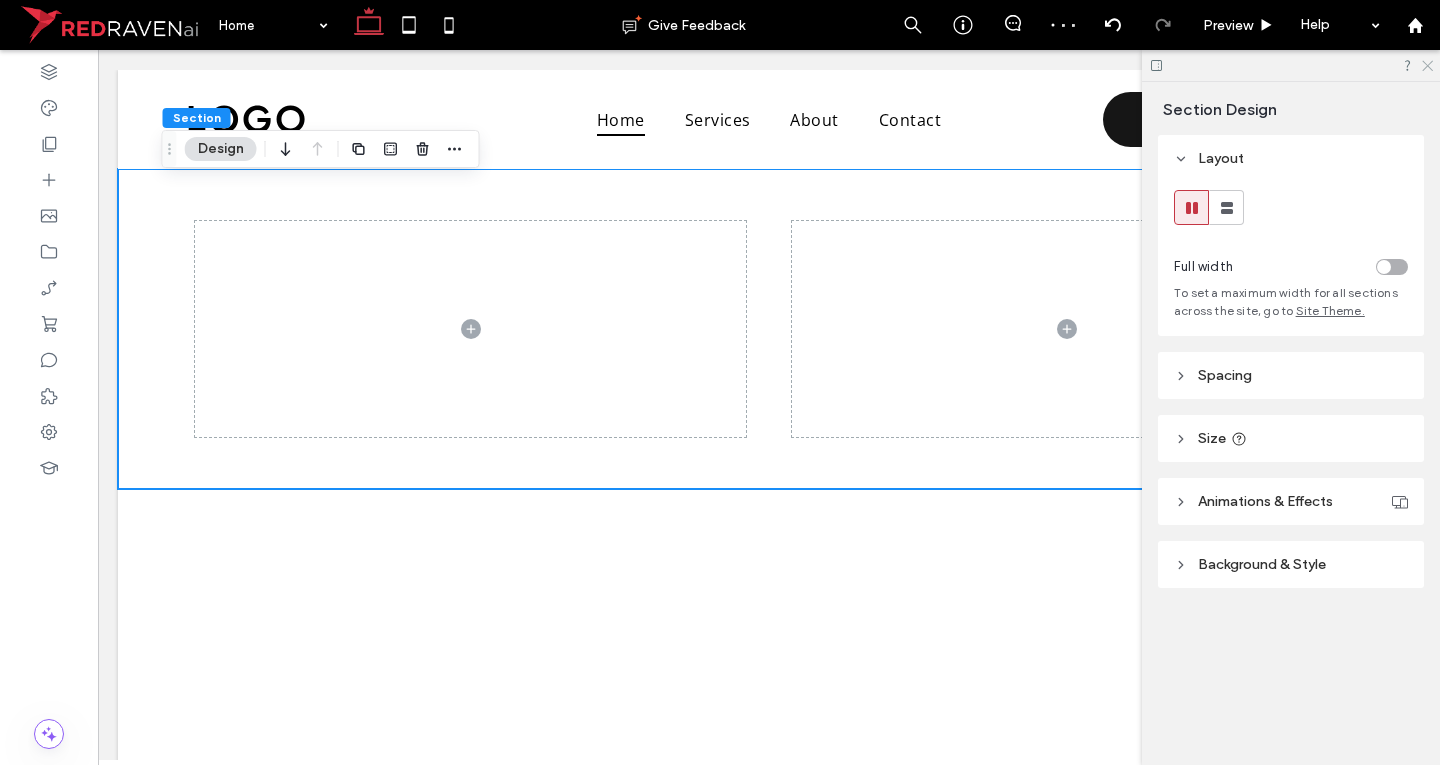 drag, startPoint x: 1429, startPoint y: 65, endPoint x: 765, endPoint y: 62, distance: 664.0068 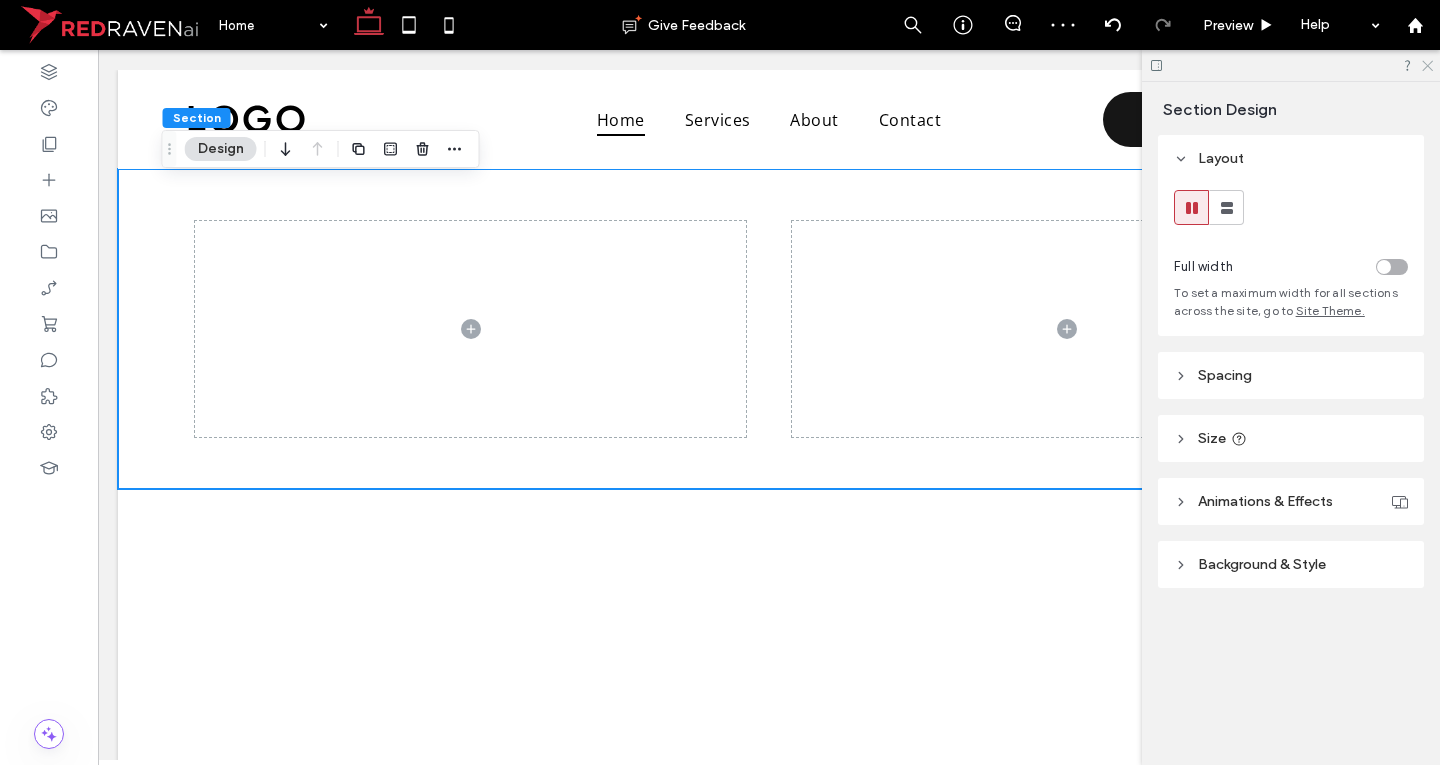 click 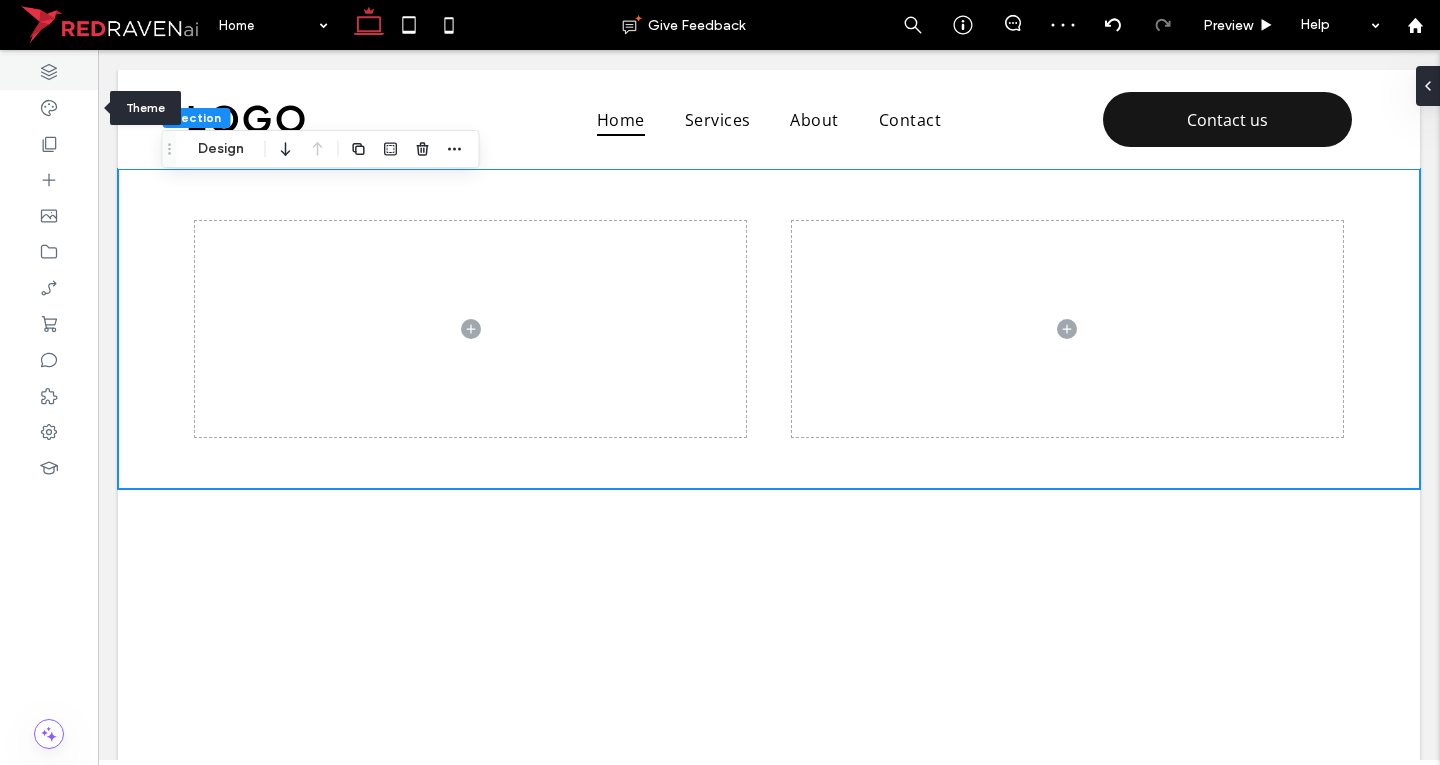 click 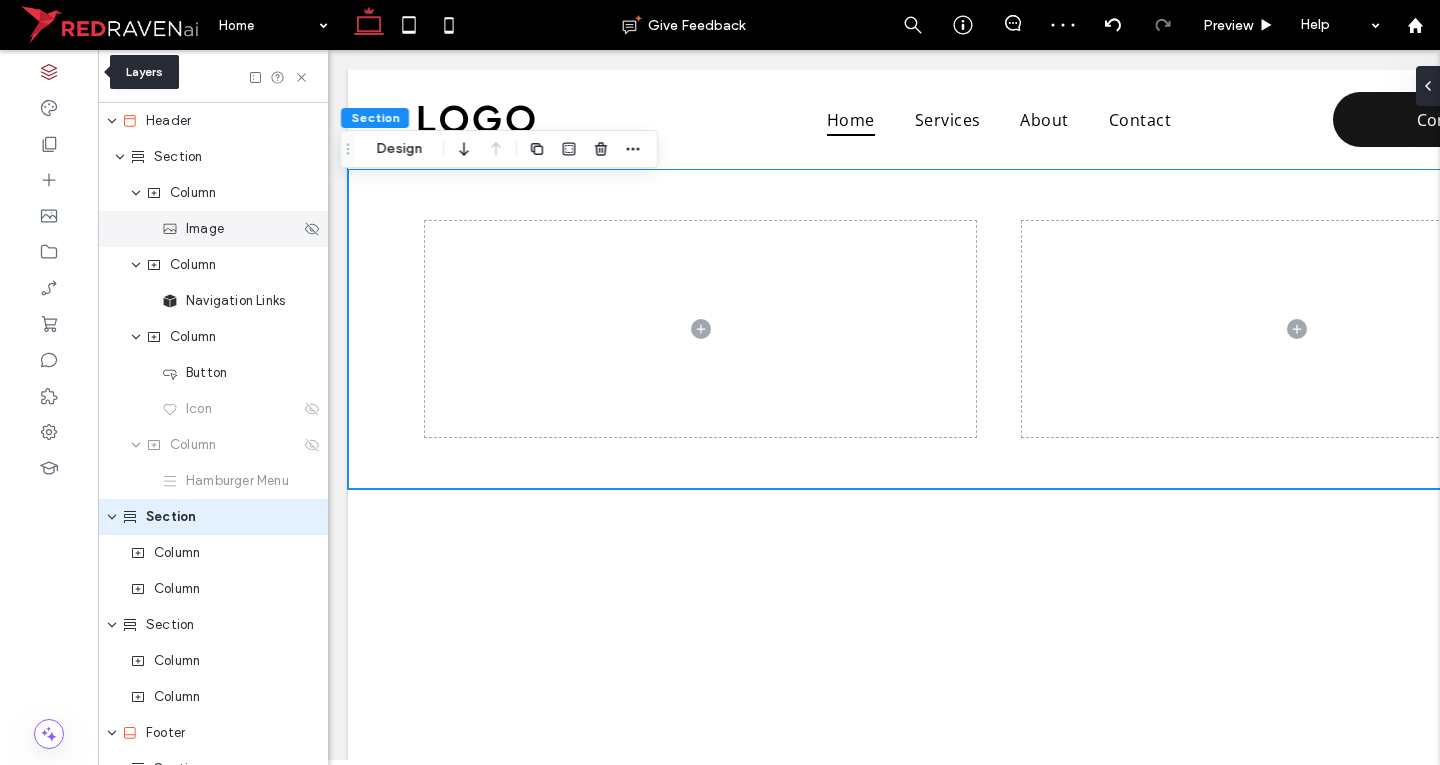 scroll, scrollTop: 0, scrollLeft: 230, axis: horizontal 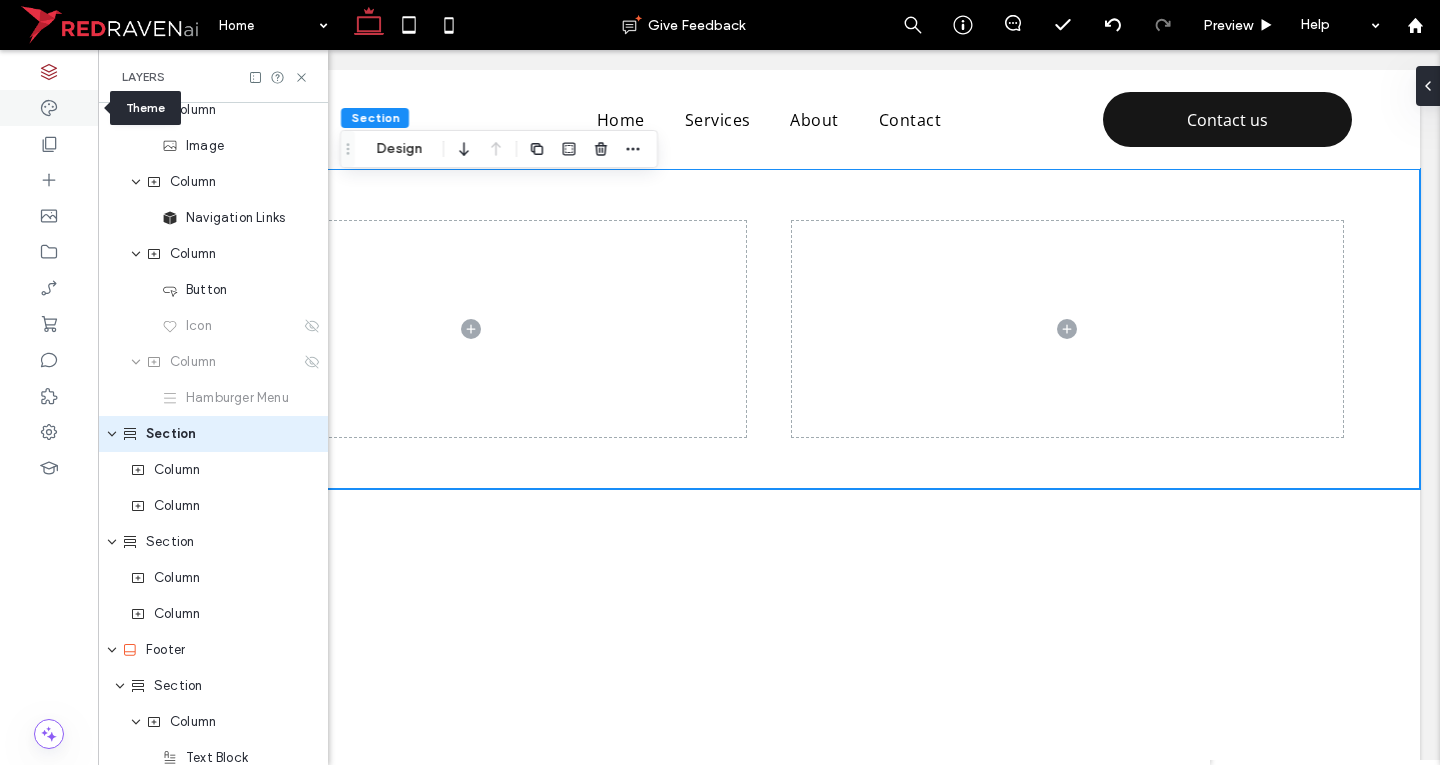 click 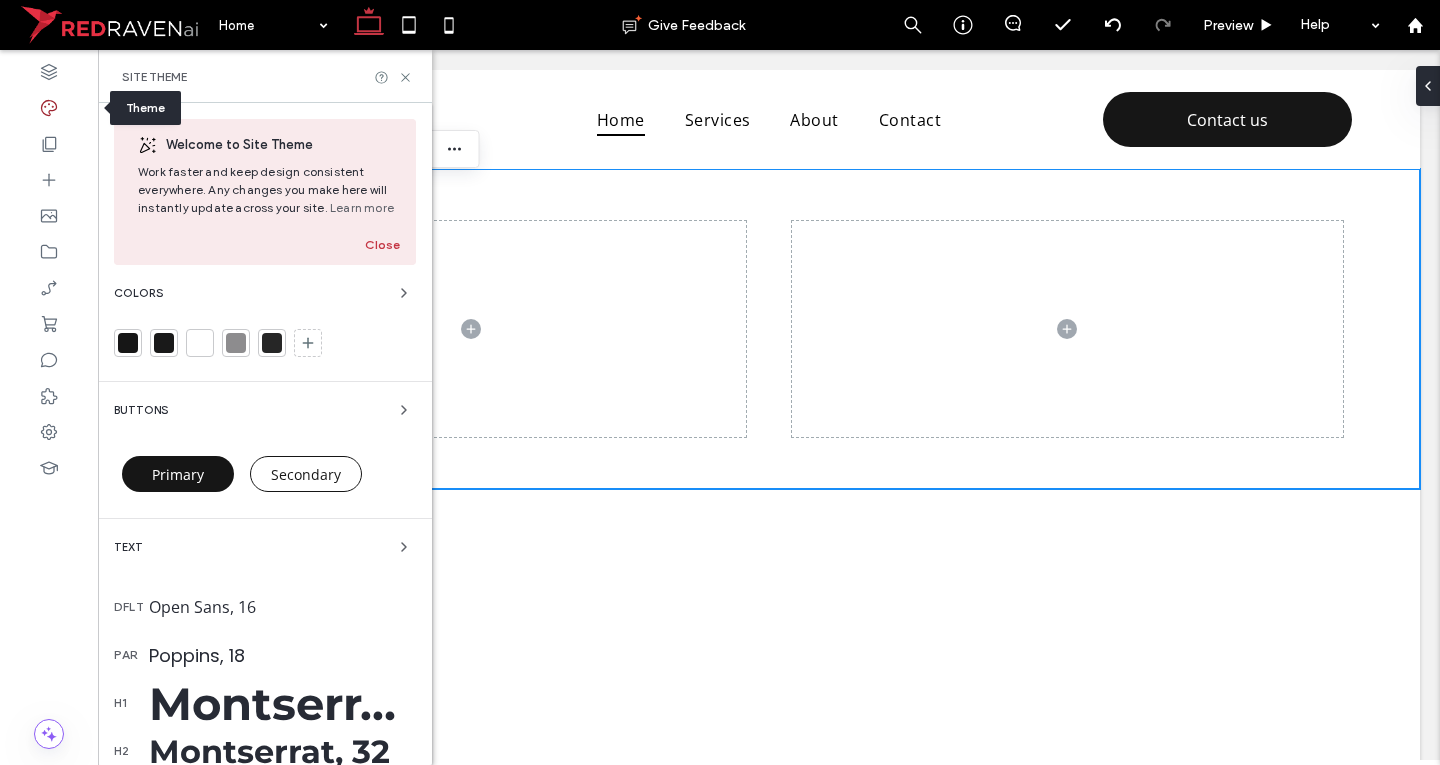 scroll, scrollTop: 0, scrollLeft: 0, axis: both 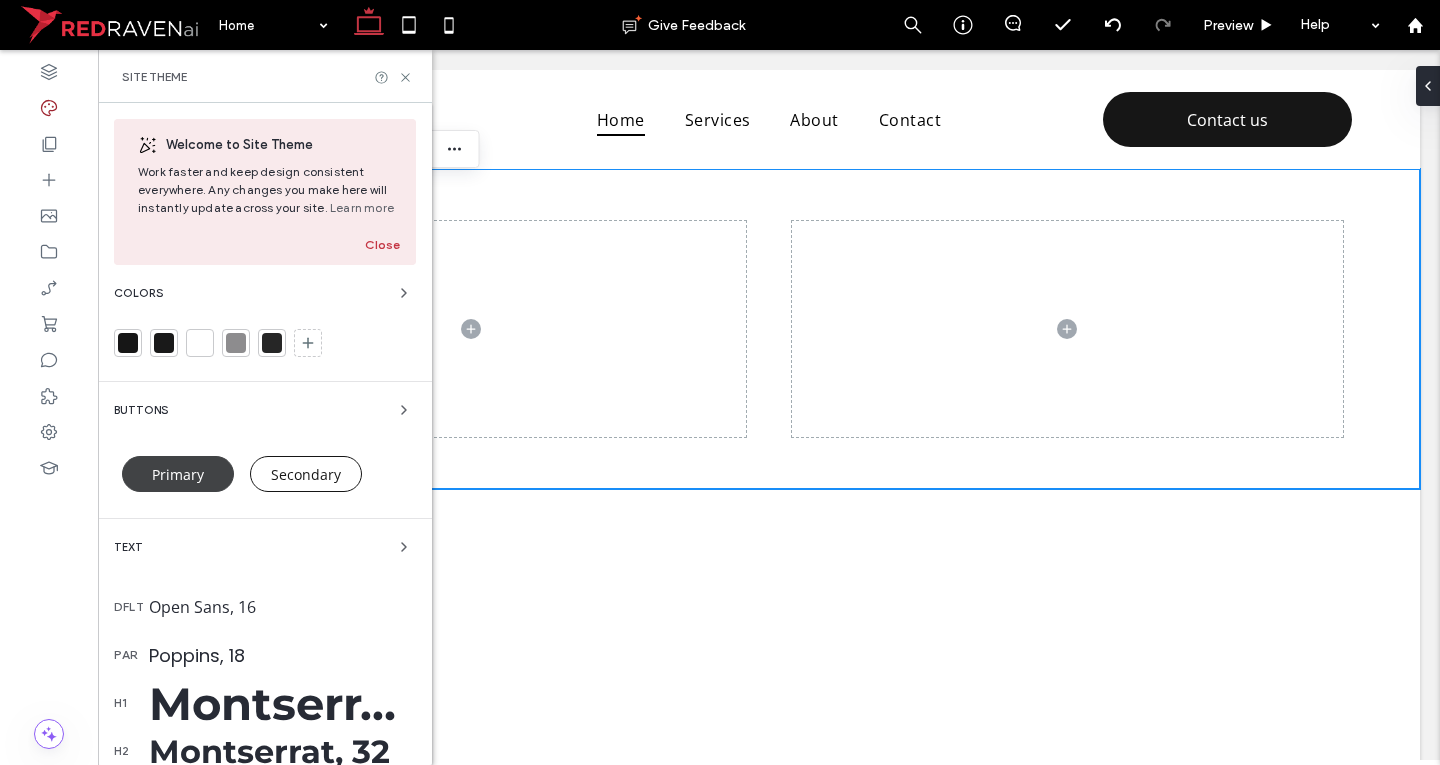 click on "Primary" at bounding box center (178, 474) 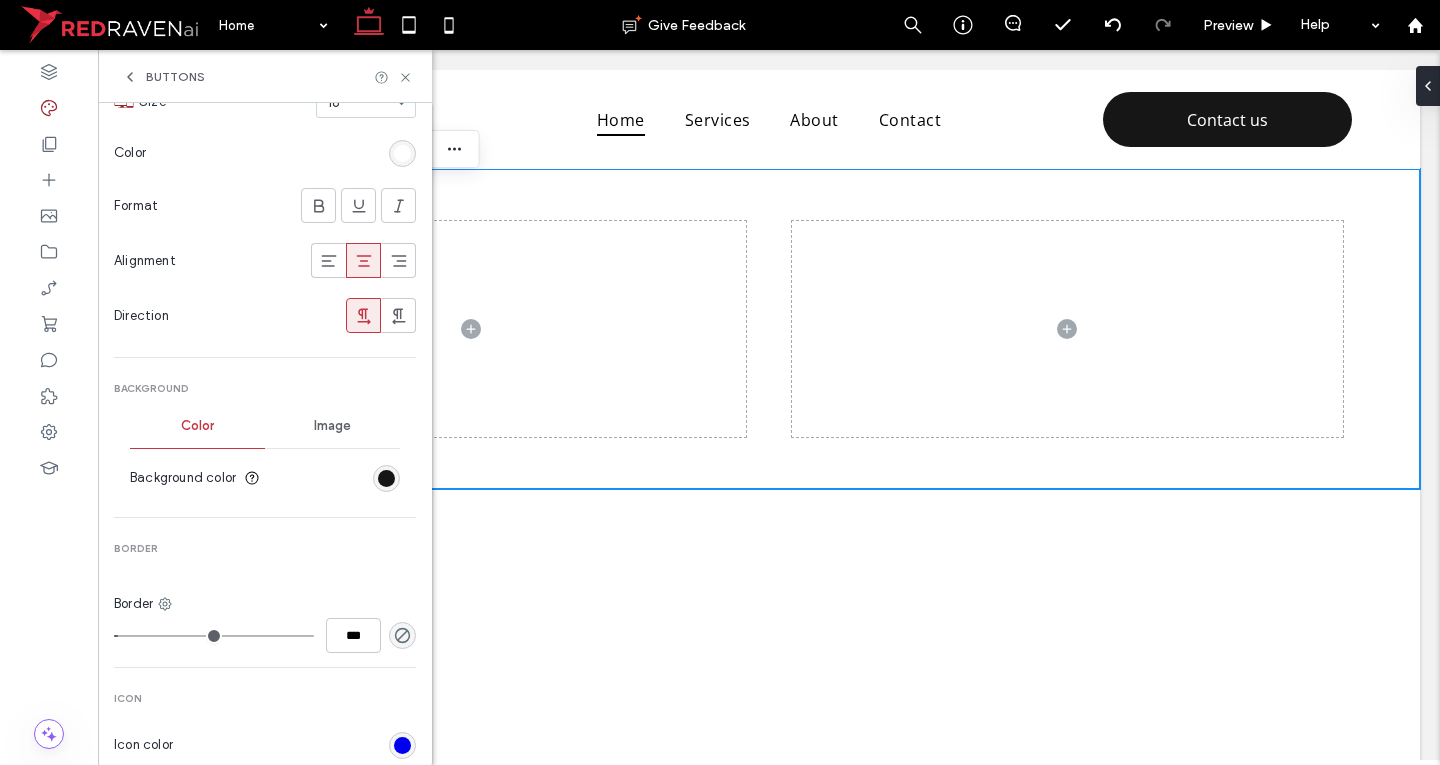 scroll, scrollTop: 600, scrollLeft: 0, axis: vertical 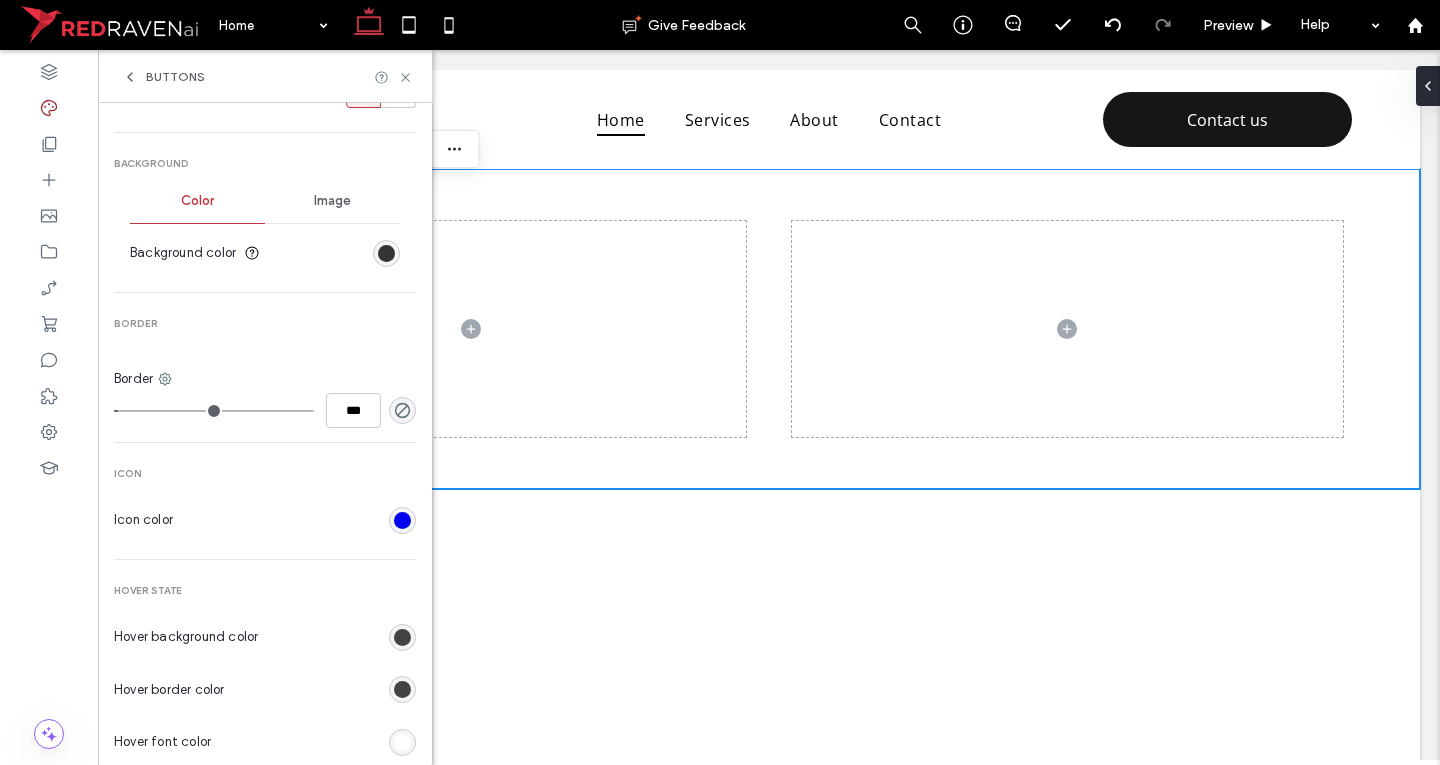 click at bounding box center (386, 253) 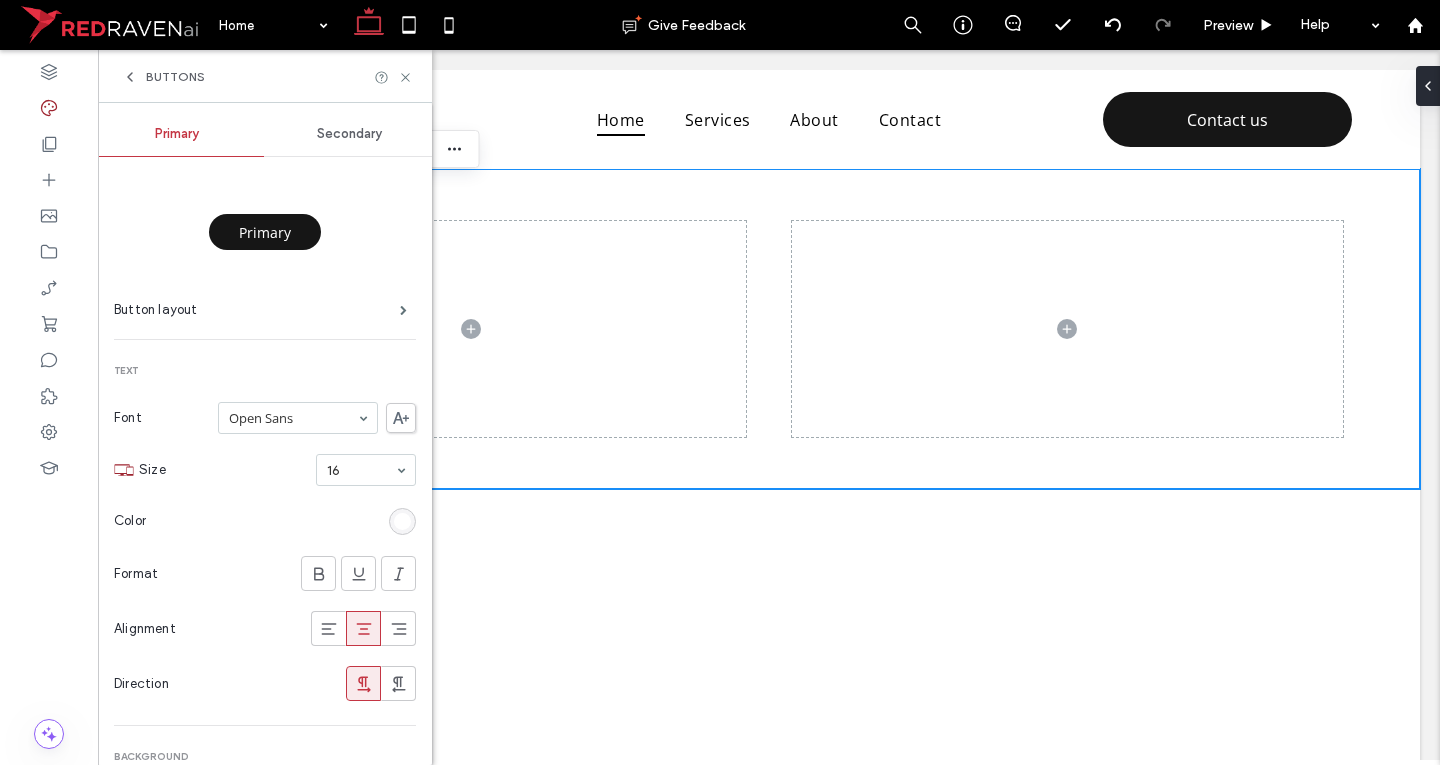 scroll, scrollTop: 0, scrollLeft: 0, axis: both 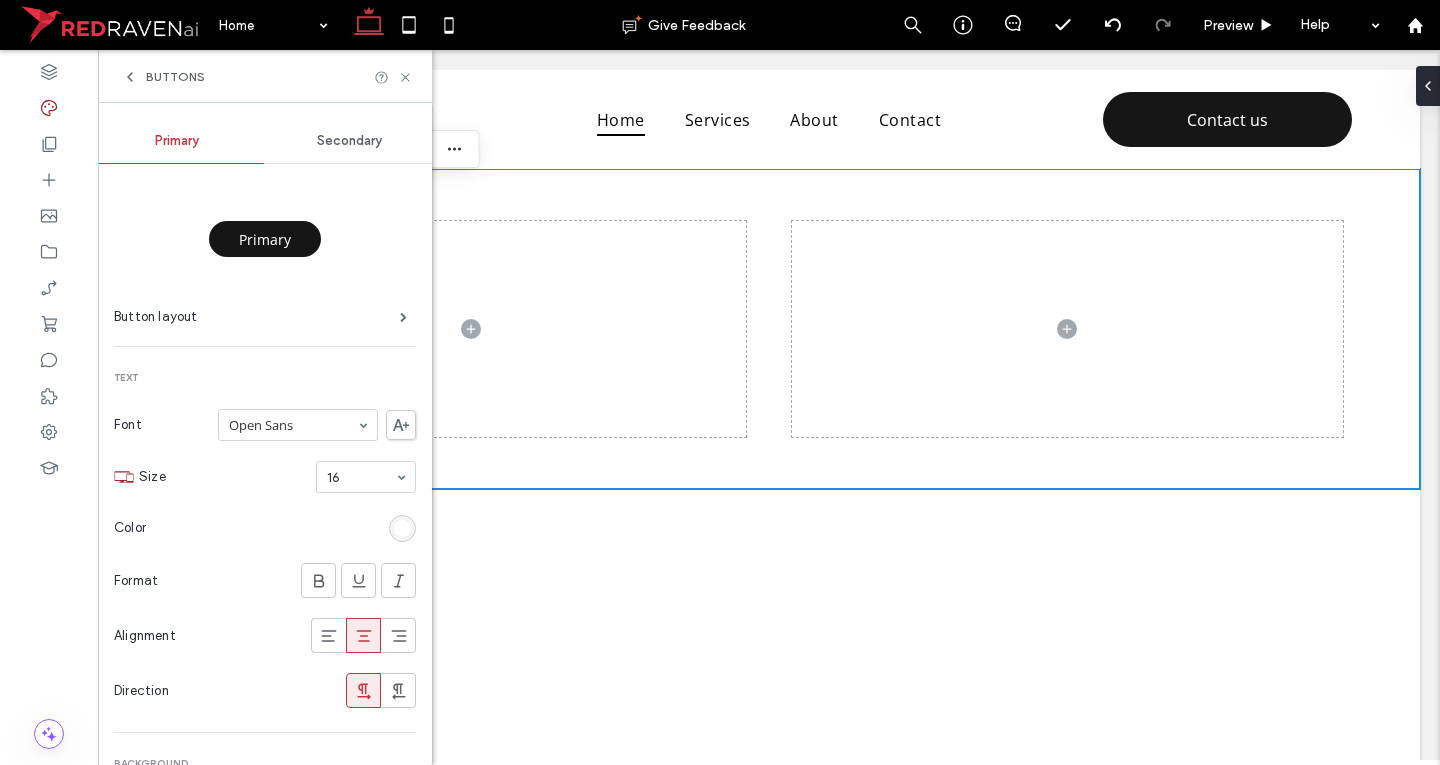 click on "Secondary" at bounding box center (350, 141) 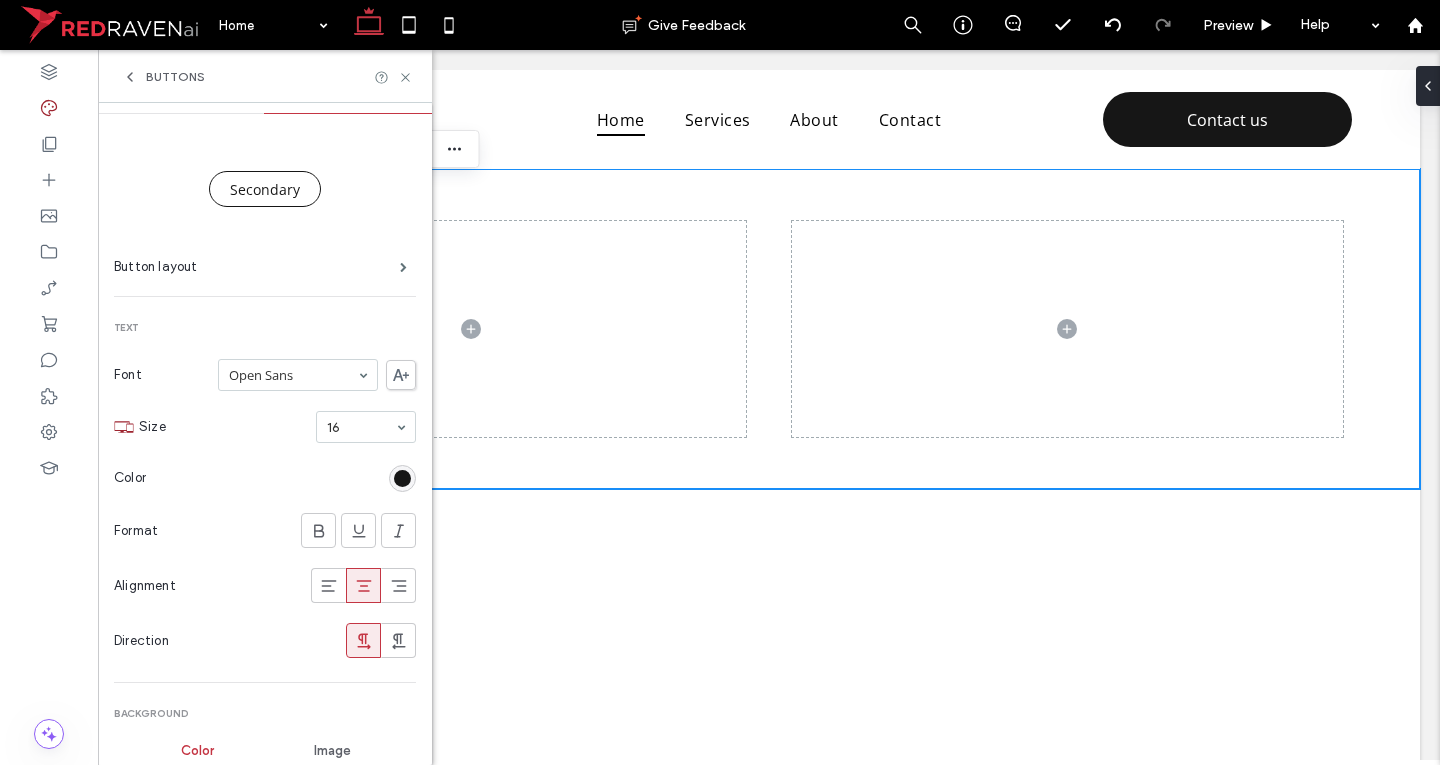 scroll, scrollTop: 100, scrollLeft: 0, axis: vertical 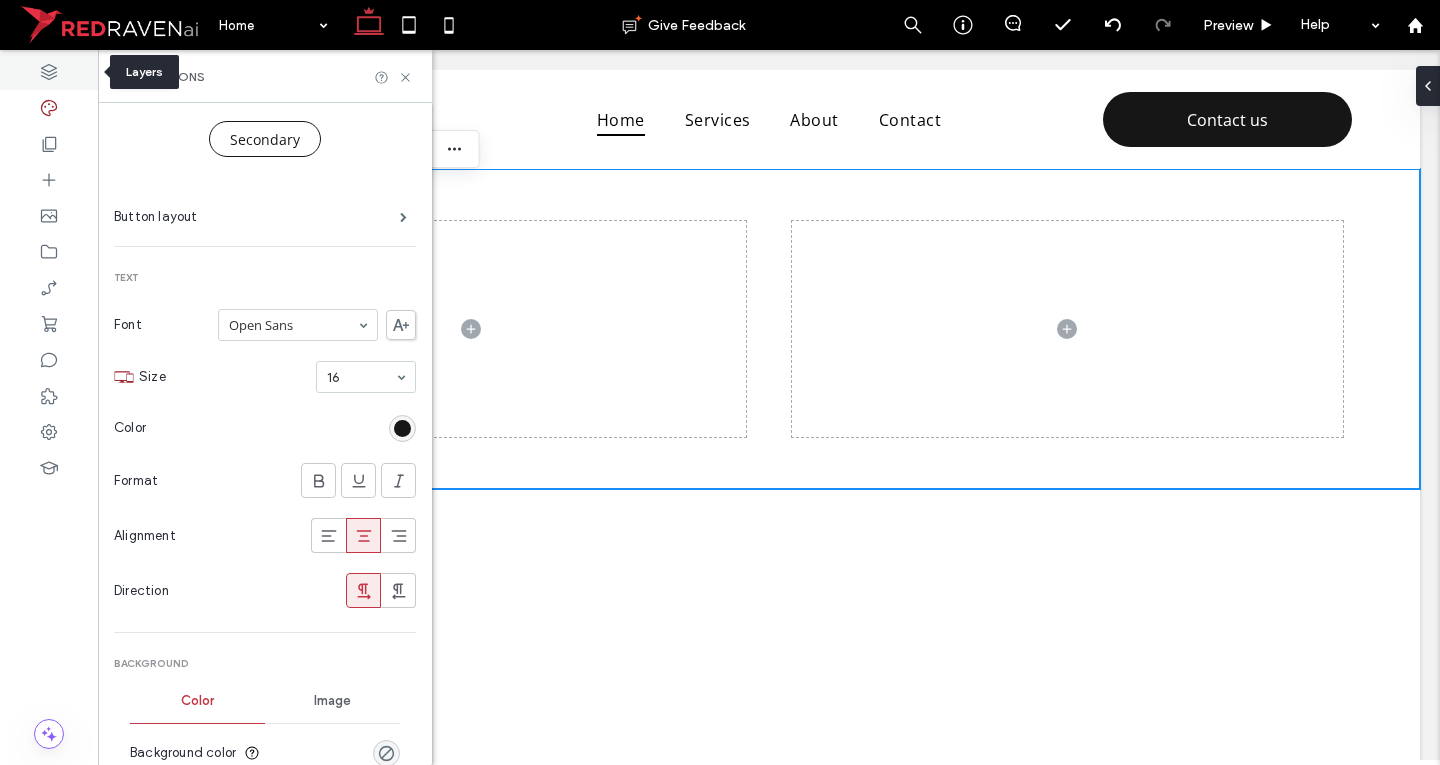 click 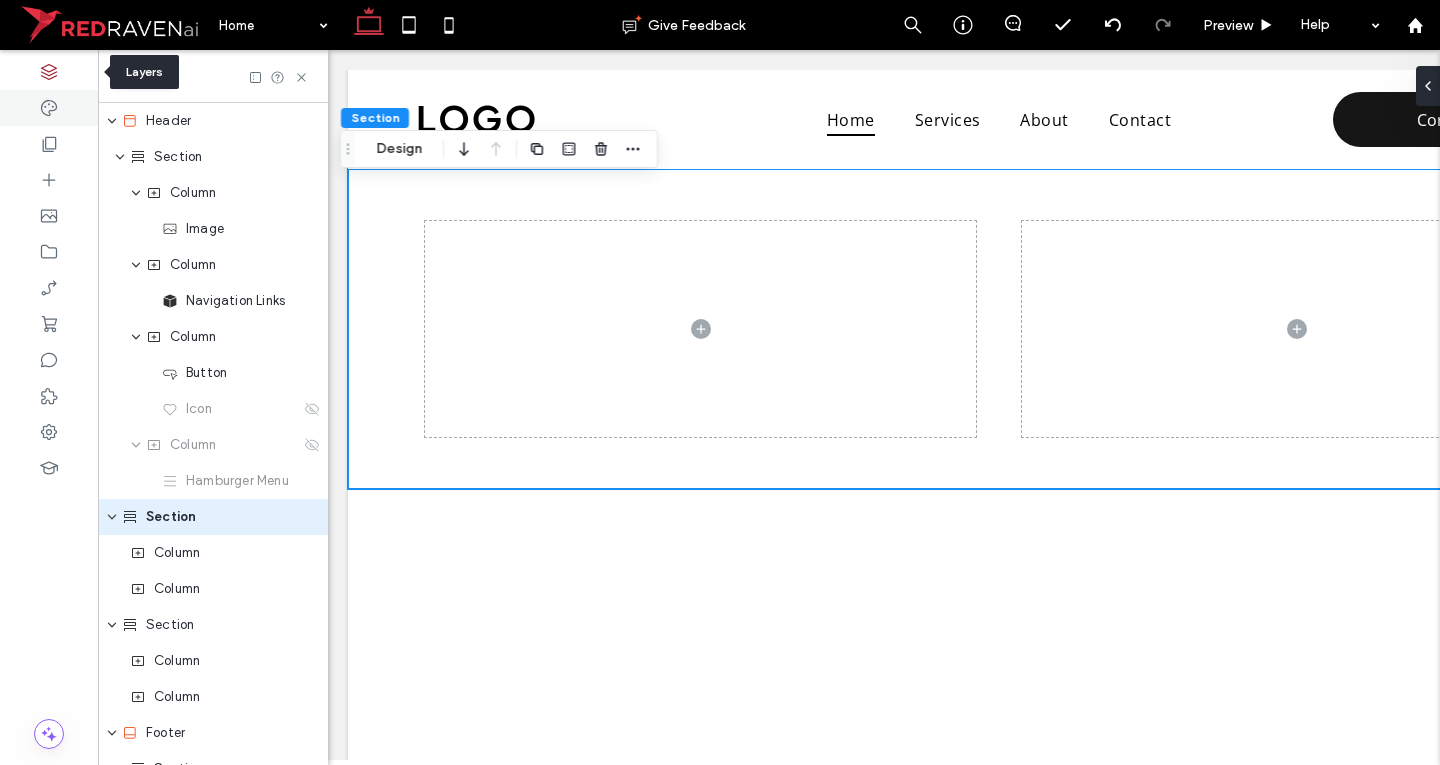 scroll, scrollTop: 0, scrollLeft: 230, axis: horizontal 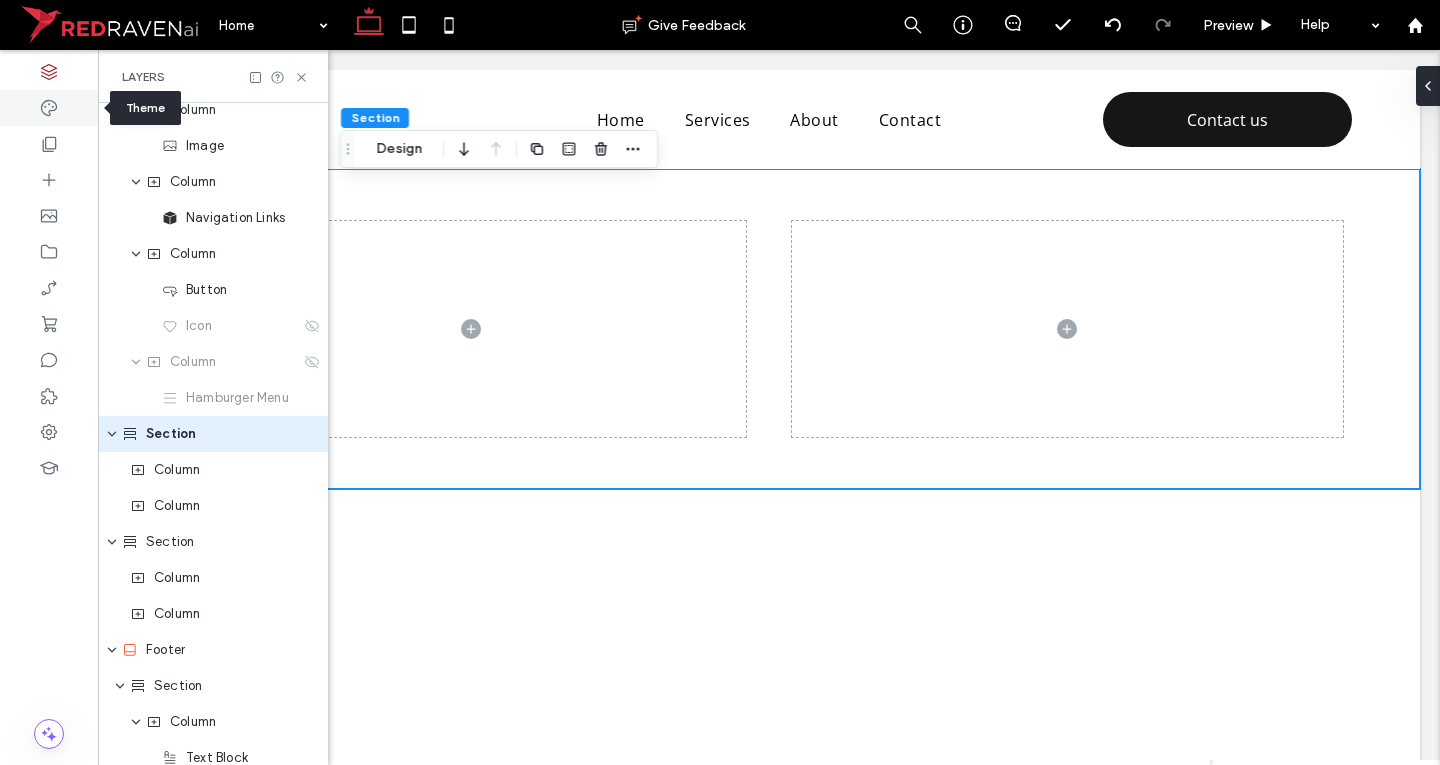 click 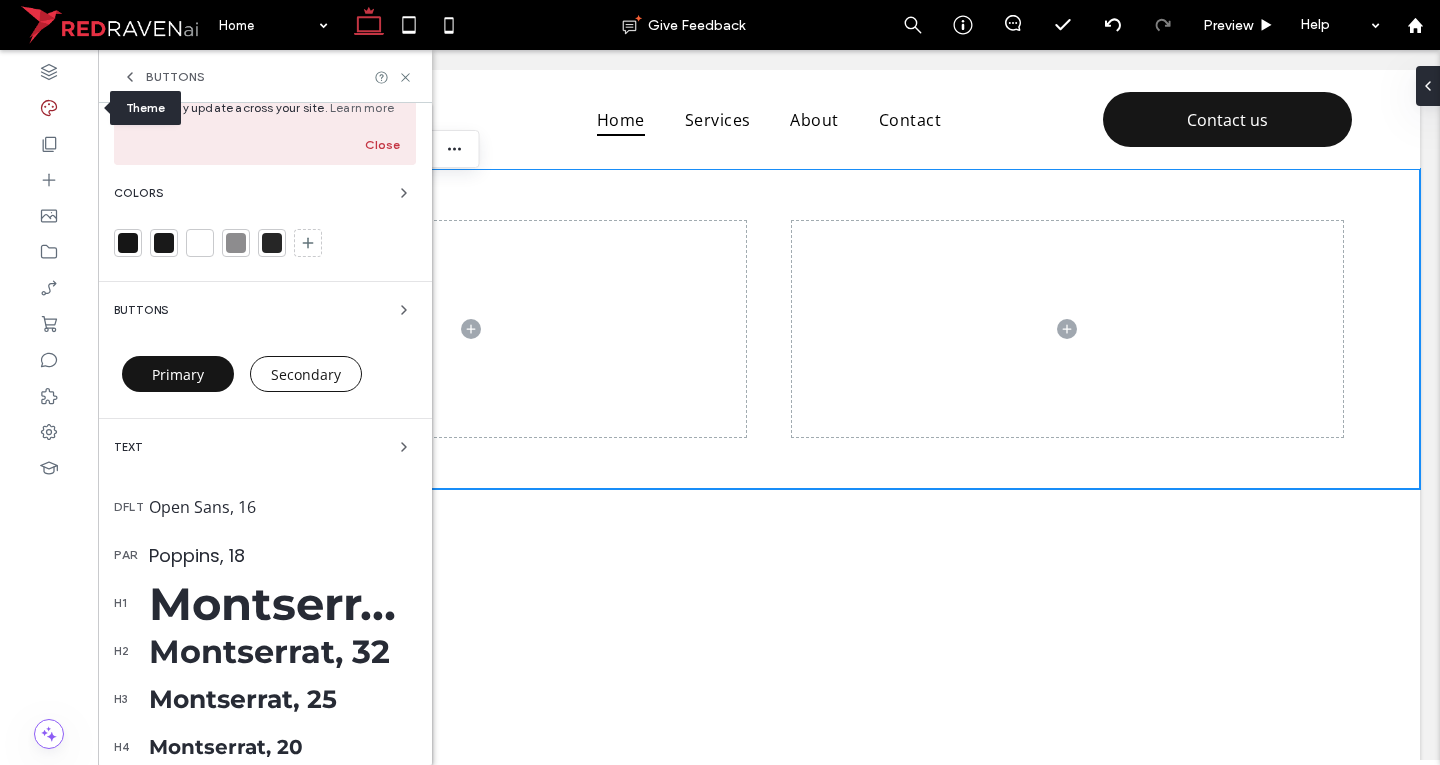 scroll, scrollTop: 0, scrollLeft: 0, axis: both 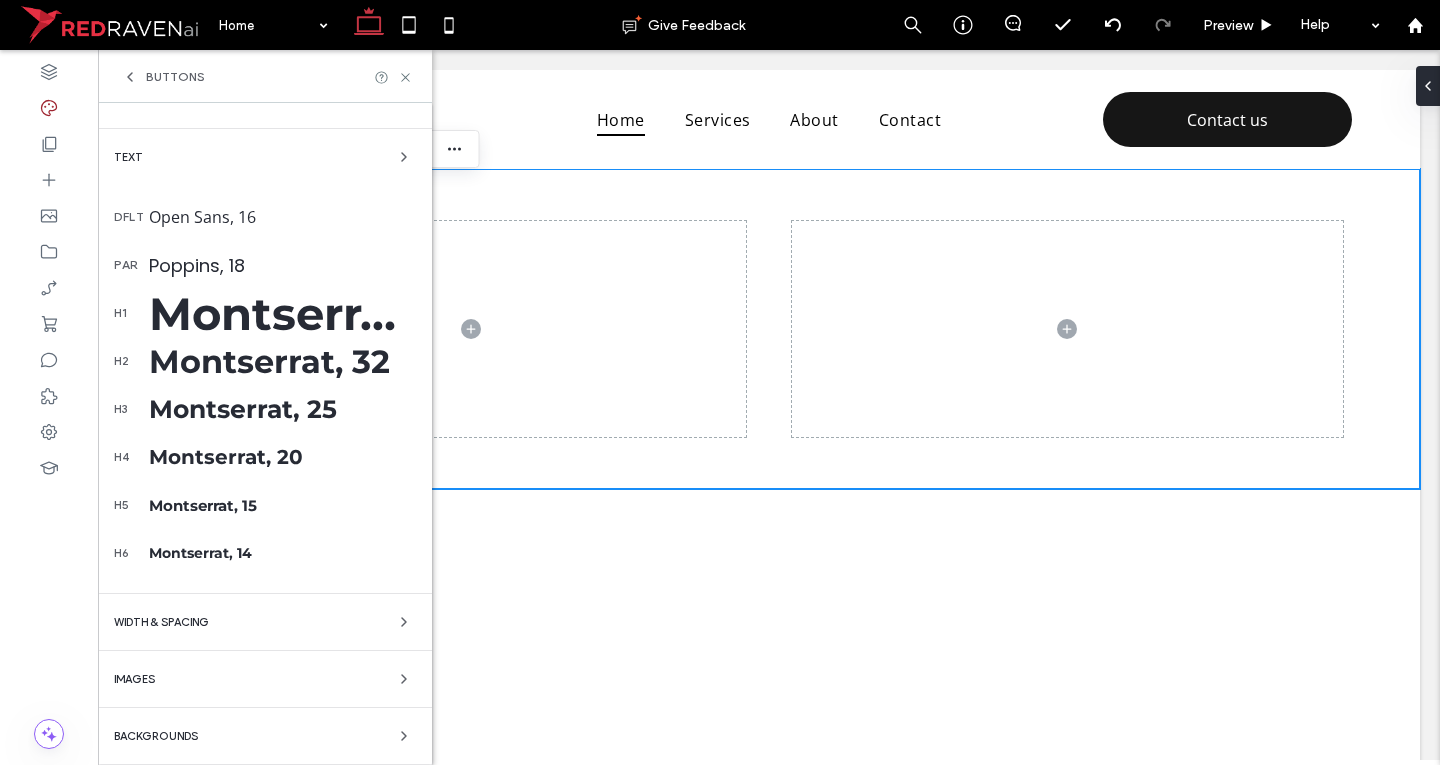click on "Backgrounds" at bounding box center (156, 736) 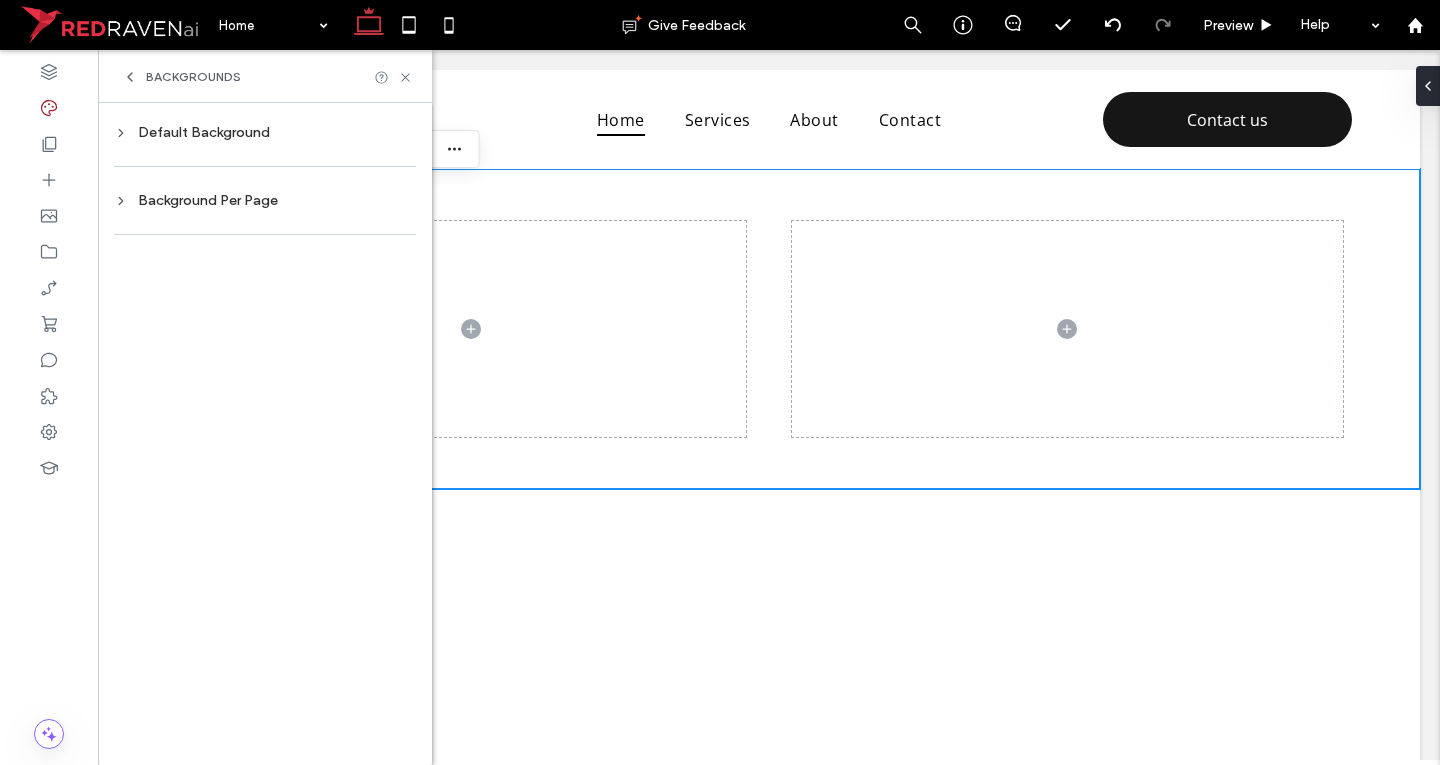 scroll, scrollTop: 0, scrollLeft: 0, axis: both 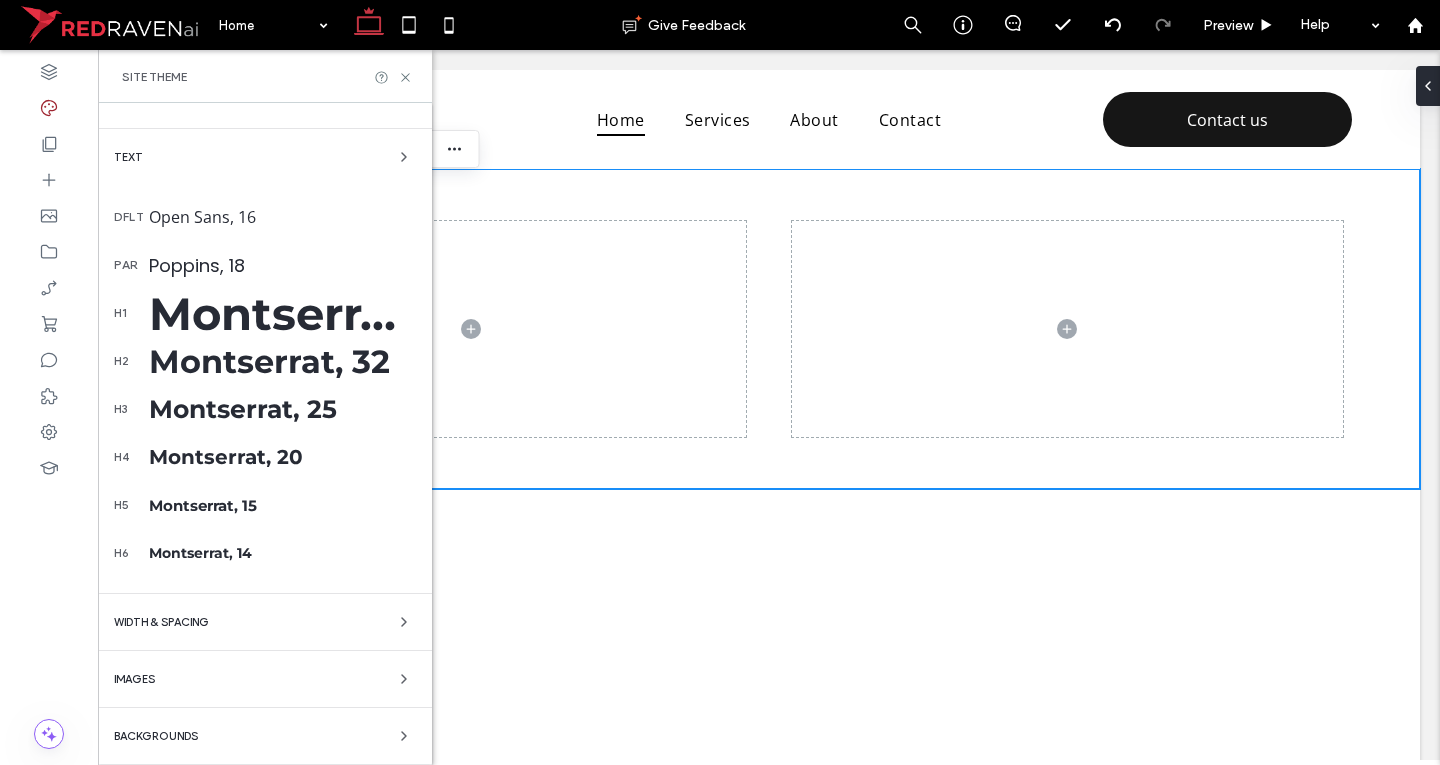 click on "WIDTH & SPACING" at bounding box center (265, 622) 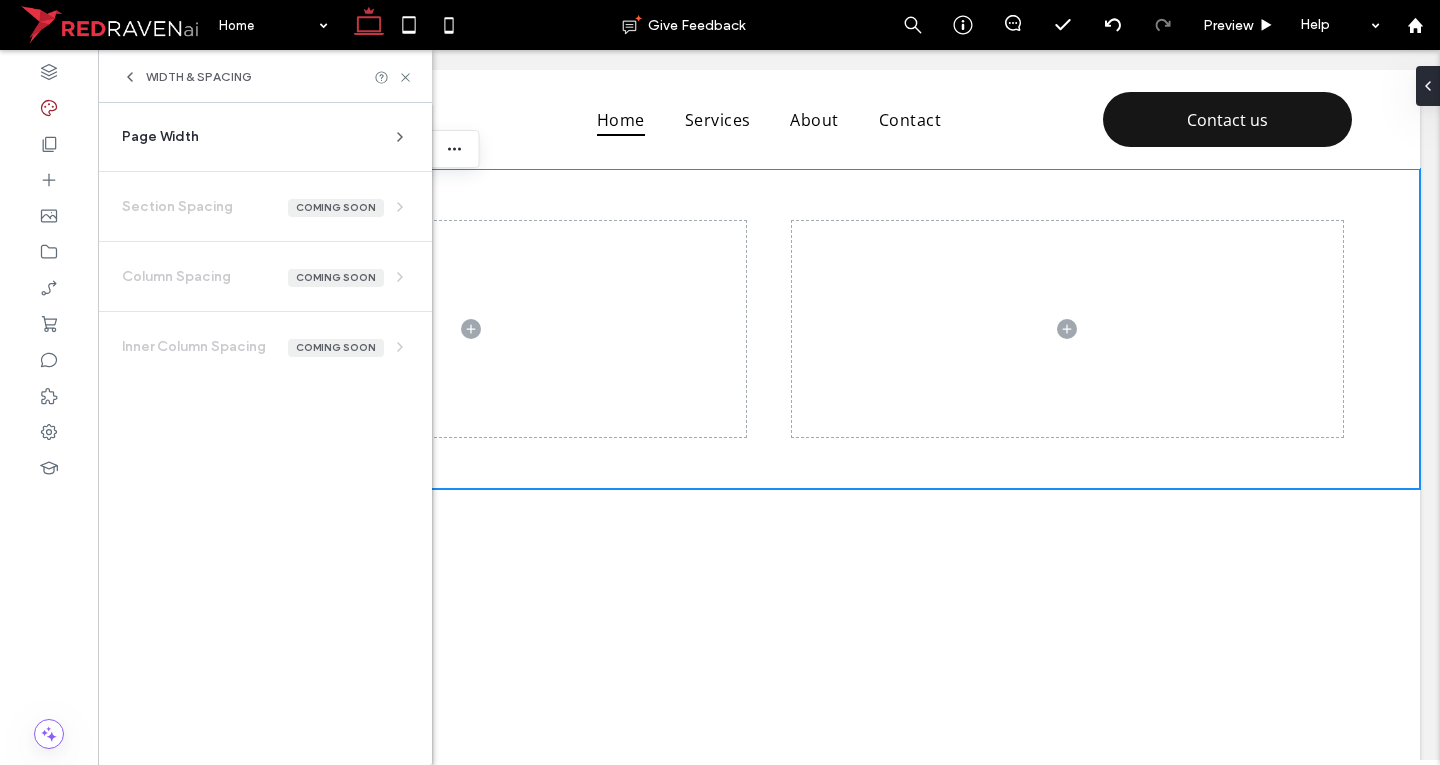 scroll, scrollTop: 0, scrollLeft: 0, axis: both 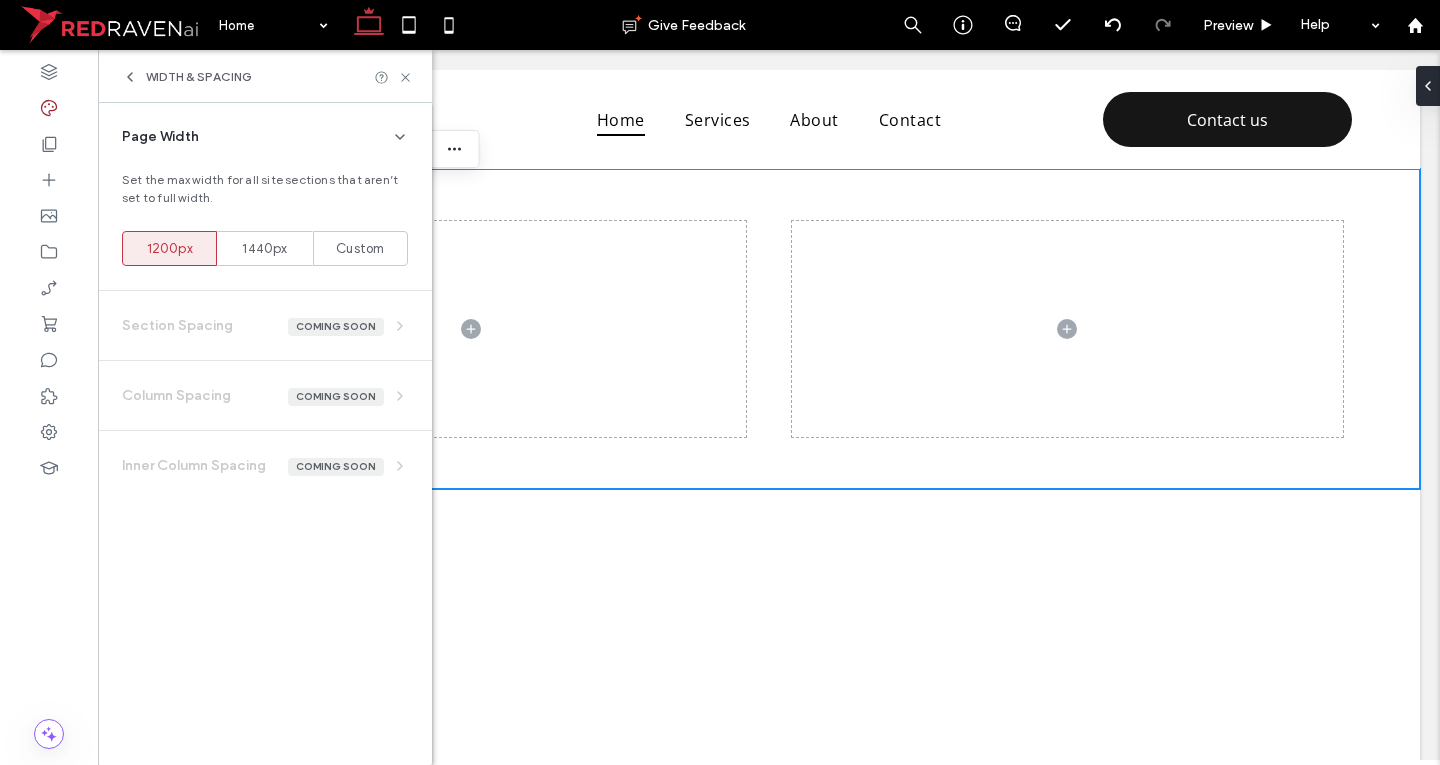 click 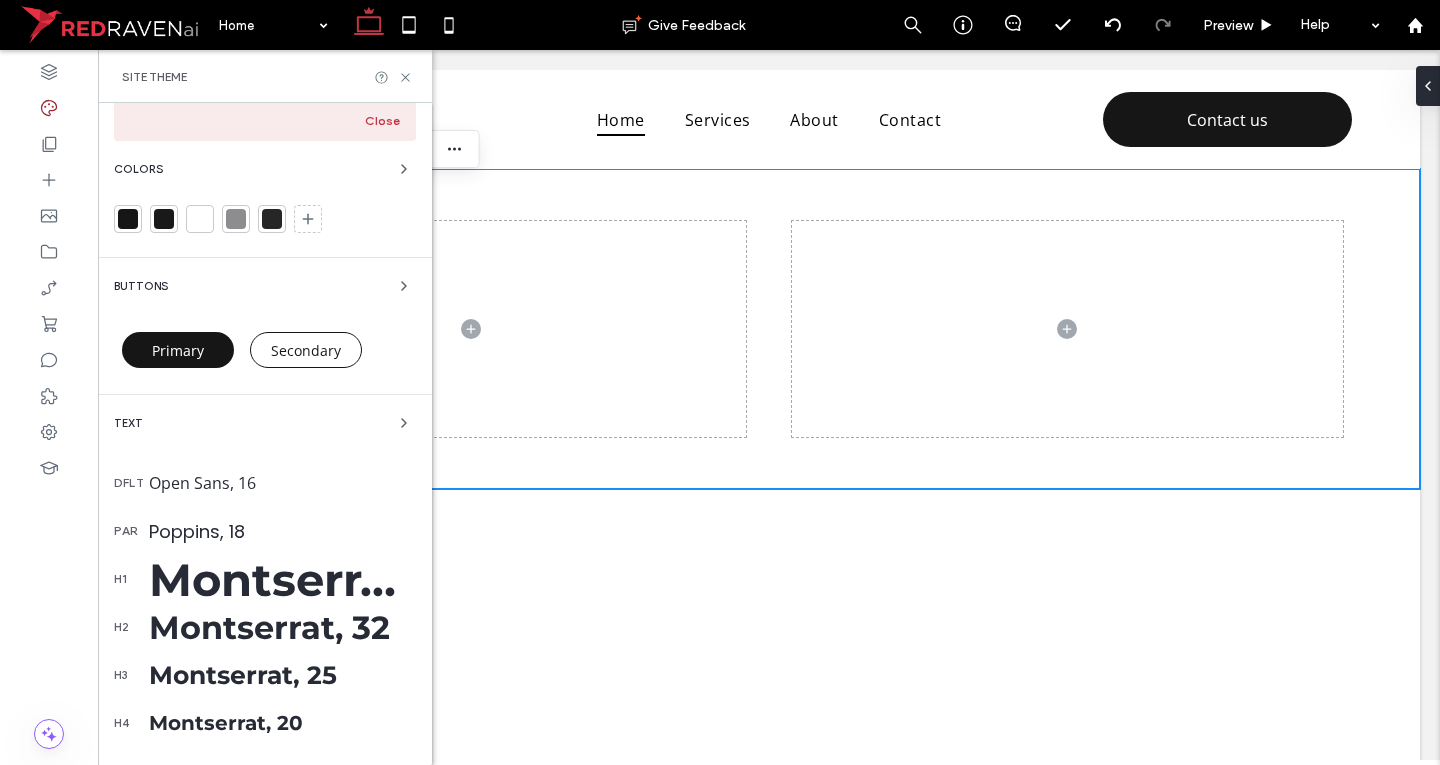 scroll, scrollTop: 390, scrollLeft: 0, axis: vertical 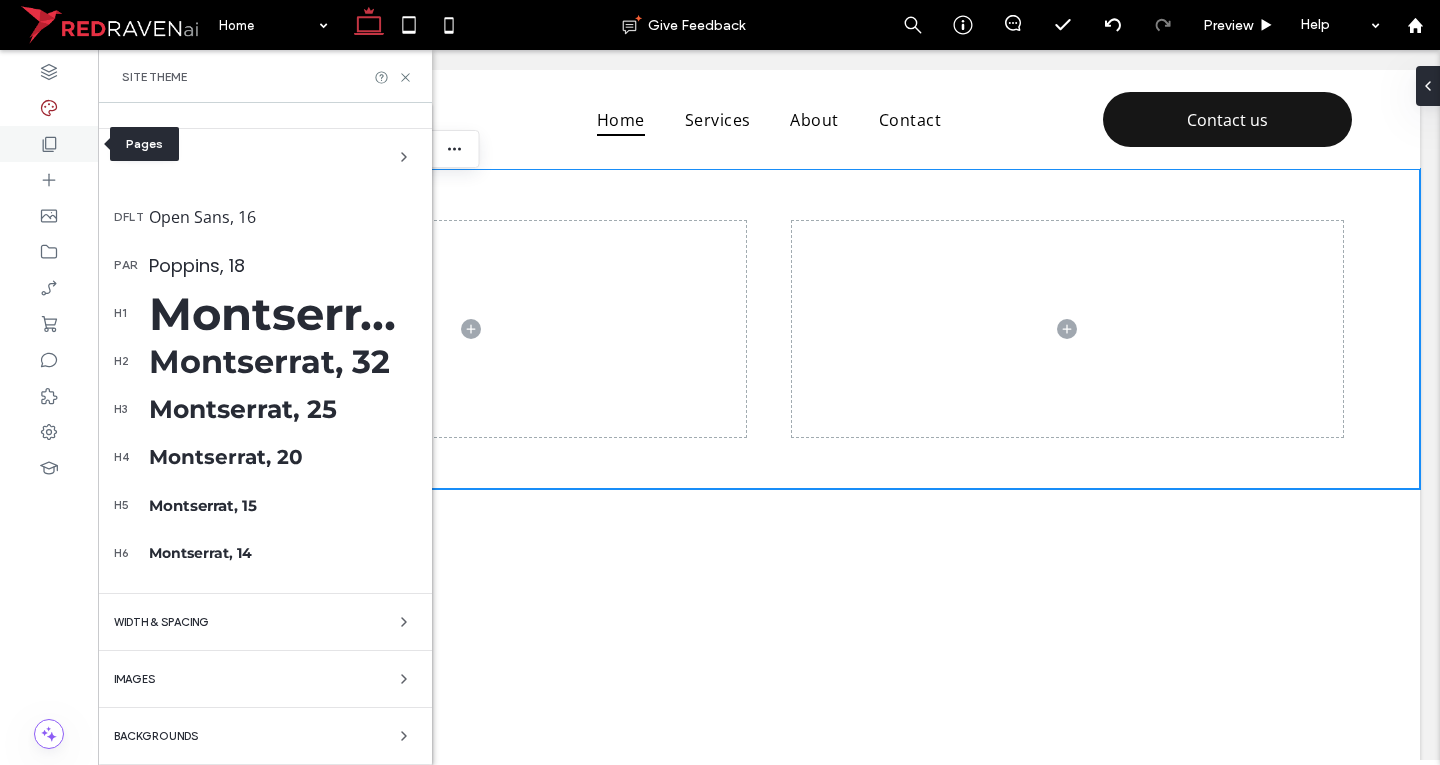 click 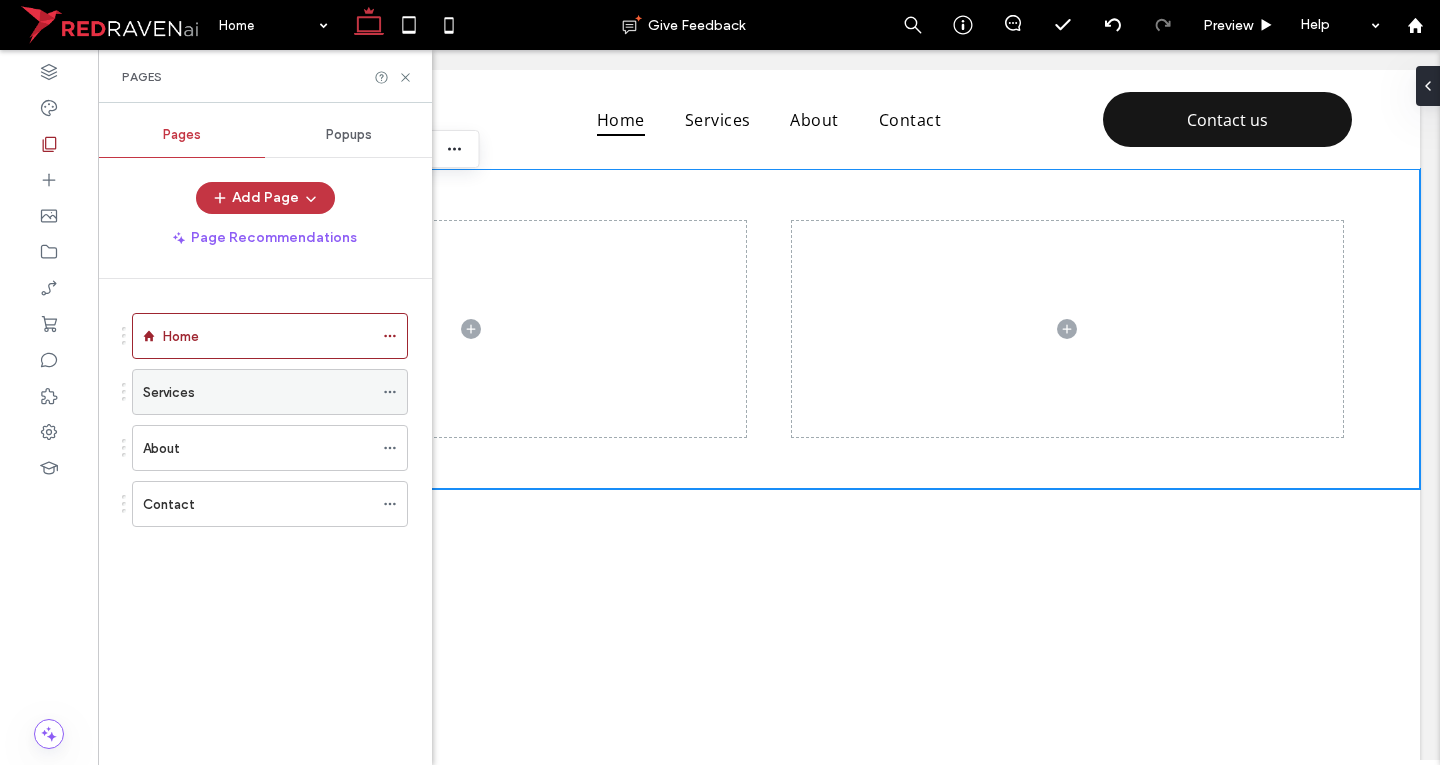 click at bounding box center [395, 392] 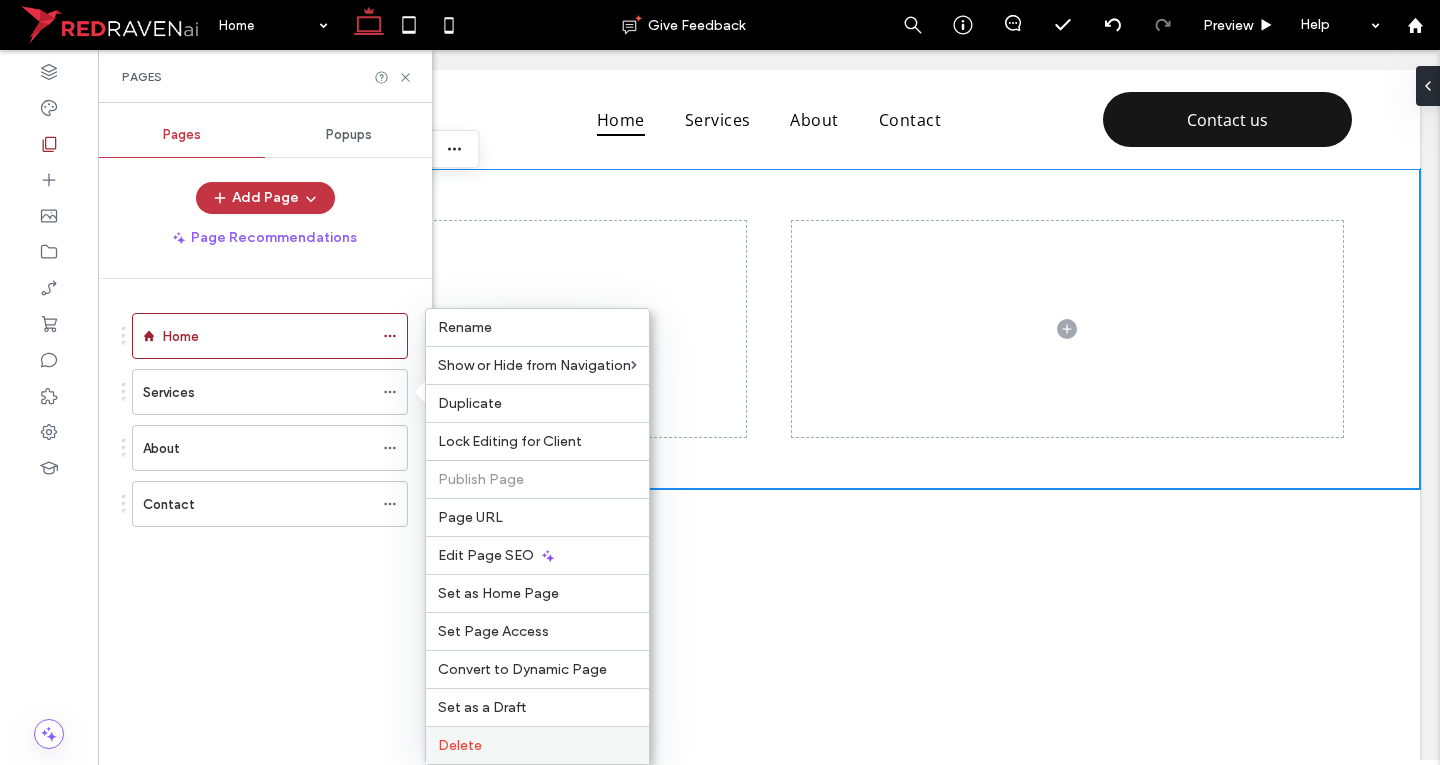 click on "Delete" at bounding box center [537, 745] 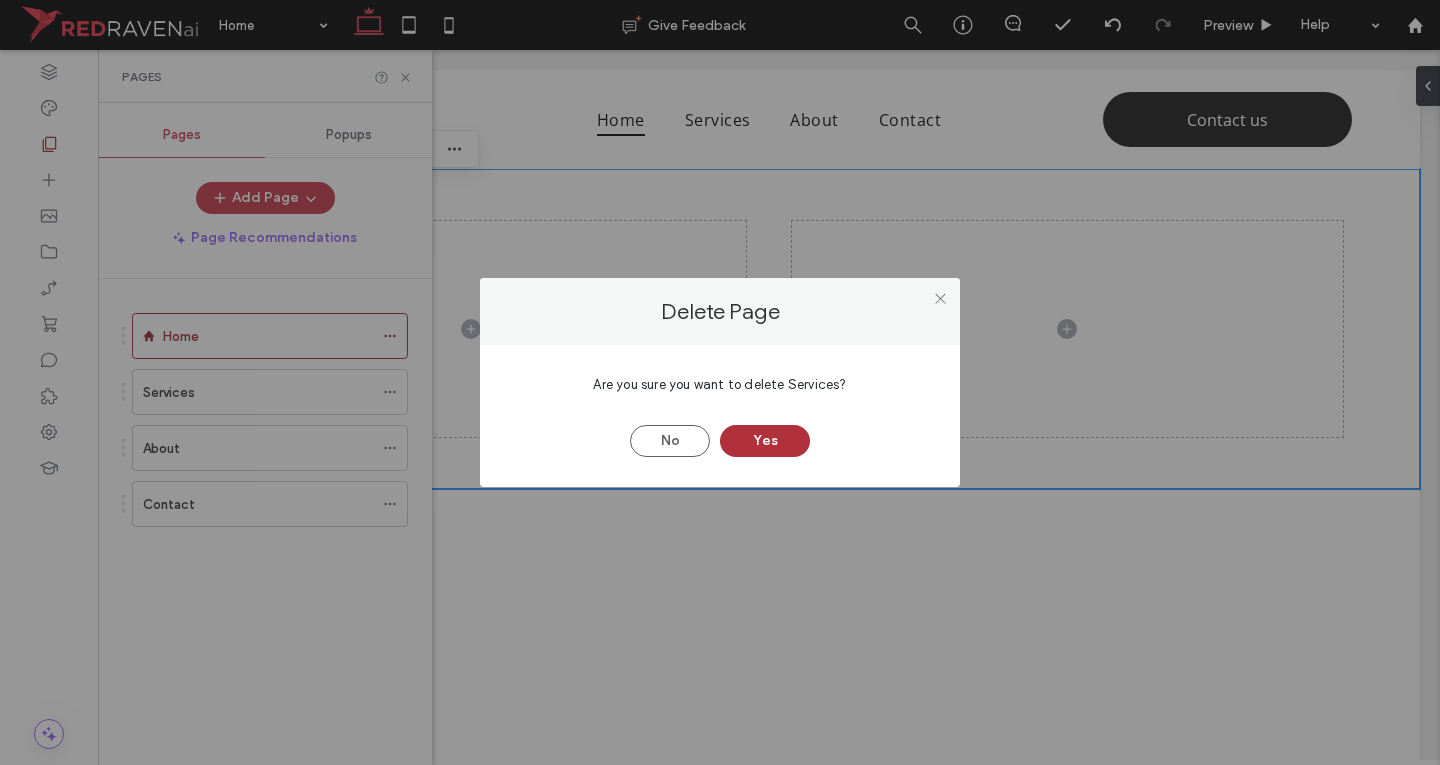 click on "Yes" at bounding box center (765, 441) 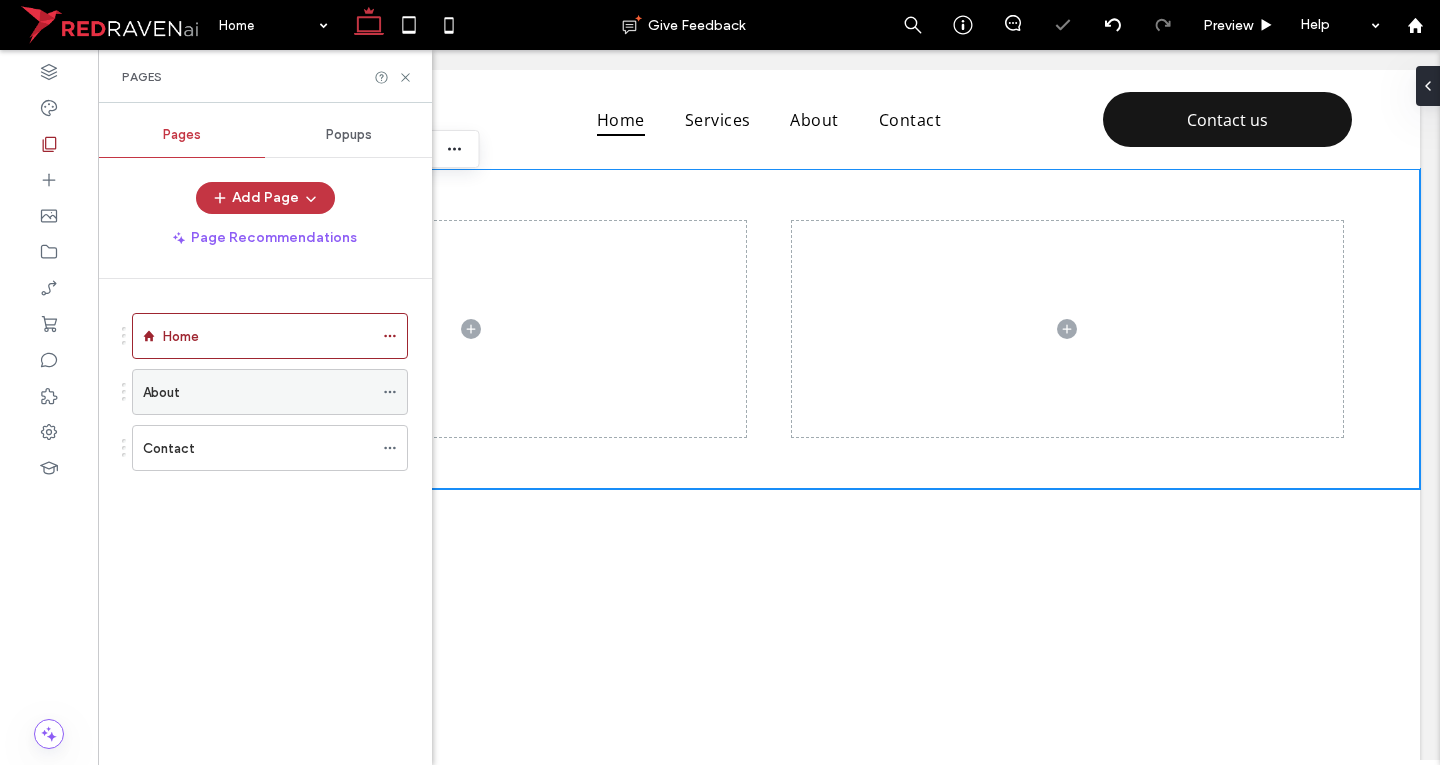 click at bounding box center [390, 392] 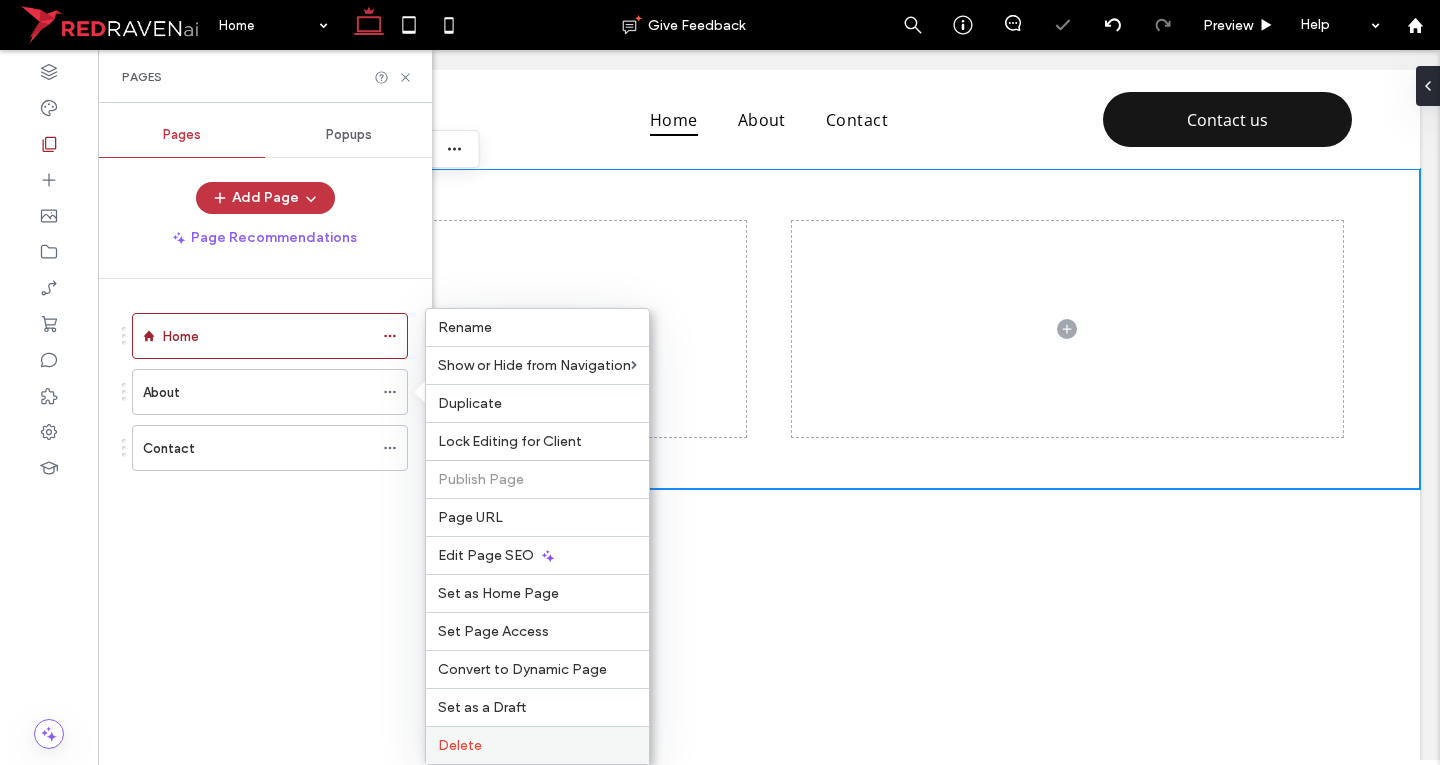 click on "Delete" at bounding box center (537, 745) 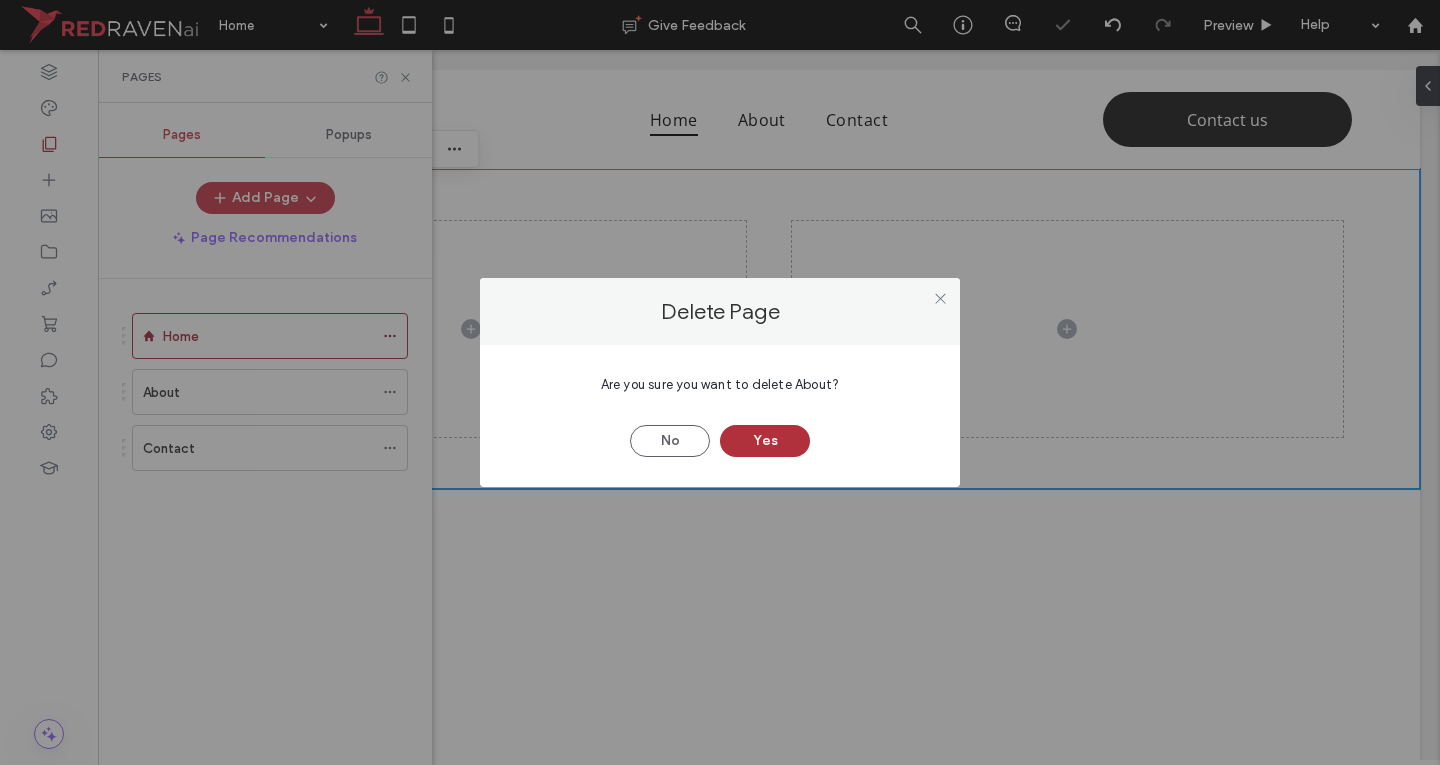 click on "Yes" at bounding box center [765, 441] 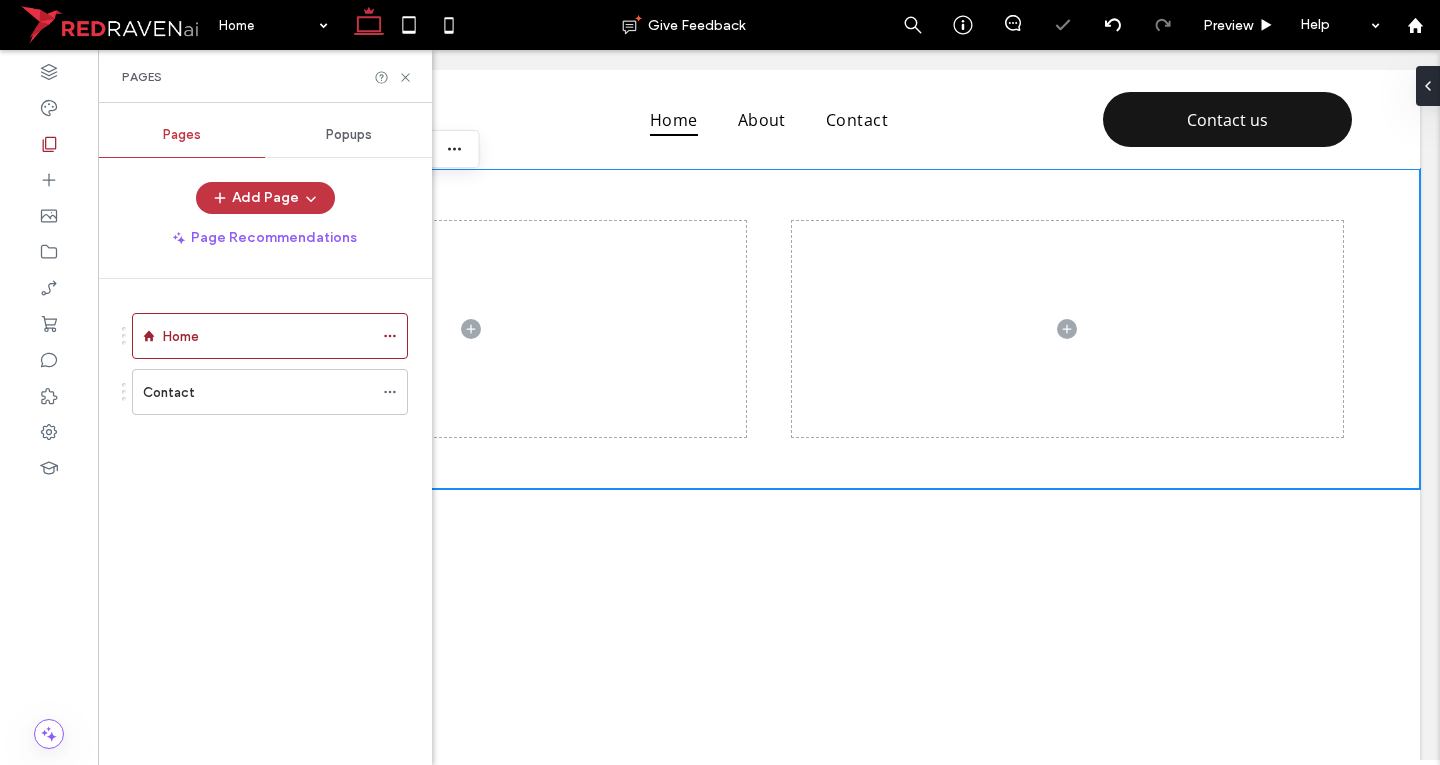 drag, startPoint x: 386, startPoint y: 393, endPoint x: 415, endPoint y: 409, distance: 33.12099 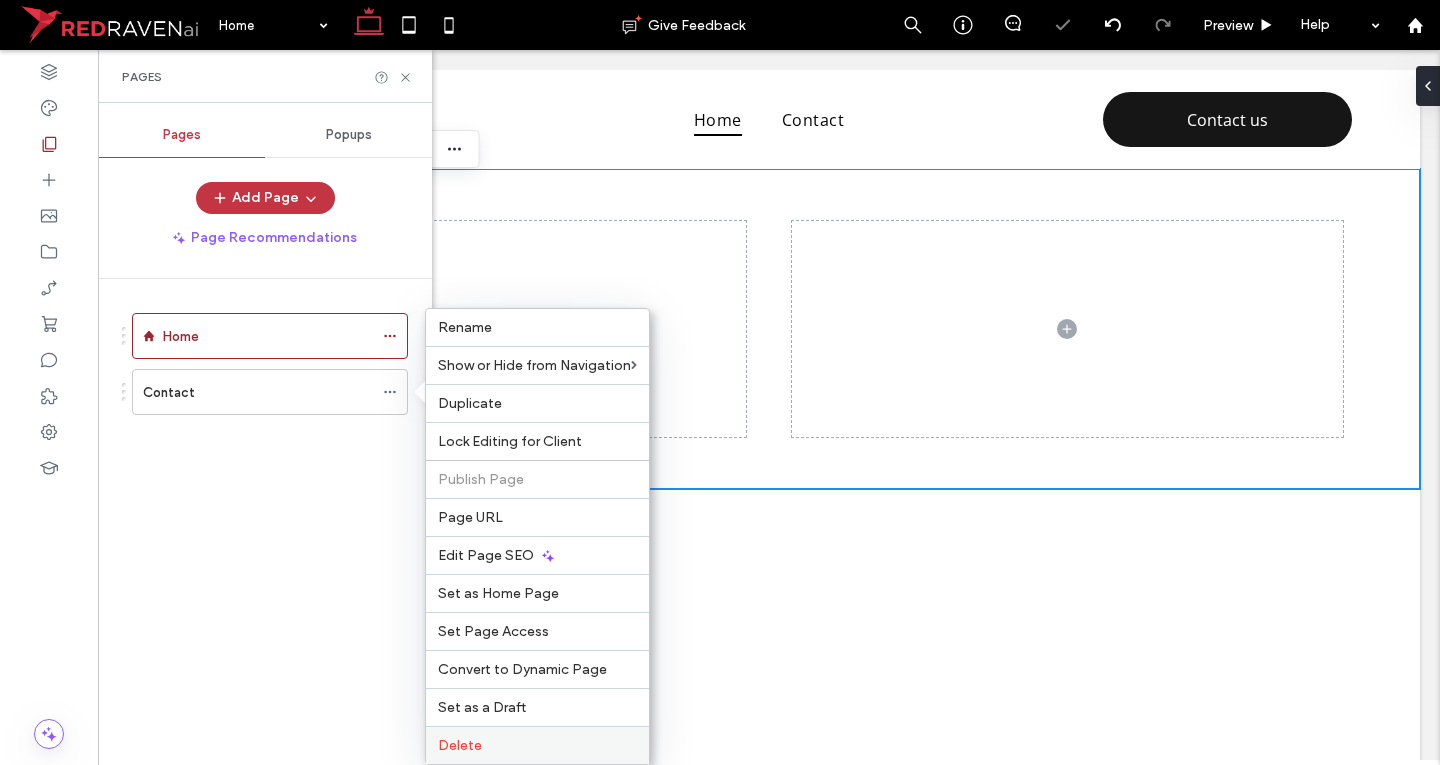 click on "Delete" at bounding box center (537, 745) 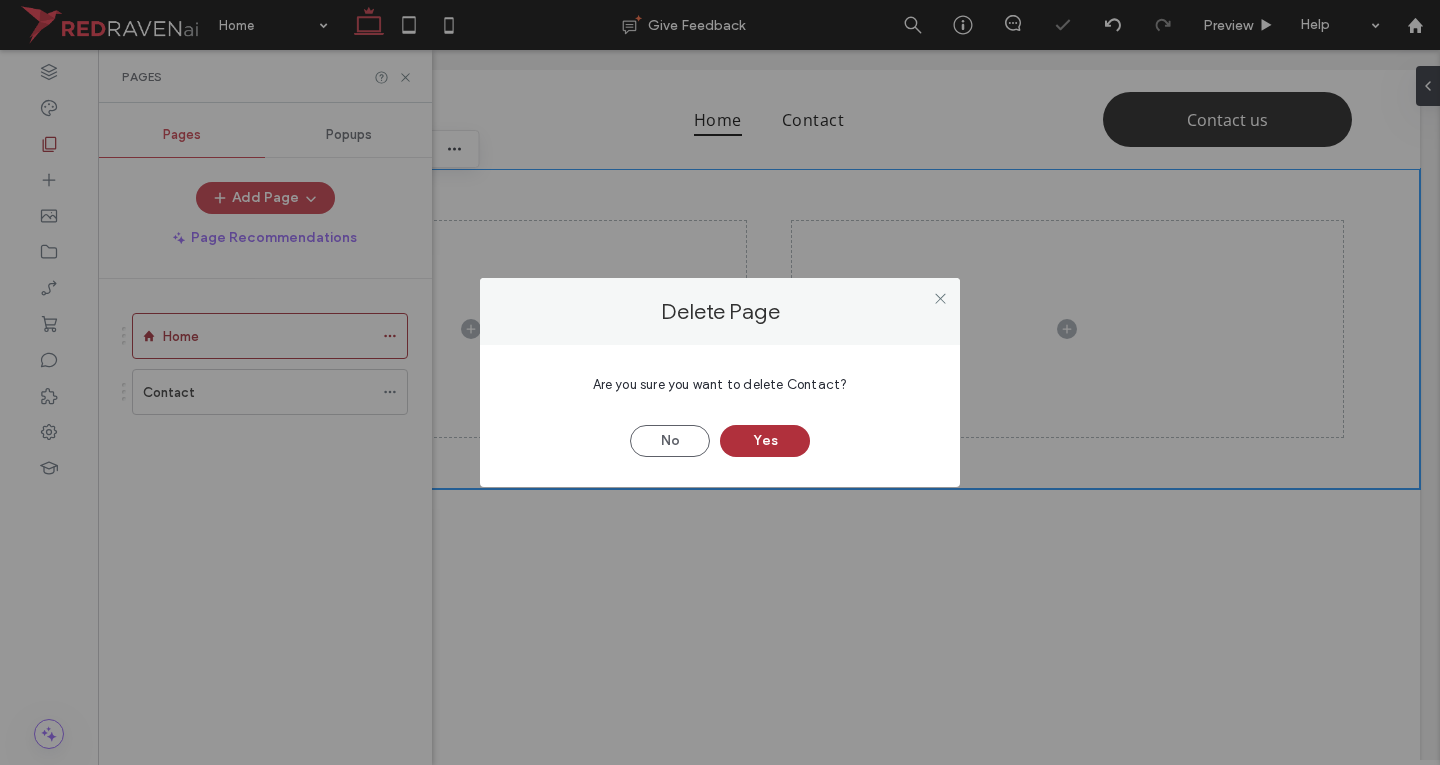 click on "Yes" at bounding box center [765, 441] 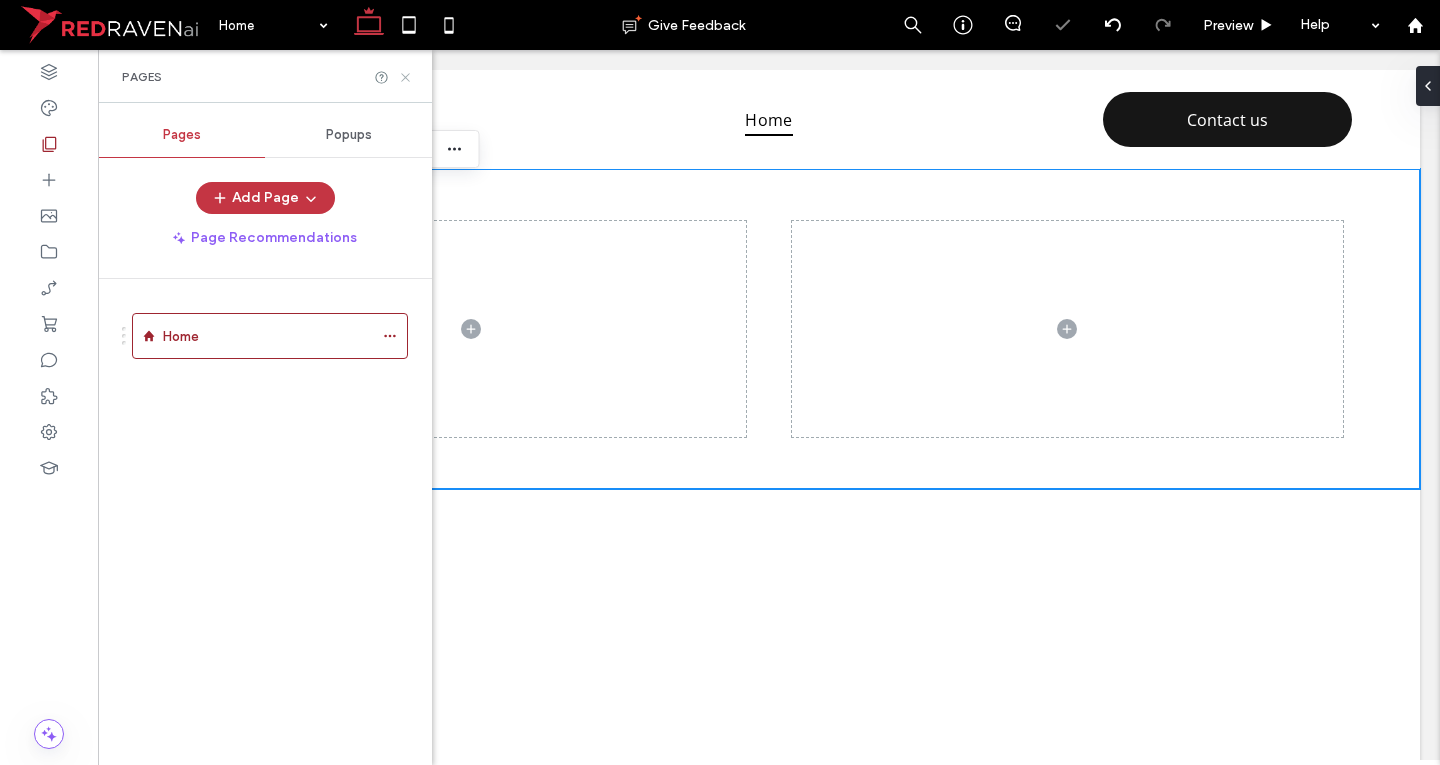 click 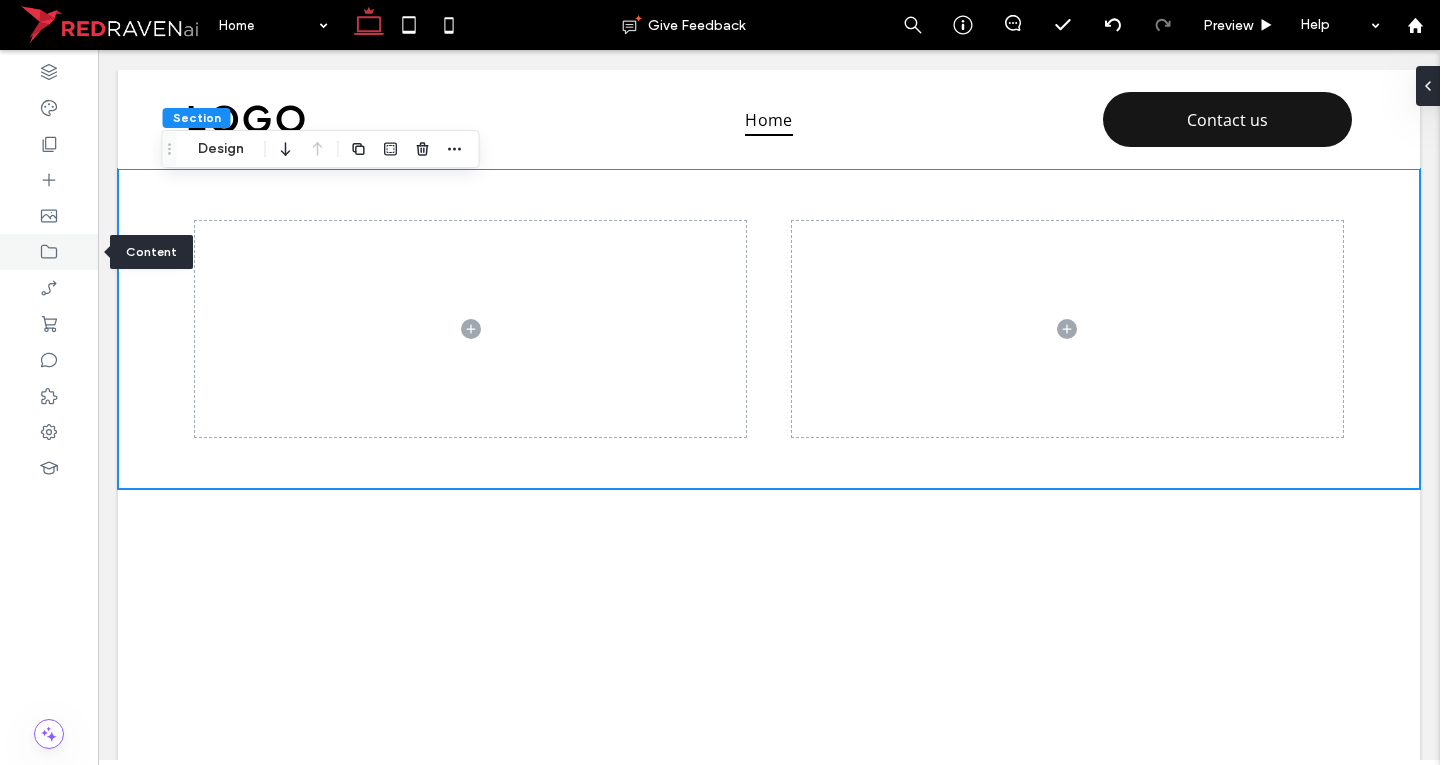 click 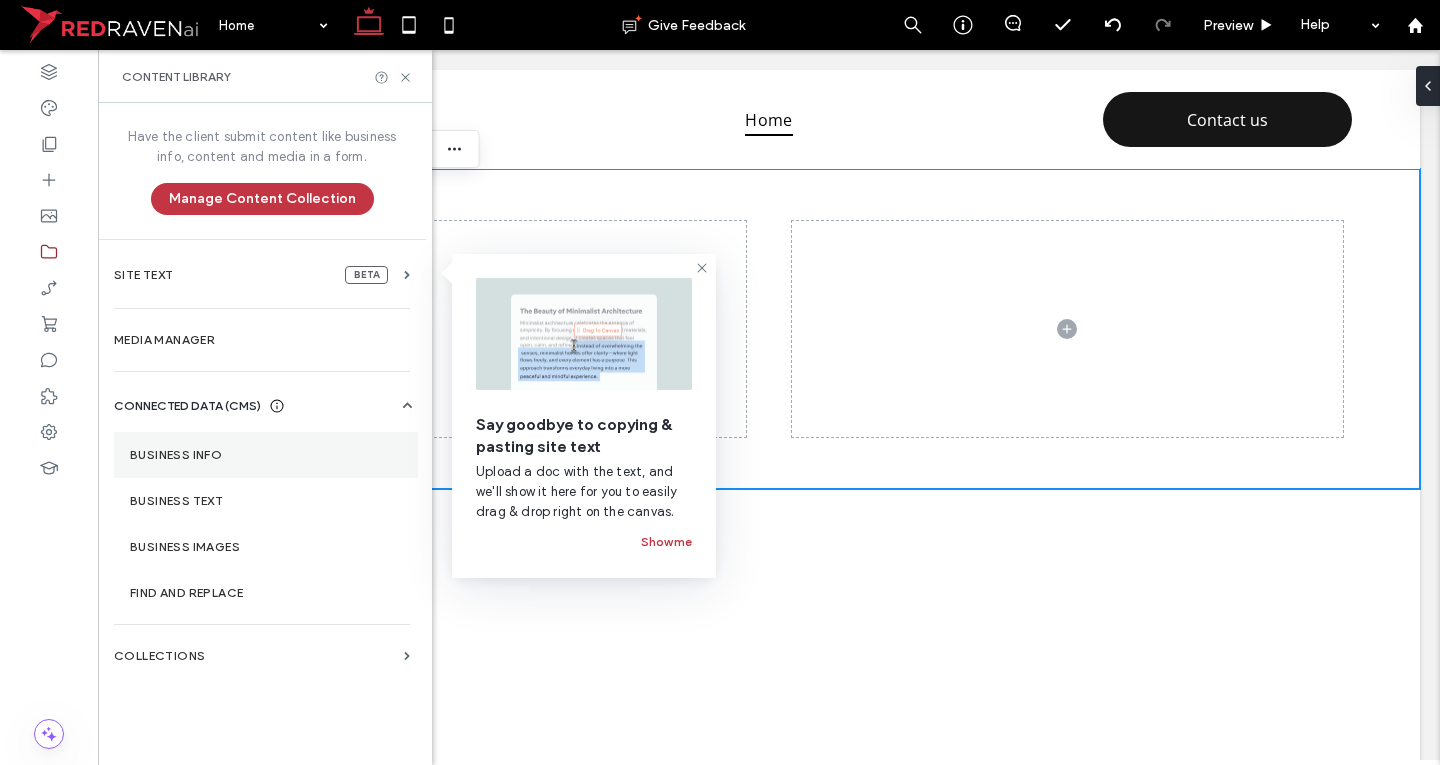 drag, startPoint x: 183, startPoint y: 451, endPoint x: 218, endPoint y: 450, distance: 35.014282 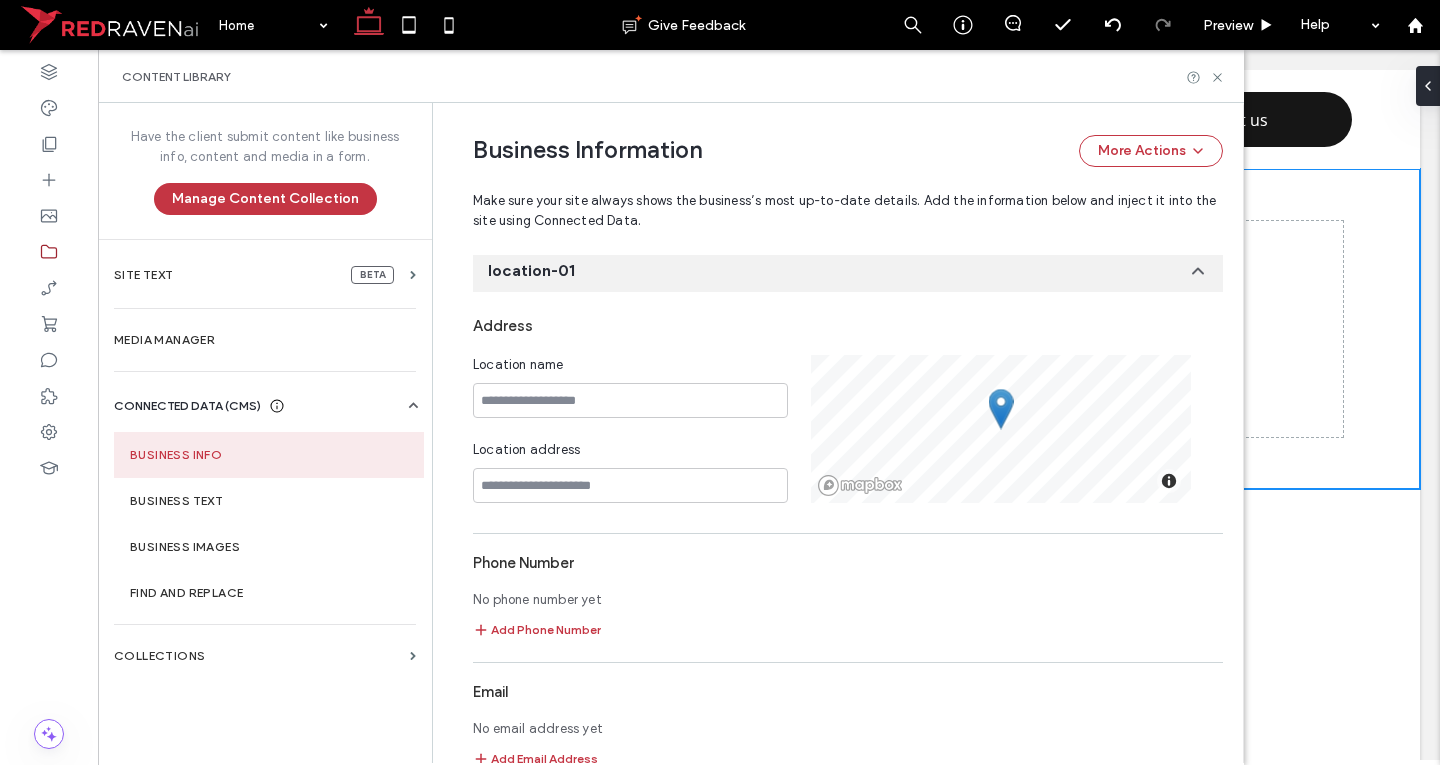scroll, scrollTop: 0, scrollLeft: 0, axis: both 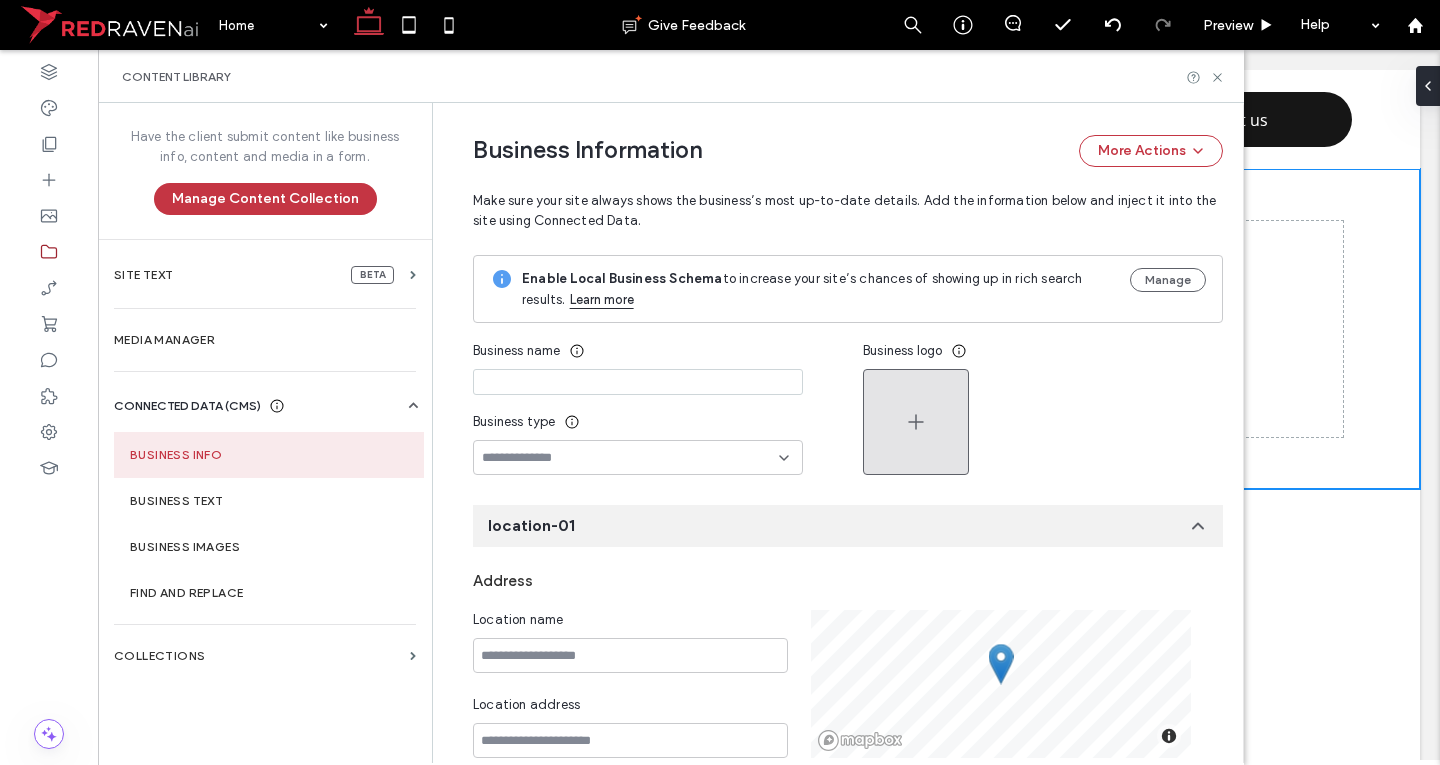 click at bounding box center [916, 422] 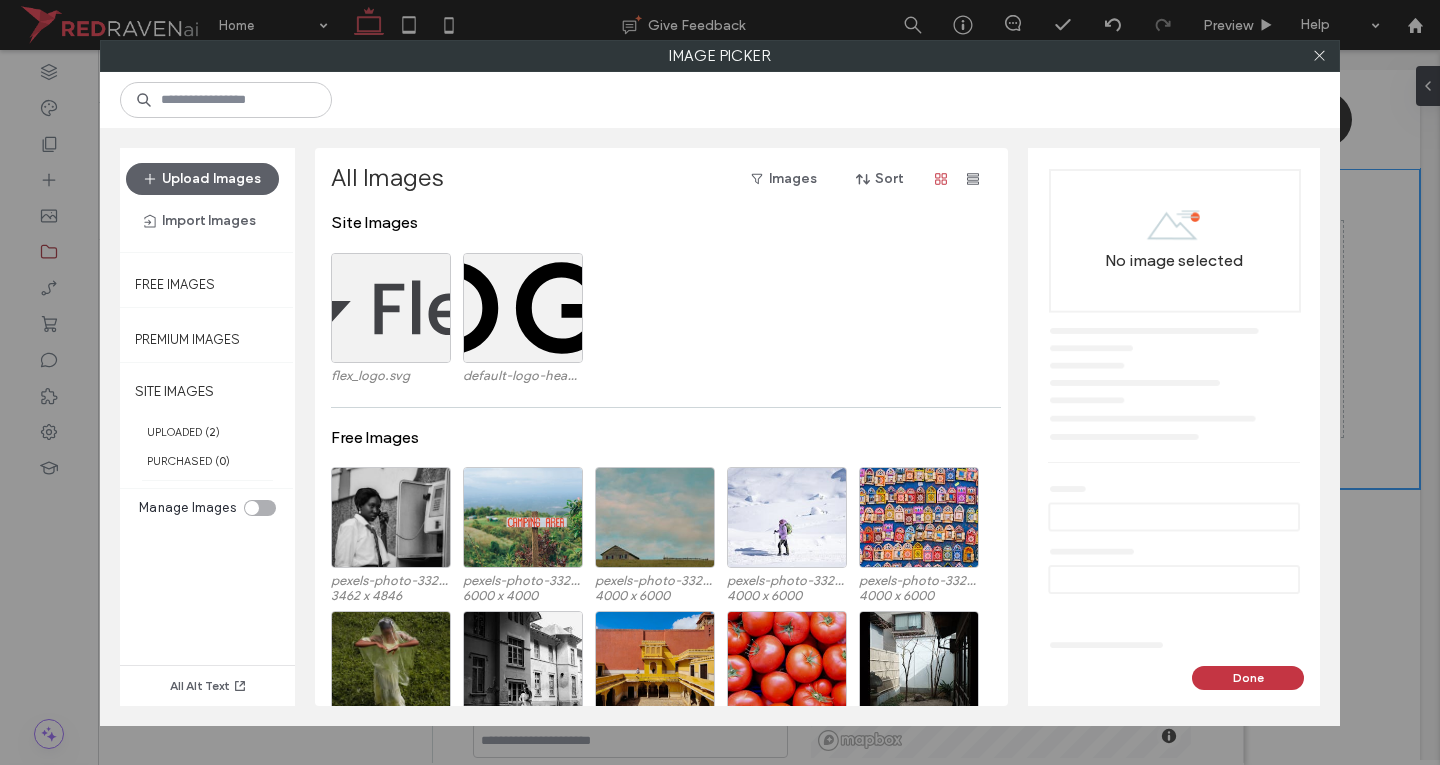 drag, startPoint x: 239, startPoint y: 172, endPoint x: 238, endPoint y: 157, distance: 15.033297 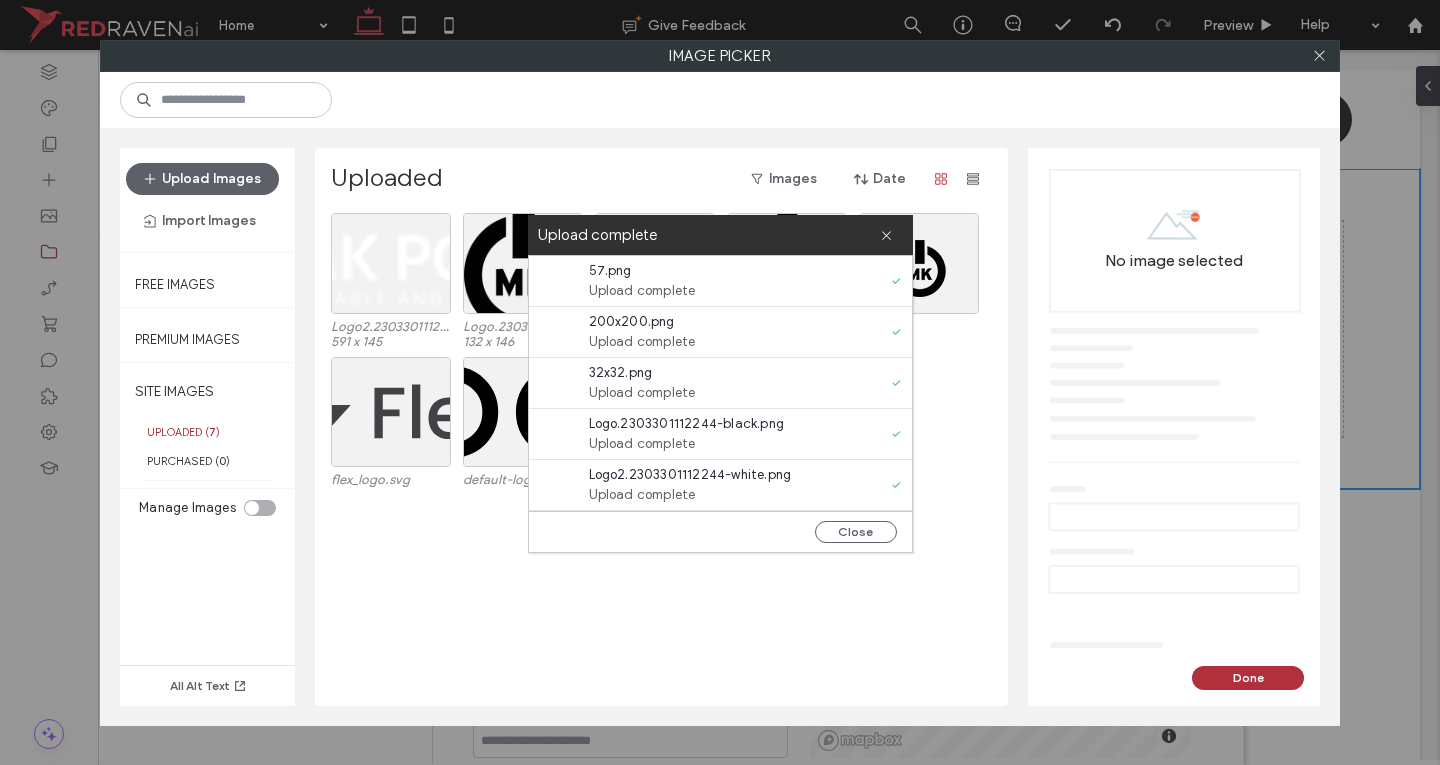 click on "Done" at bounding box center (1248, 678) 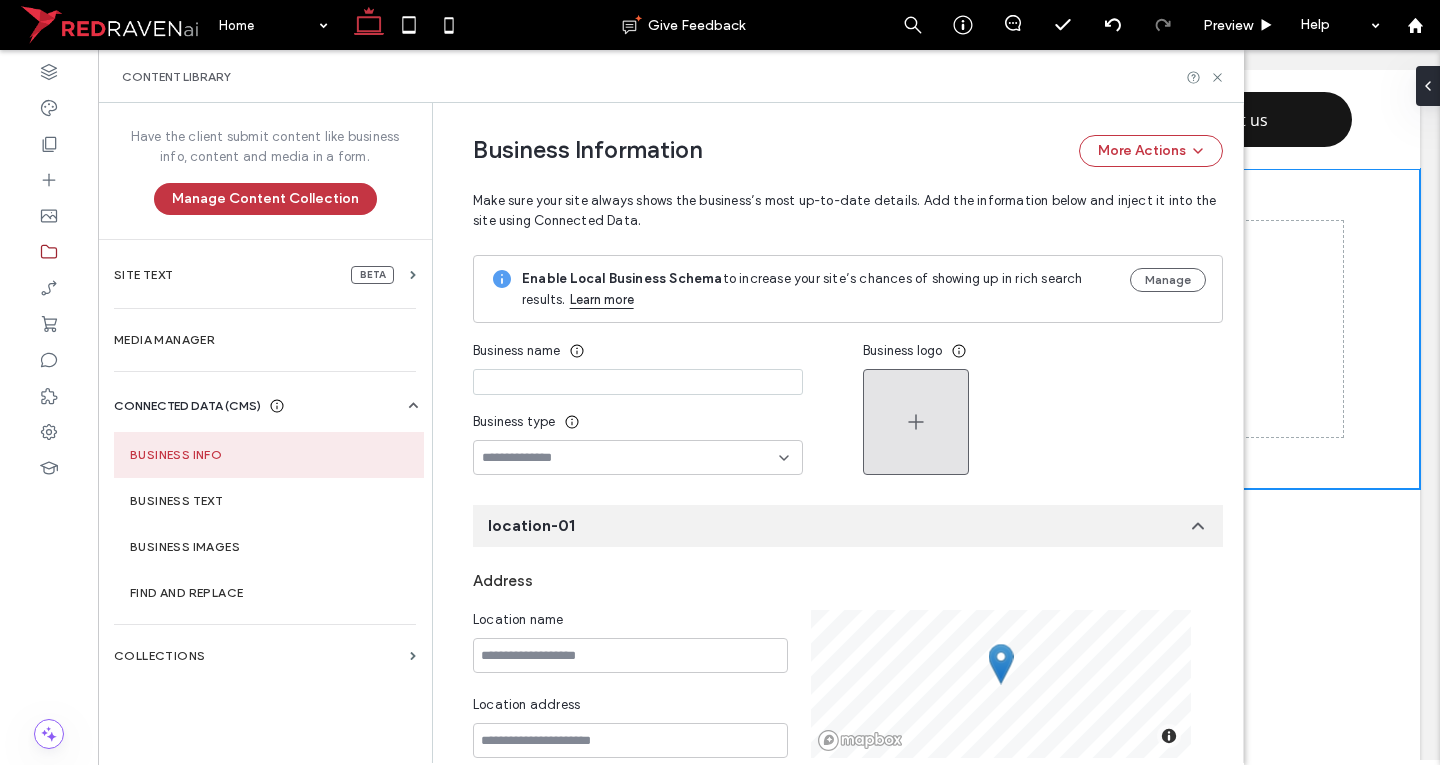 click at bounding box center [916, 422] 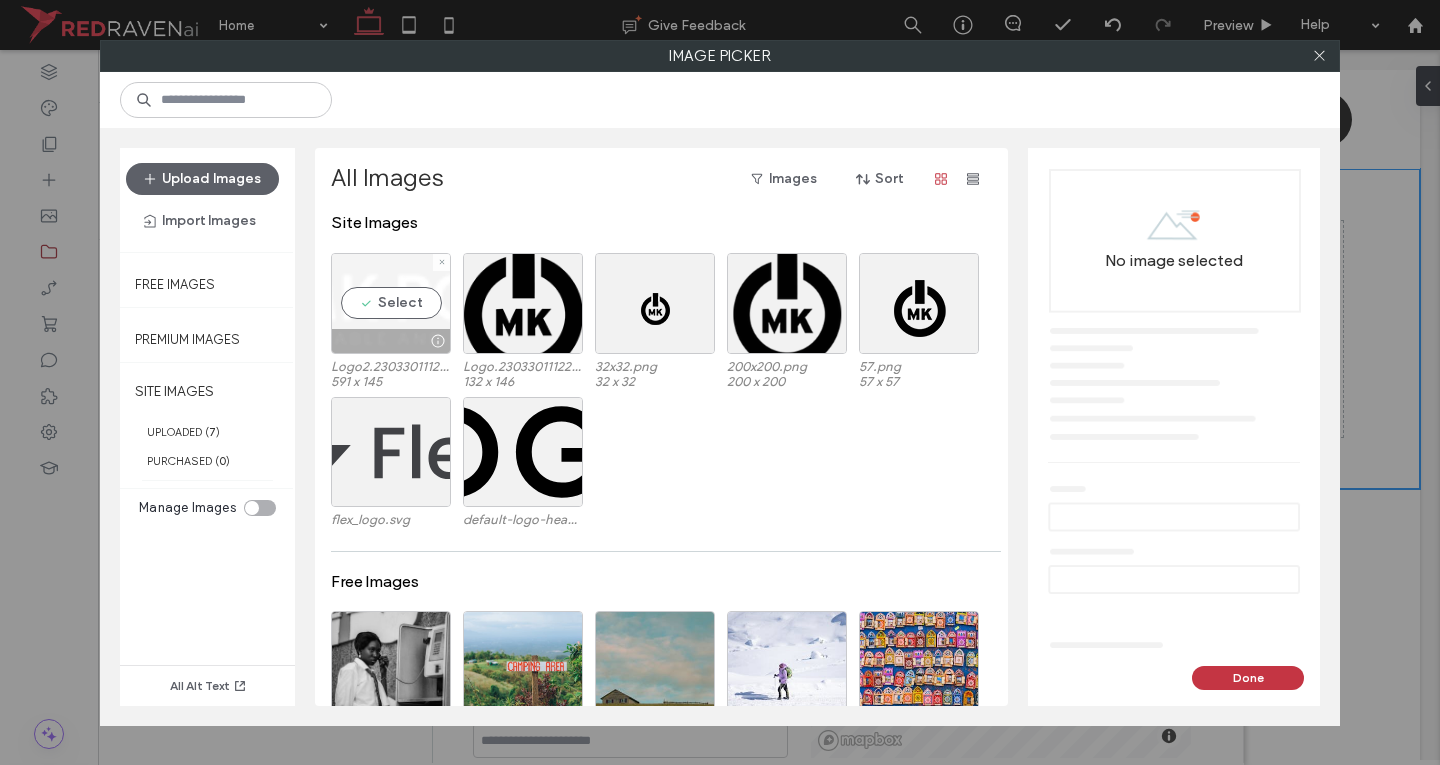 click on "Select" at bounding box center [391, 303] 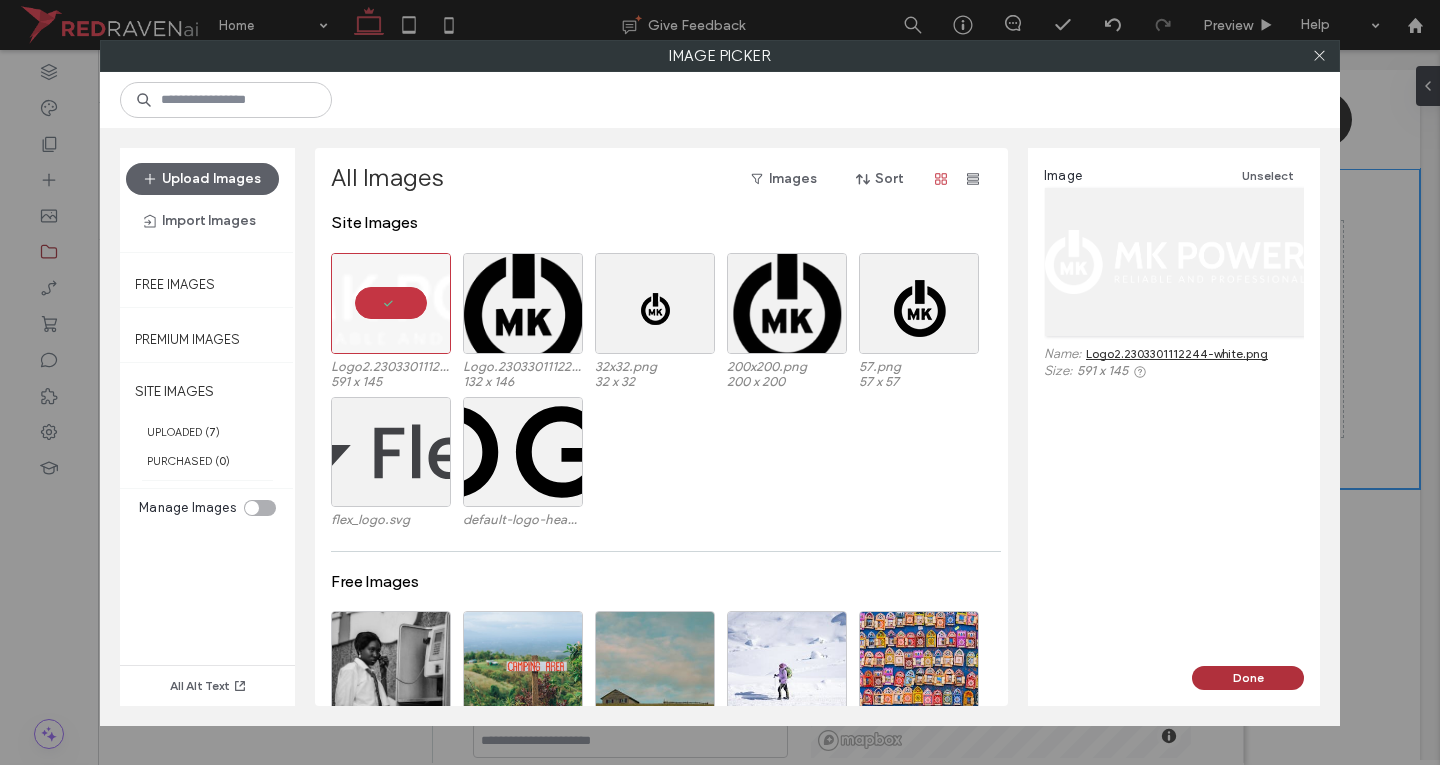 click on "Done" at bounding box center (1248, 678) 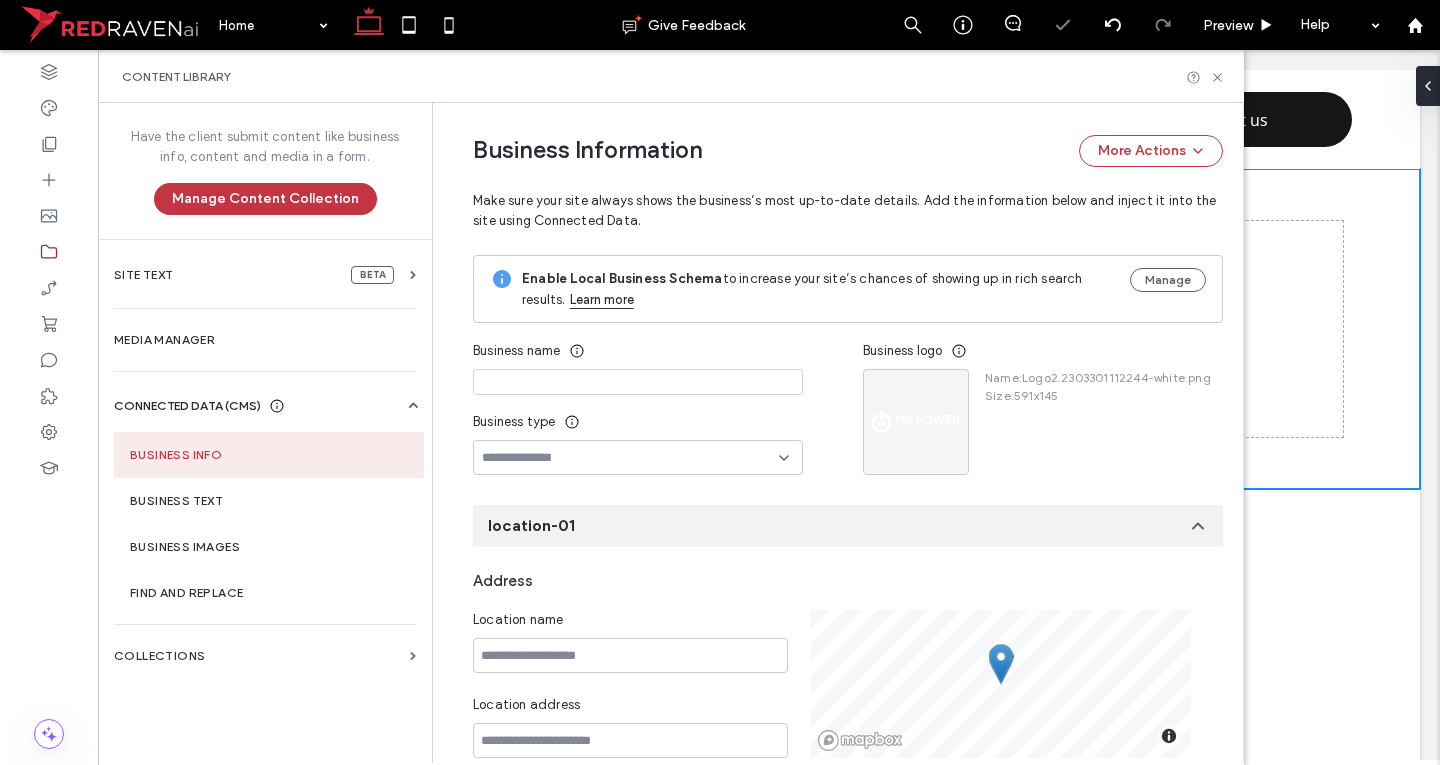 click at bounding box center [638, 382] 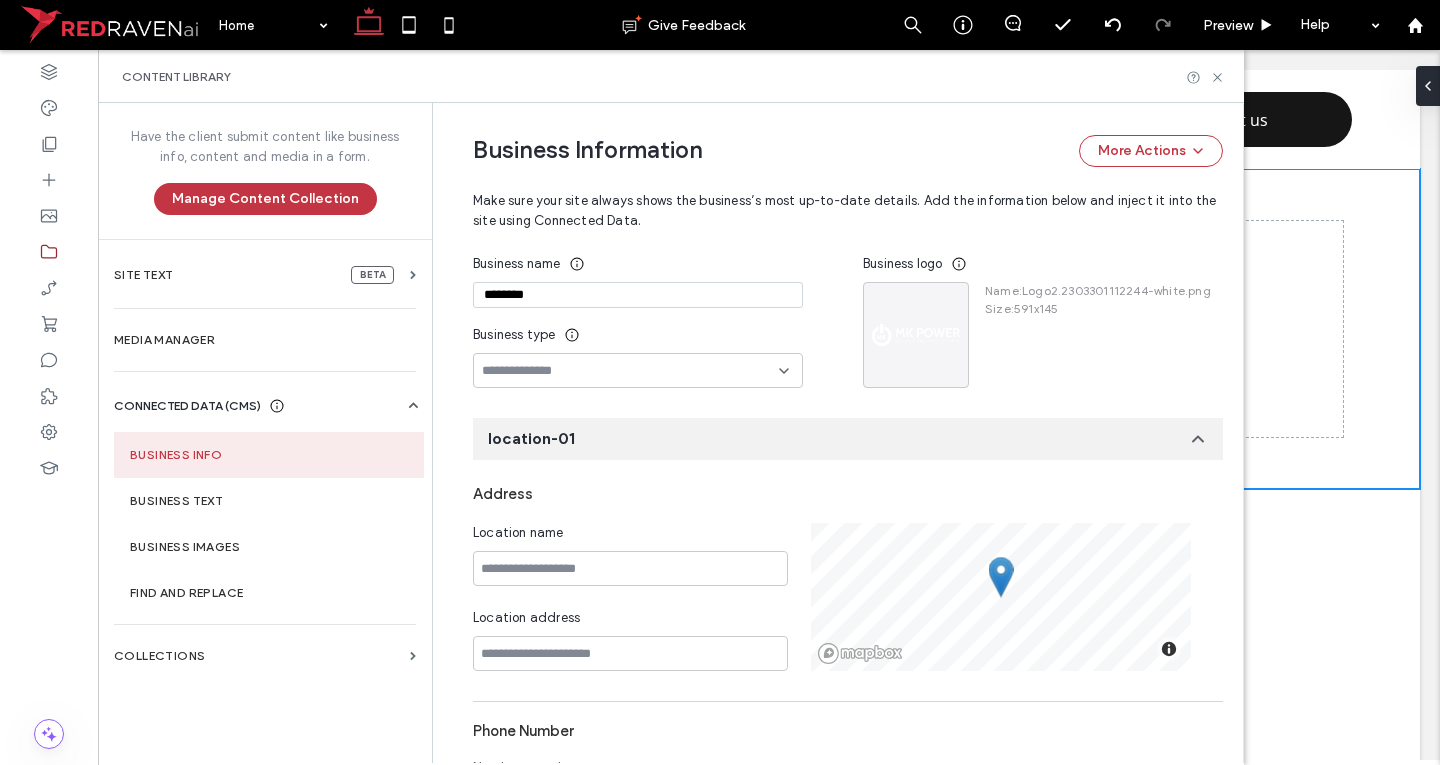 scroll, scrollTop: 200, scrollLeft: 0, axis: vertical 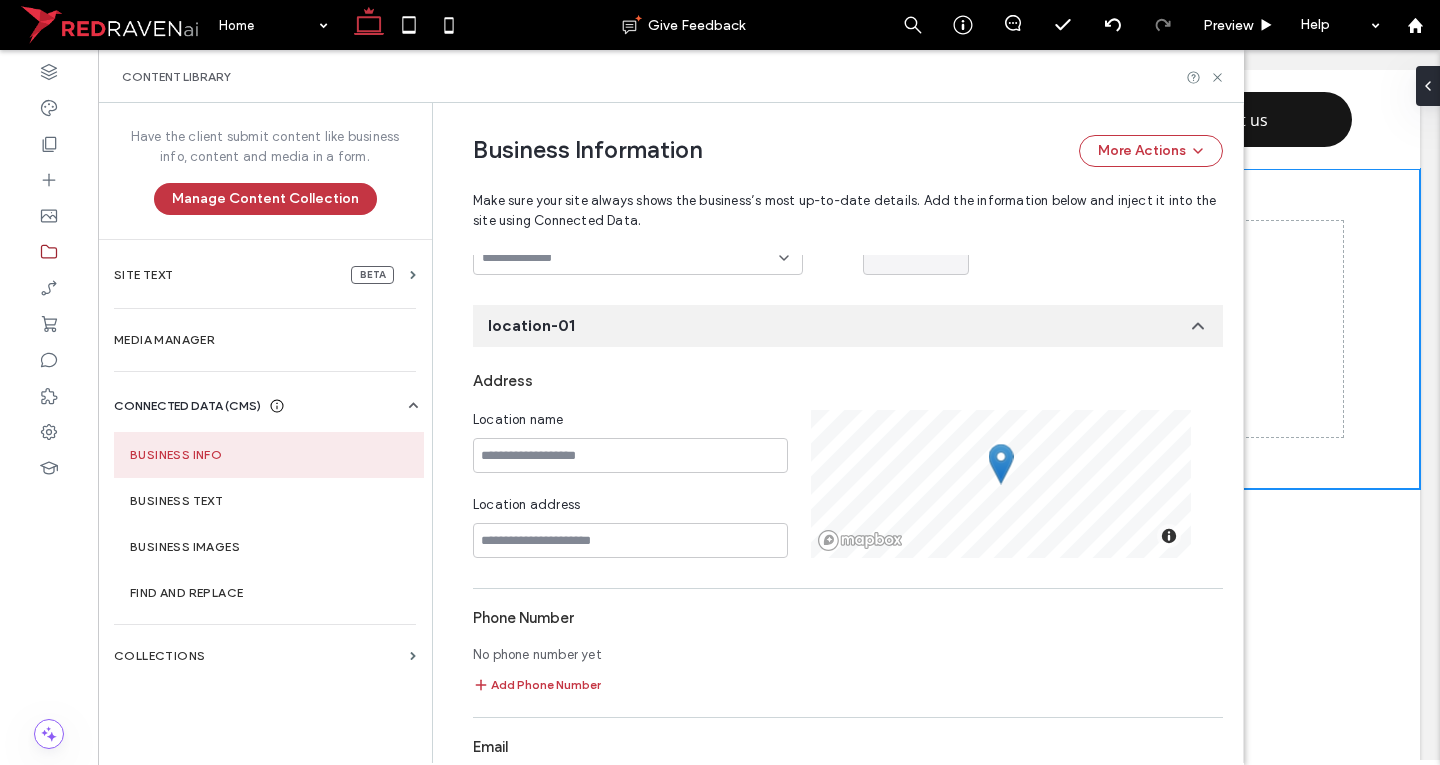 type on "********" 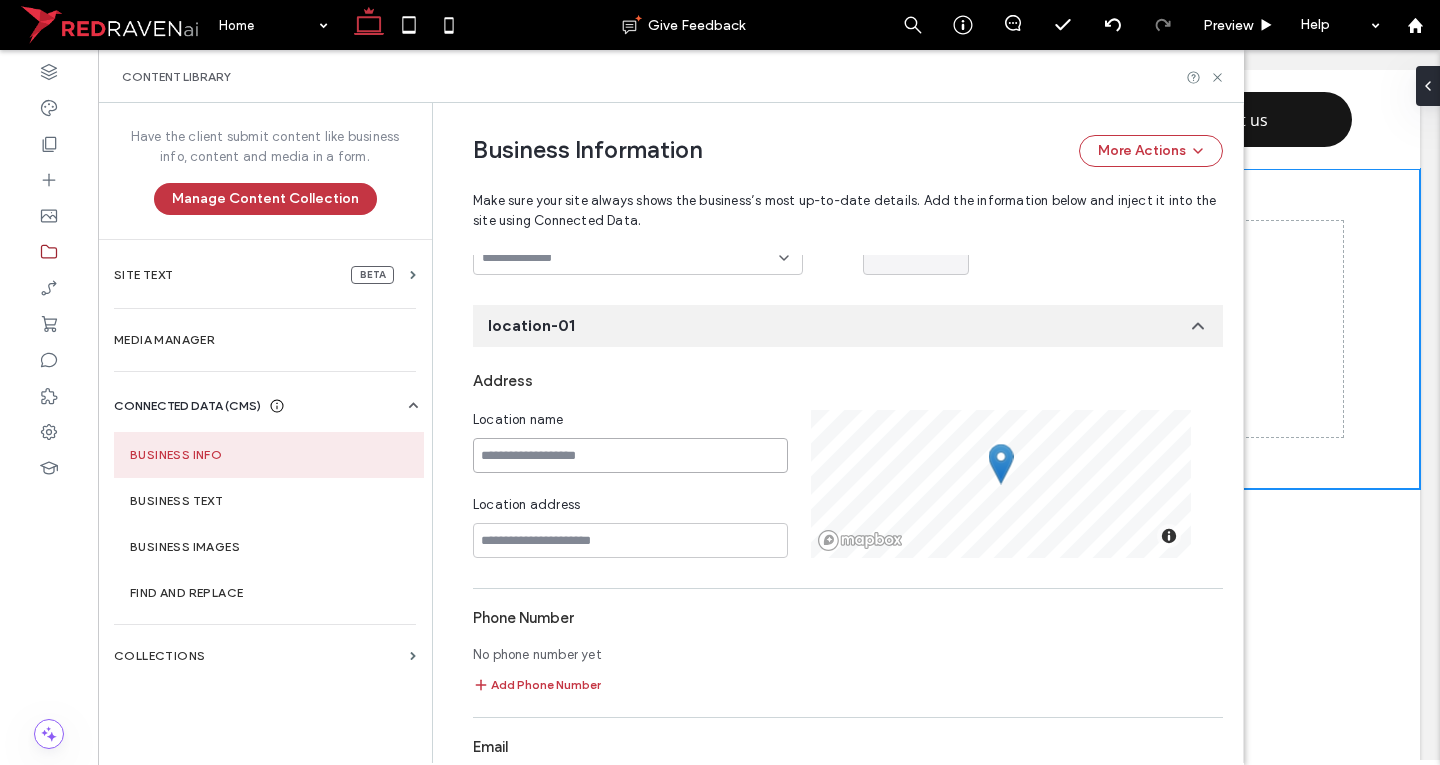 click at bounding box center (630, 455) 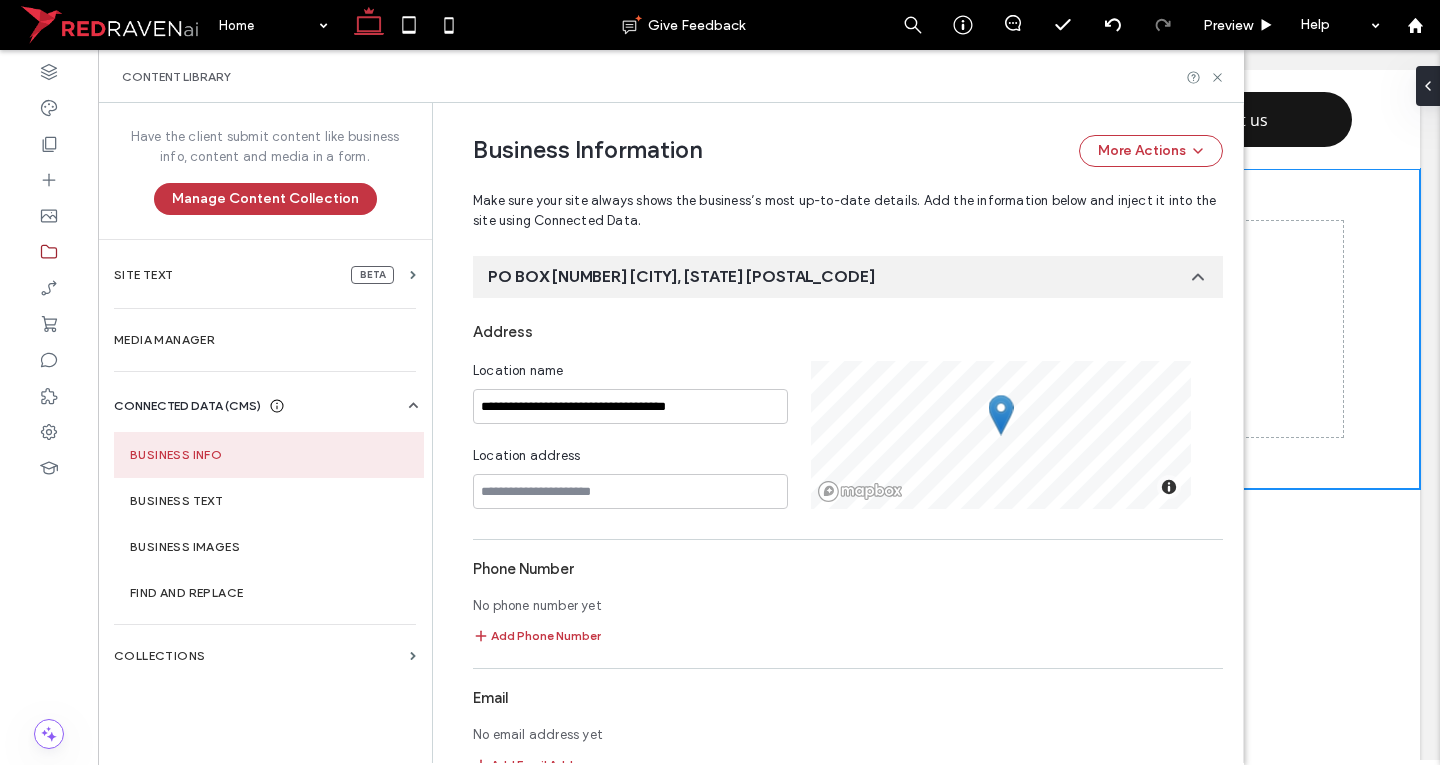 scroll, scrollTop: 255, scrollLeft: 0, axis: vertical 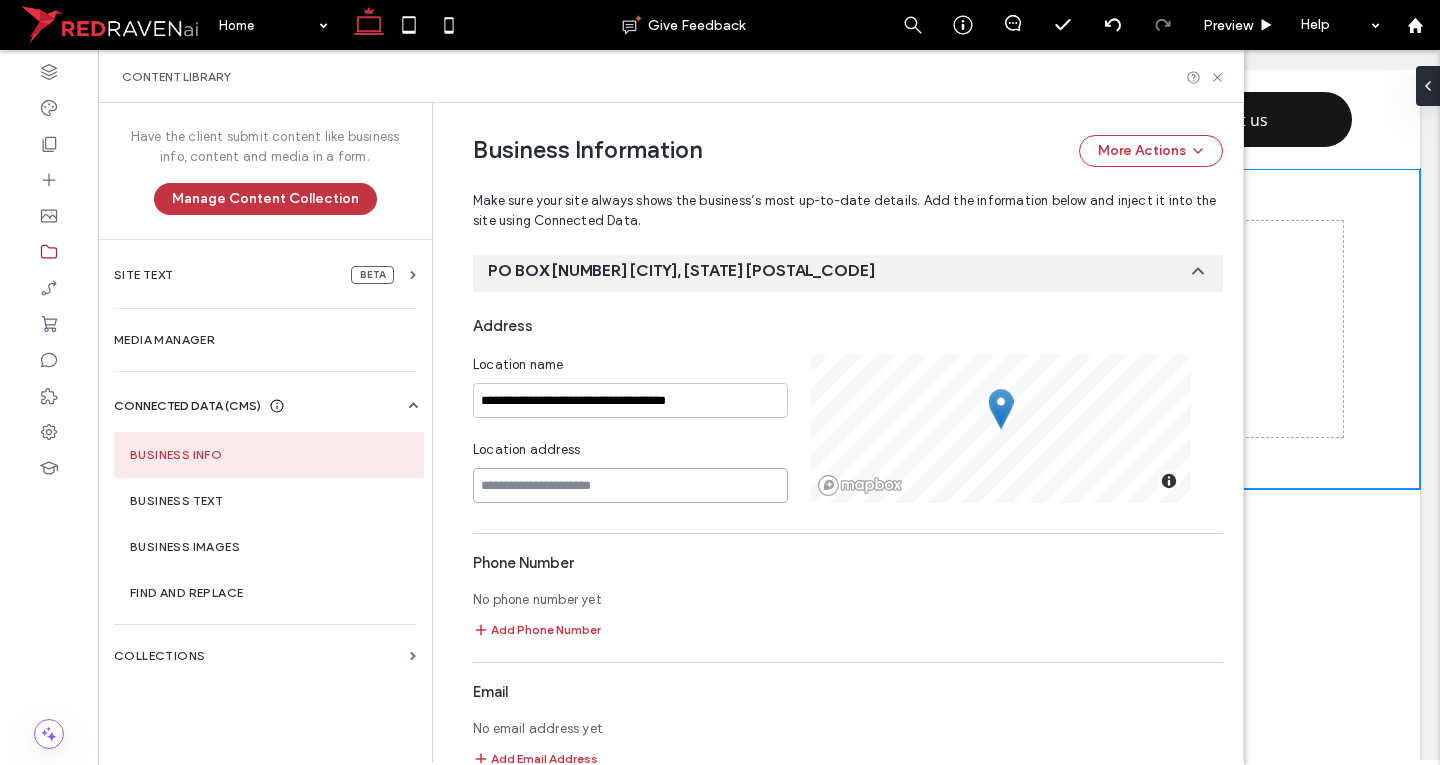 click at bounding box center (630, 485) 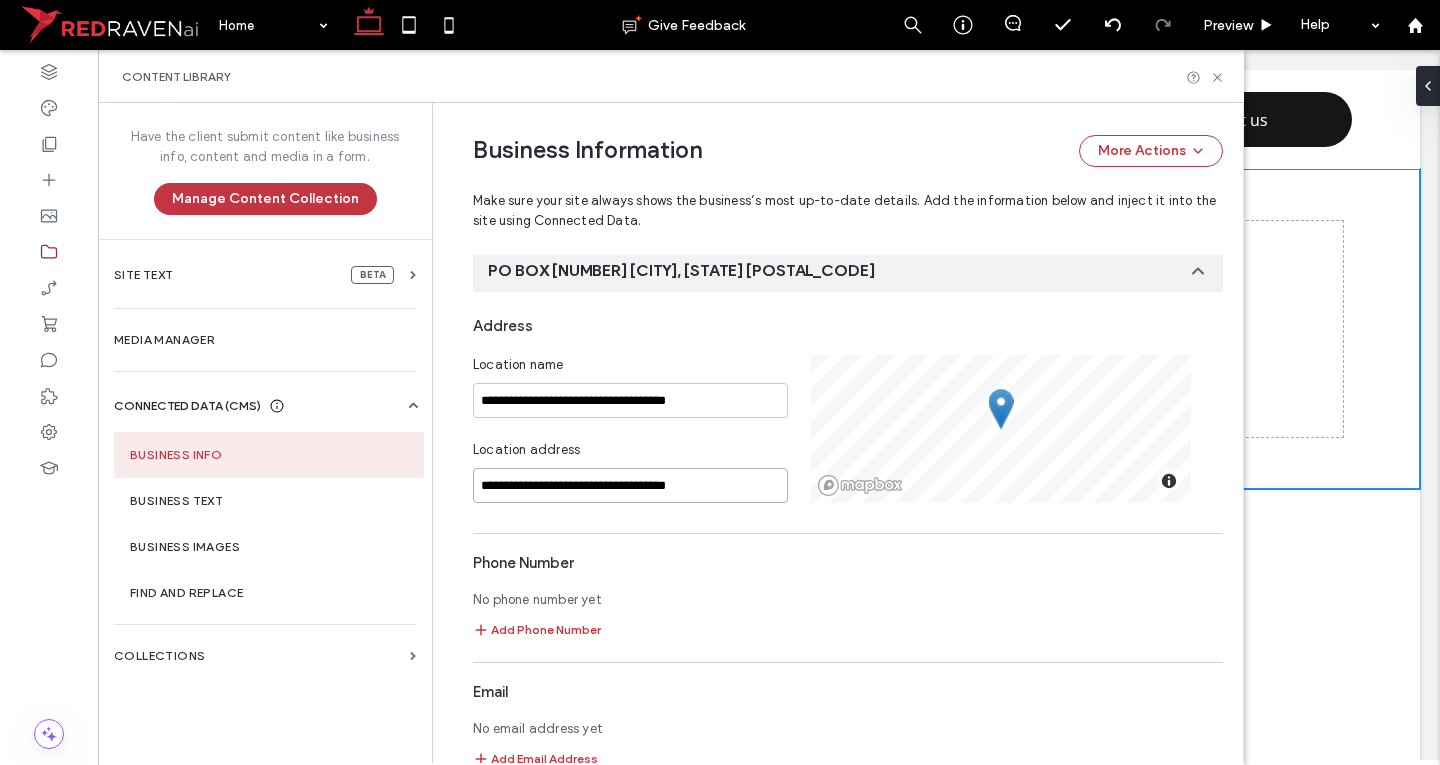 type on "**********" 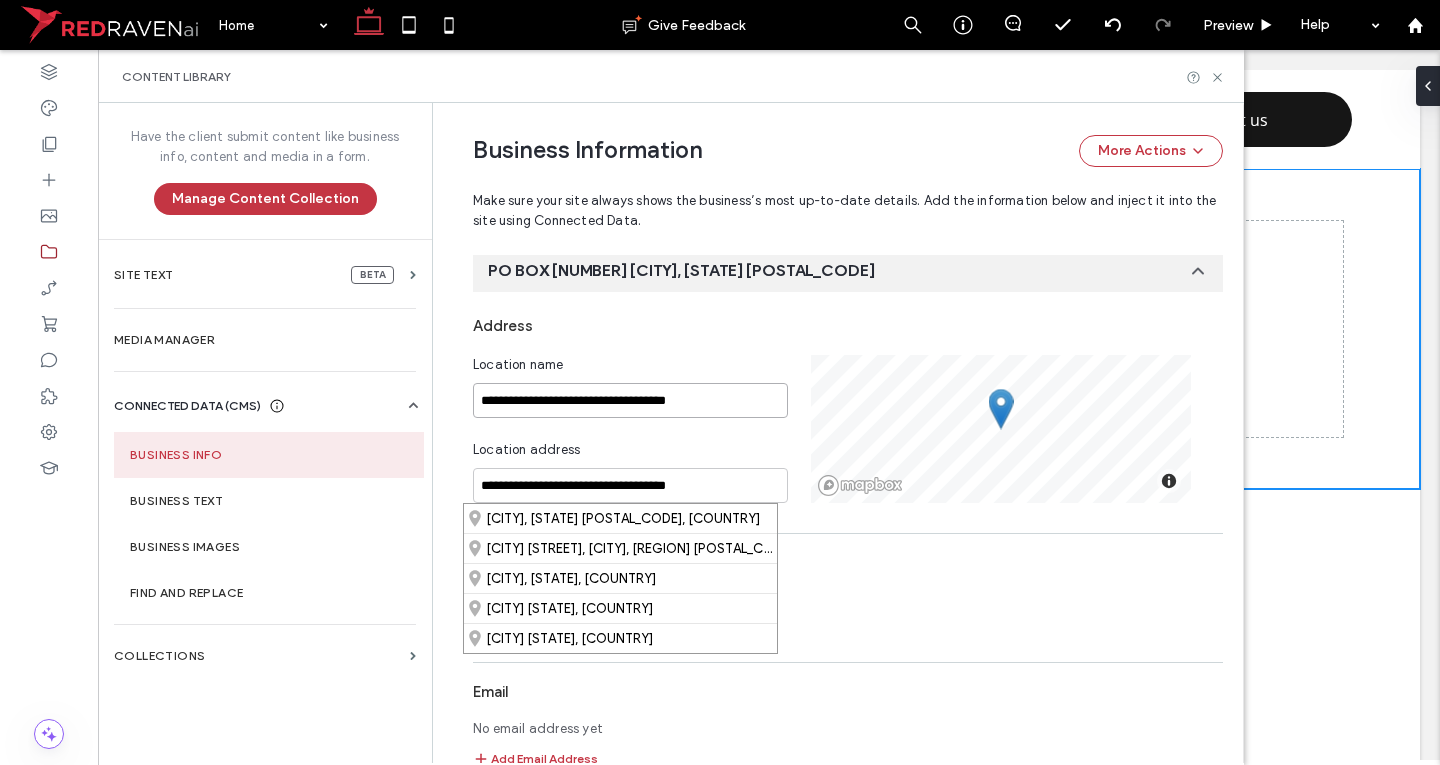 click on "**********" at bounding box center [630, 400] 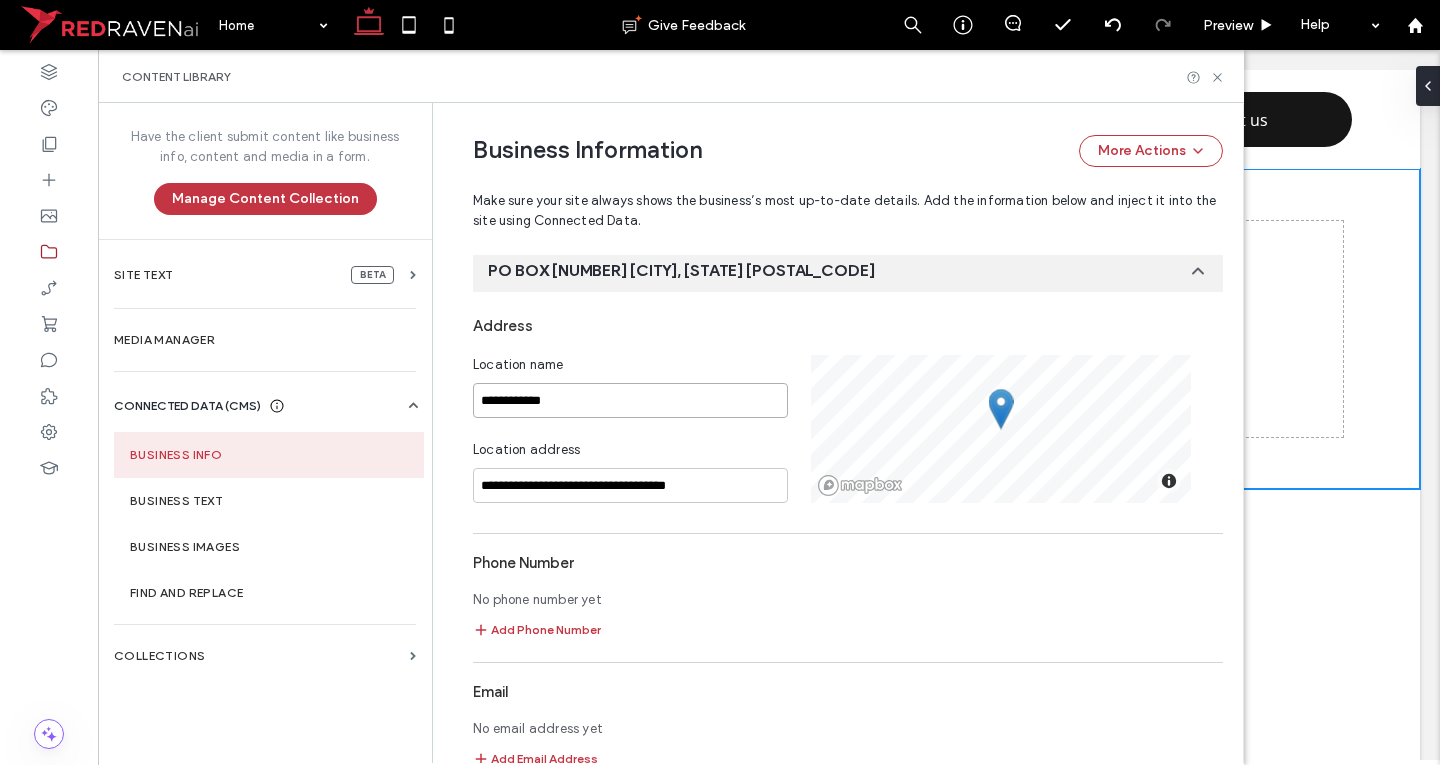 type on "**********" 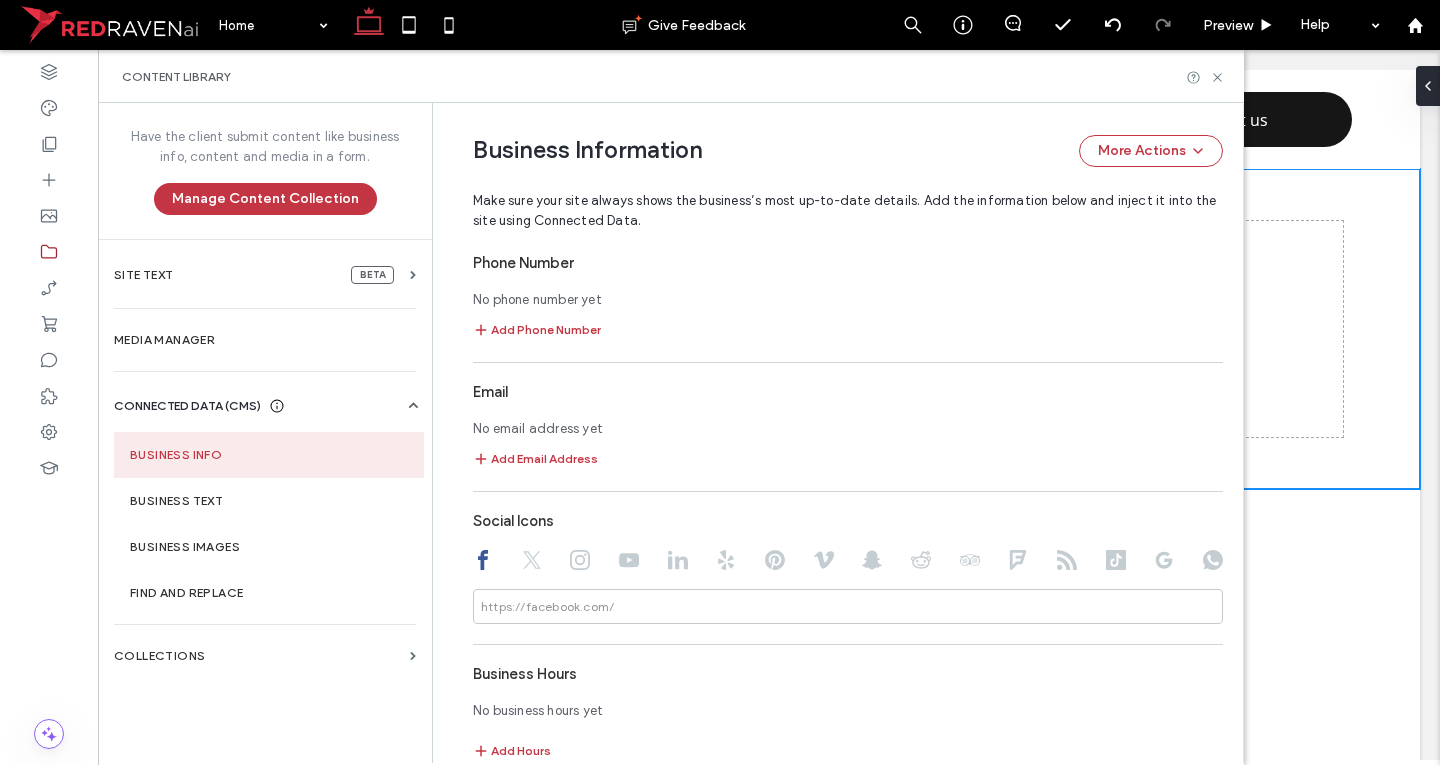 scroll, scrollTop: 255, scrollLeft: 0, axis: vertical 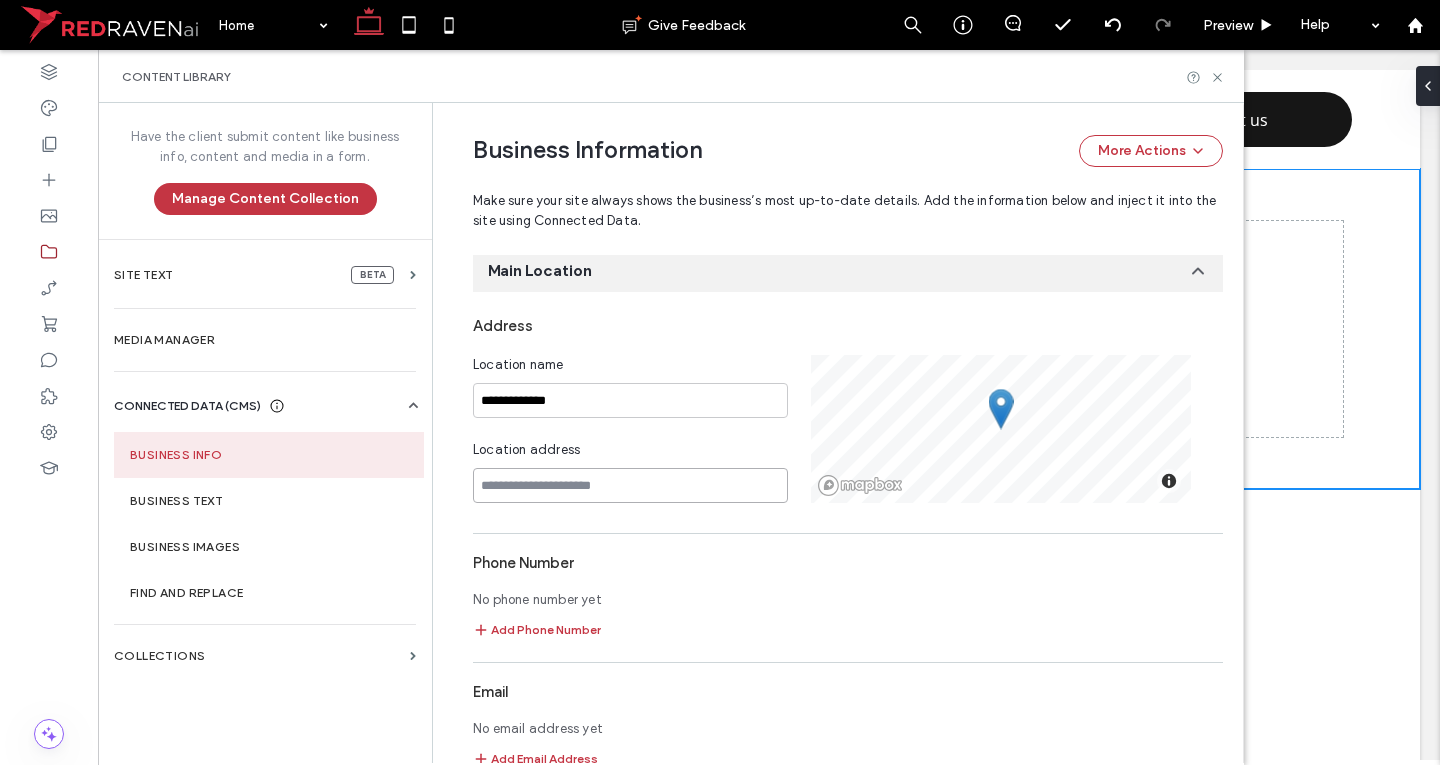 click at bounding box center (630, 485) 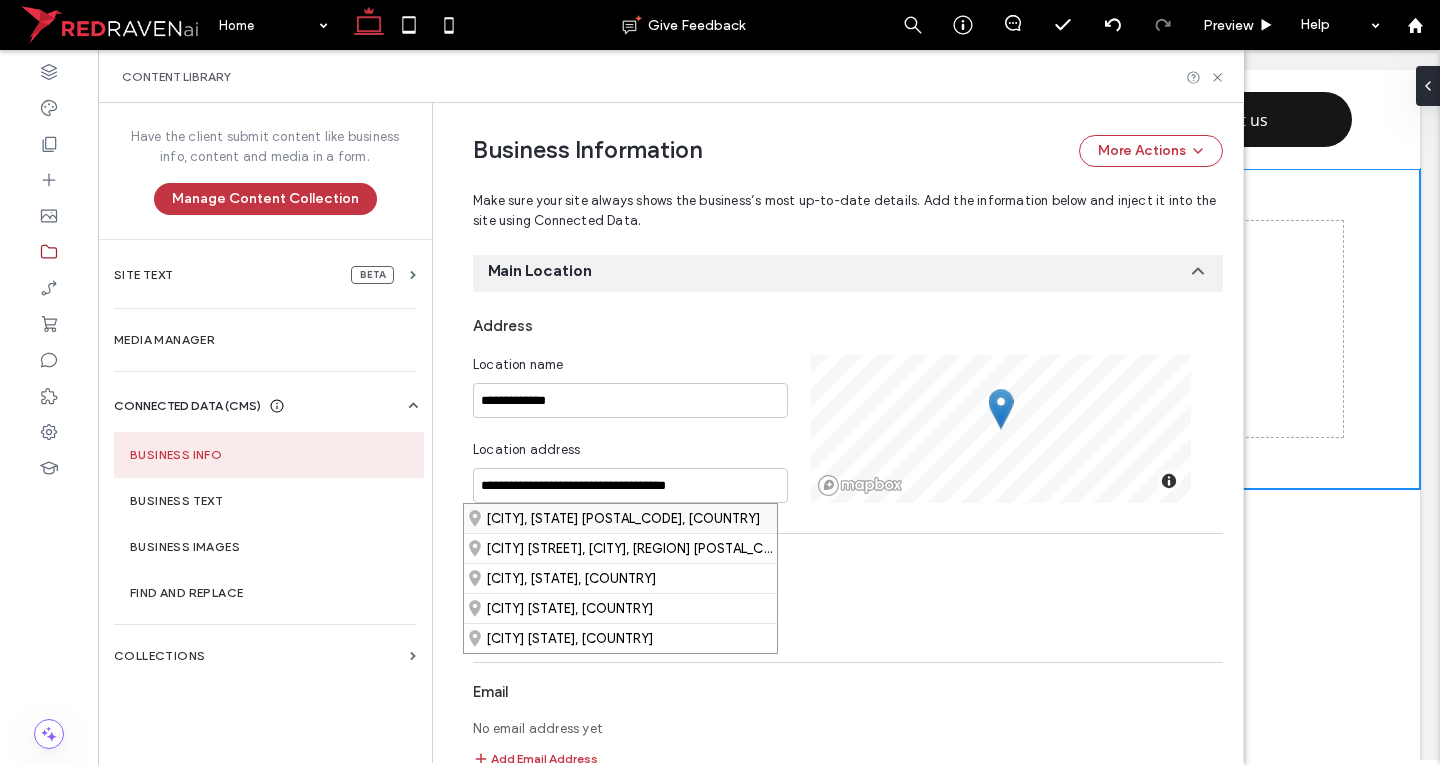 click on "Salt Lake City, Utah 84121, United States" at bounding box center (620, 518) 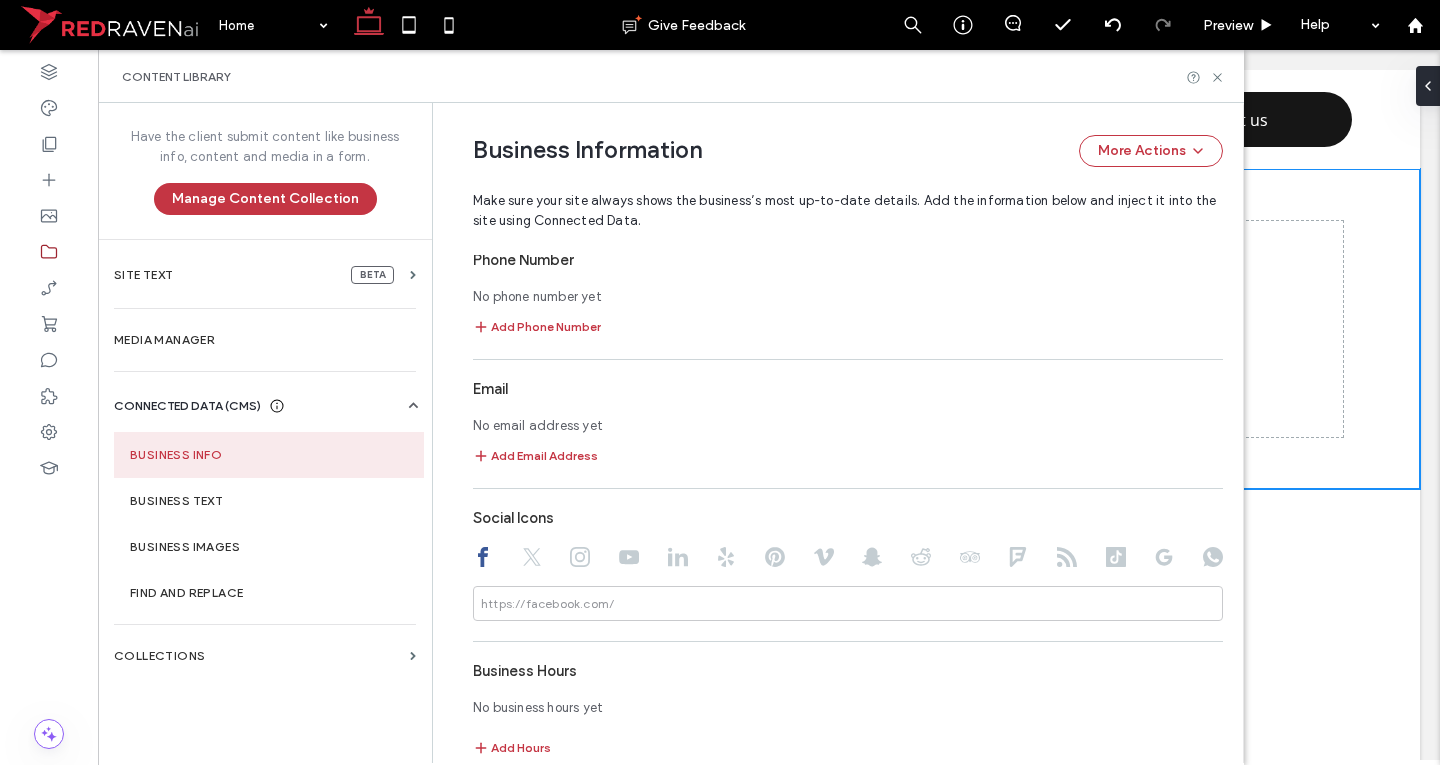 scroll, scrollTop: 555, scrollLeft: 0, axis: vertical 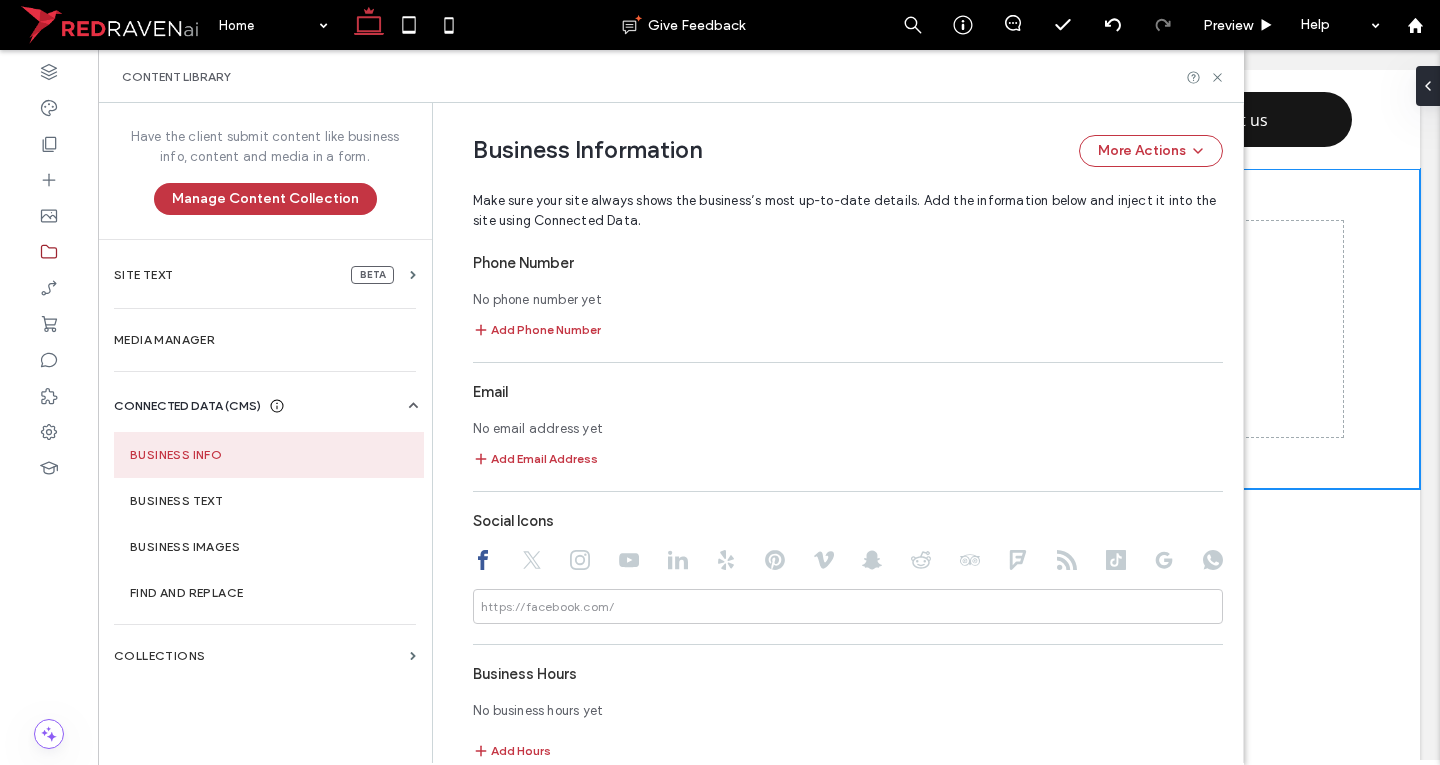 drag, startPoint x: 524, startPoint y: 330, endPoint x: 661, endPoint y: 380, distance: 145.83896 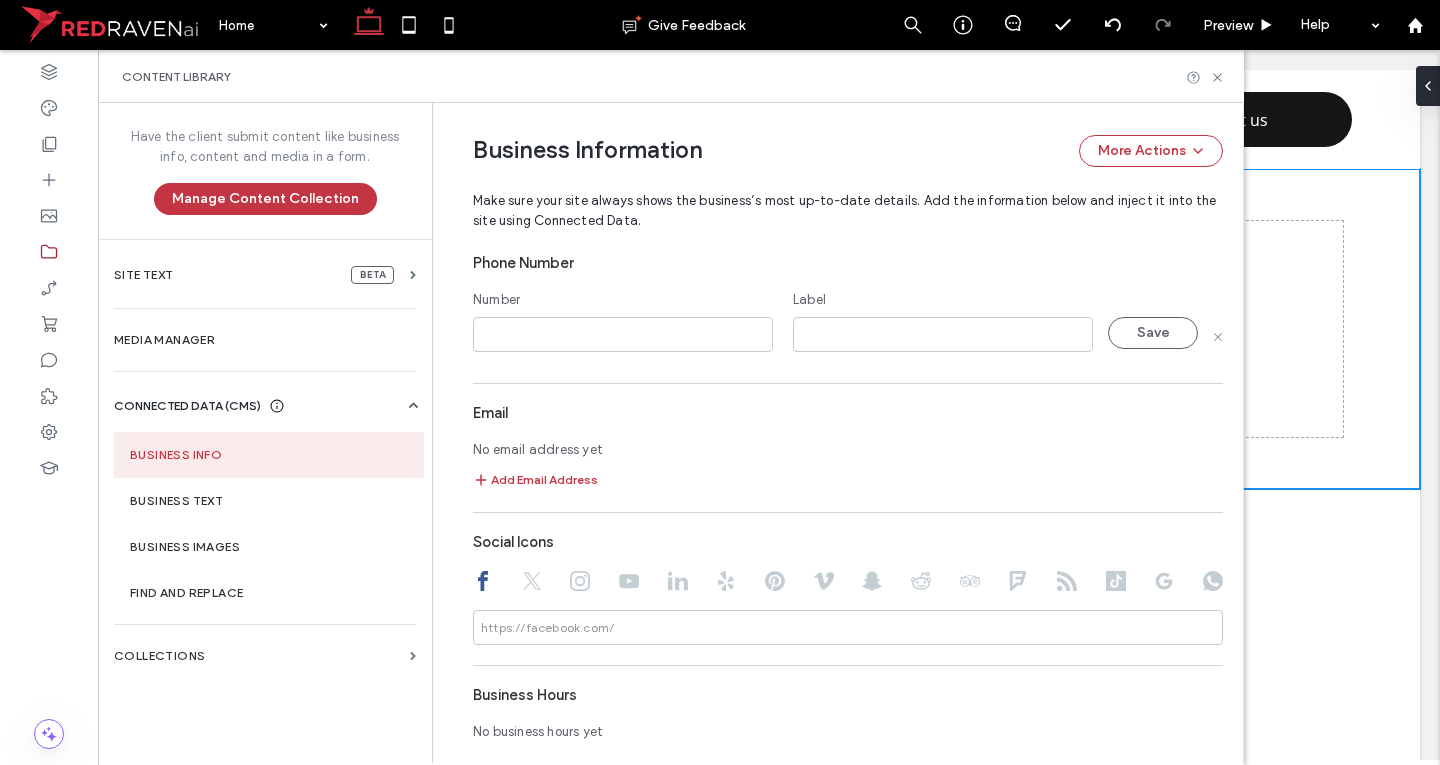 click at bounding box center [623, 334] 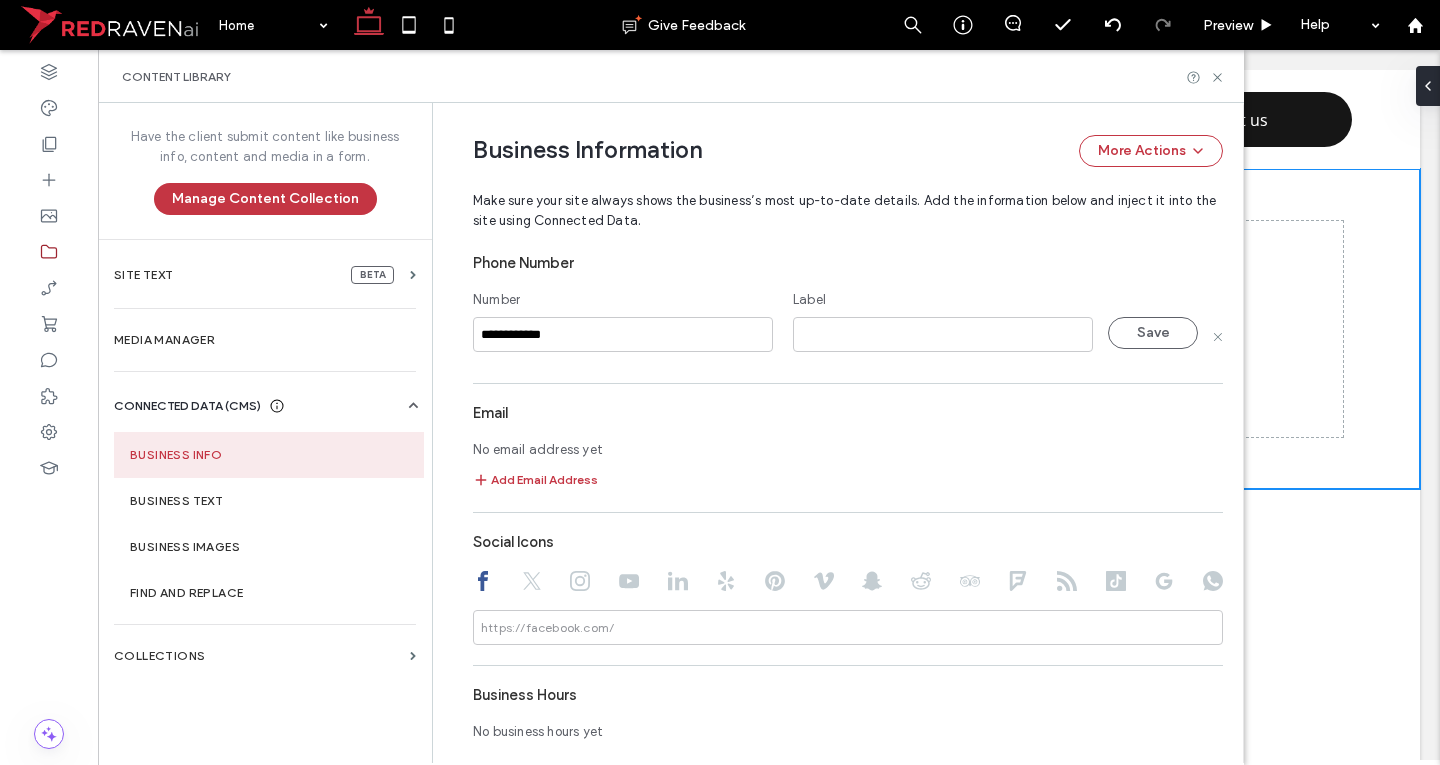 type on "**********" 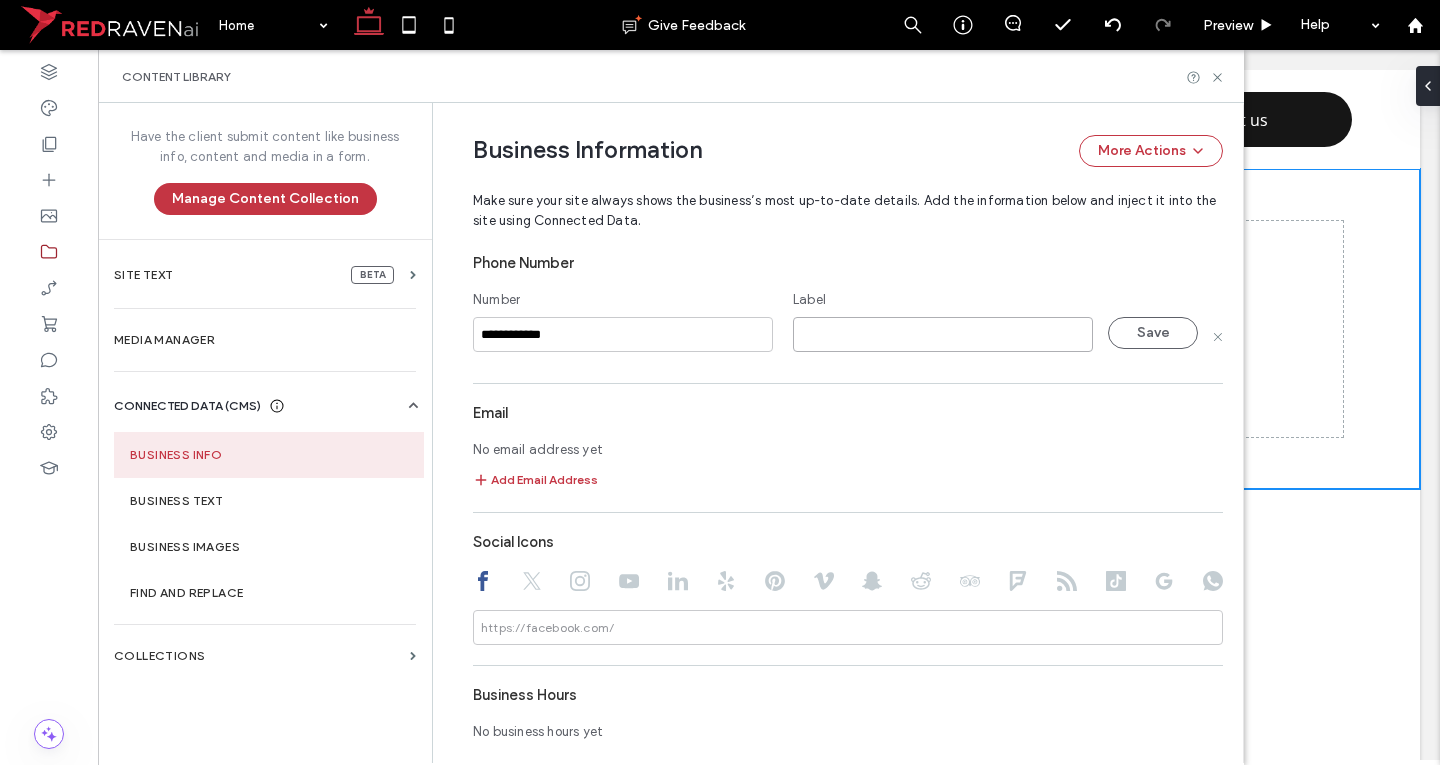 click at bounding box center (943, 334) 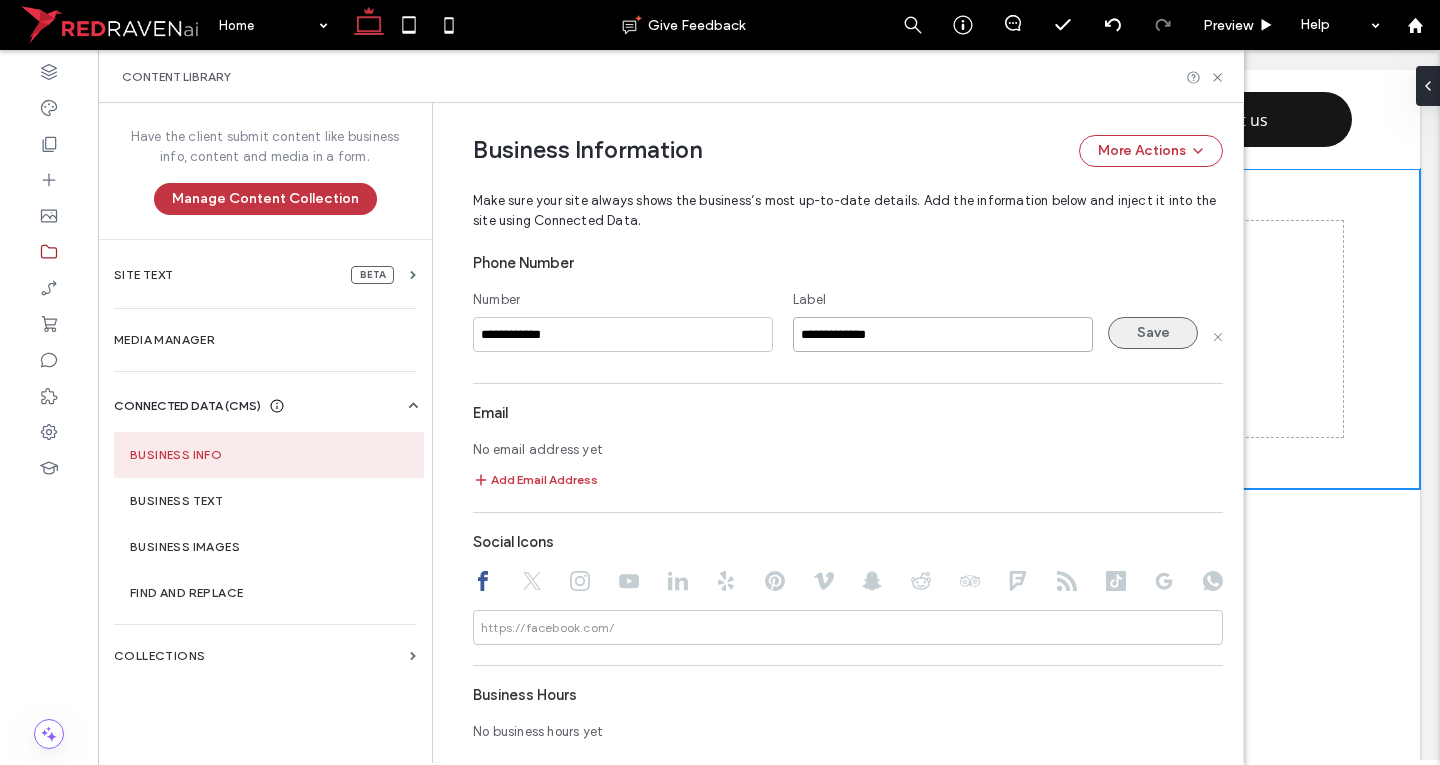 type on "**********" 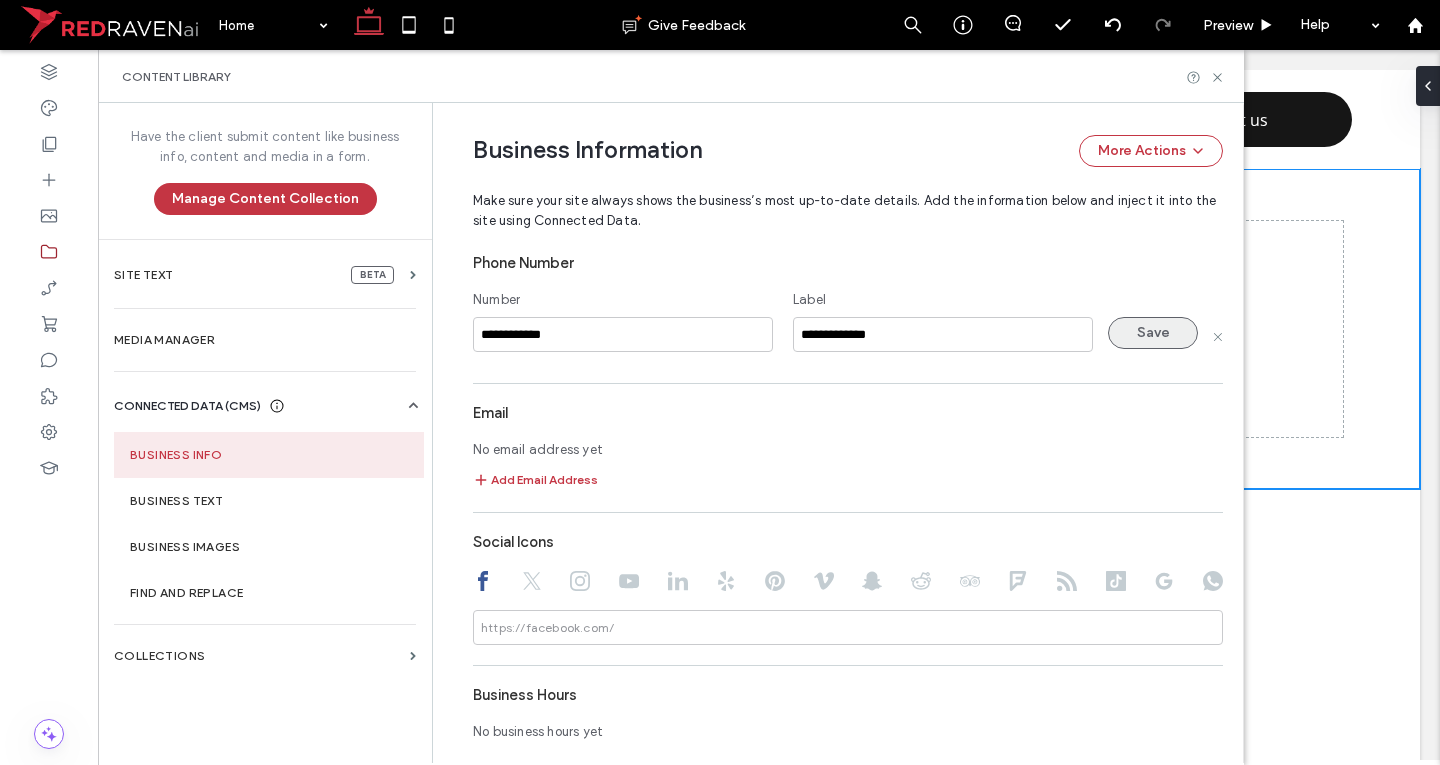 click on "Save" at bounding box center [1153, 333] 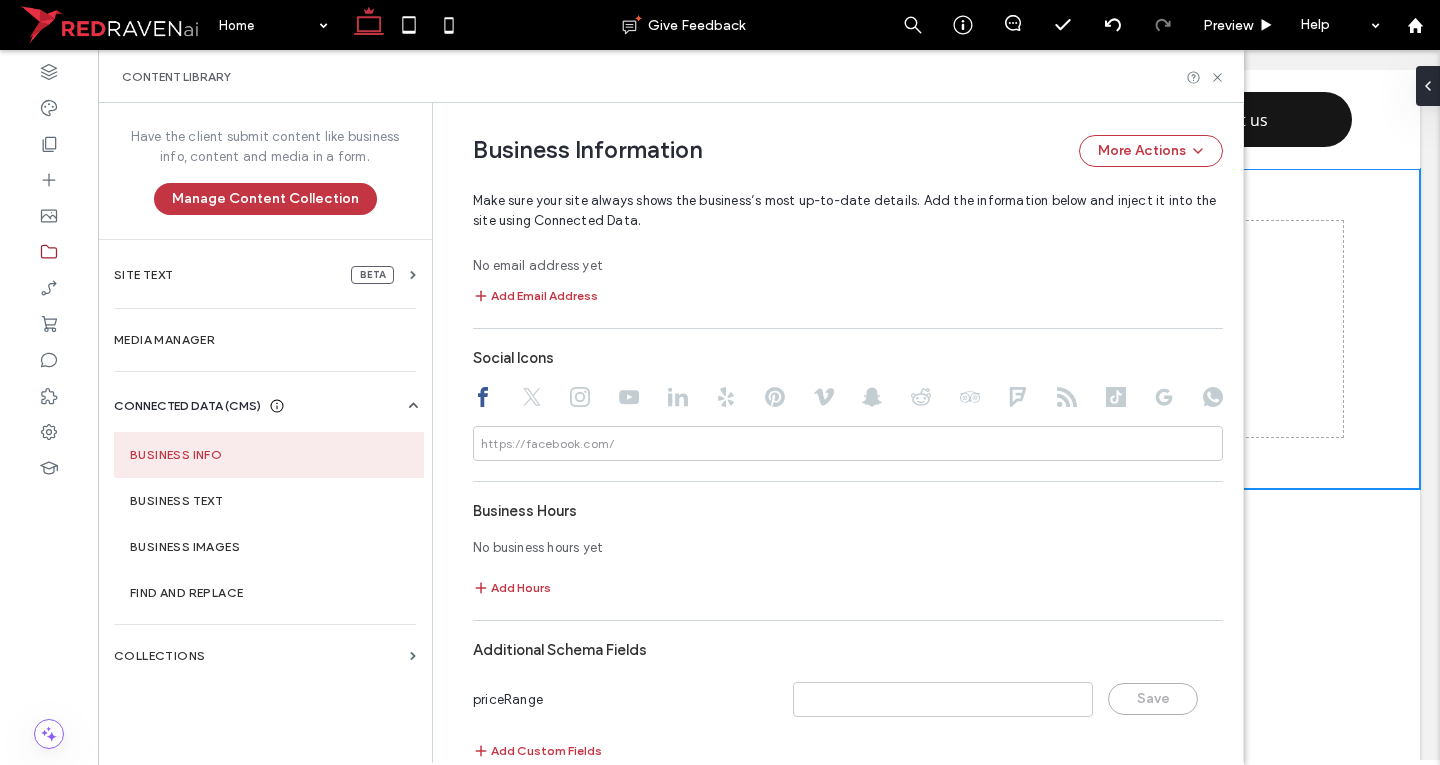 scroll, scrollTop: 800, scrollLeft: 0, axis: vertical 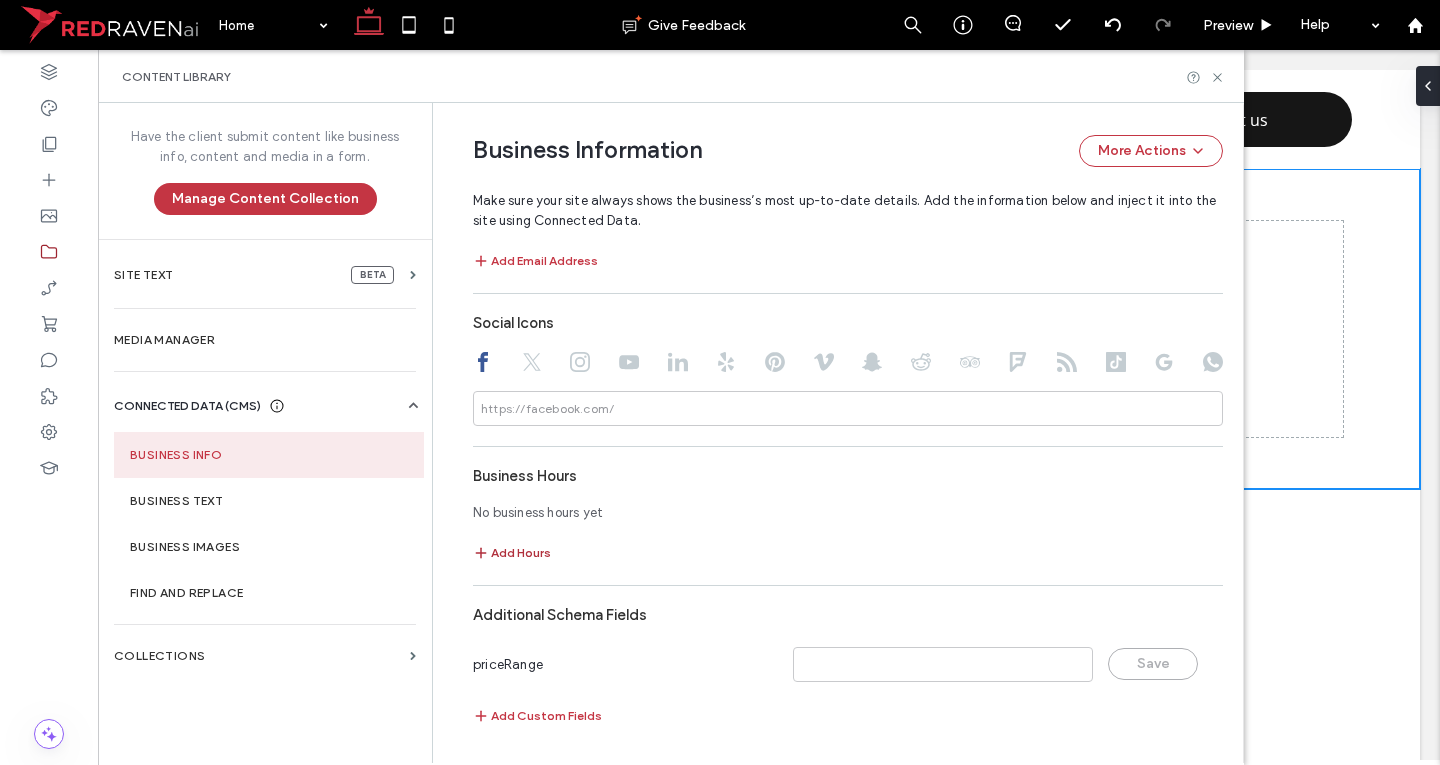 click on "Add Hours" at bounding box center (512, 553) 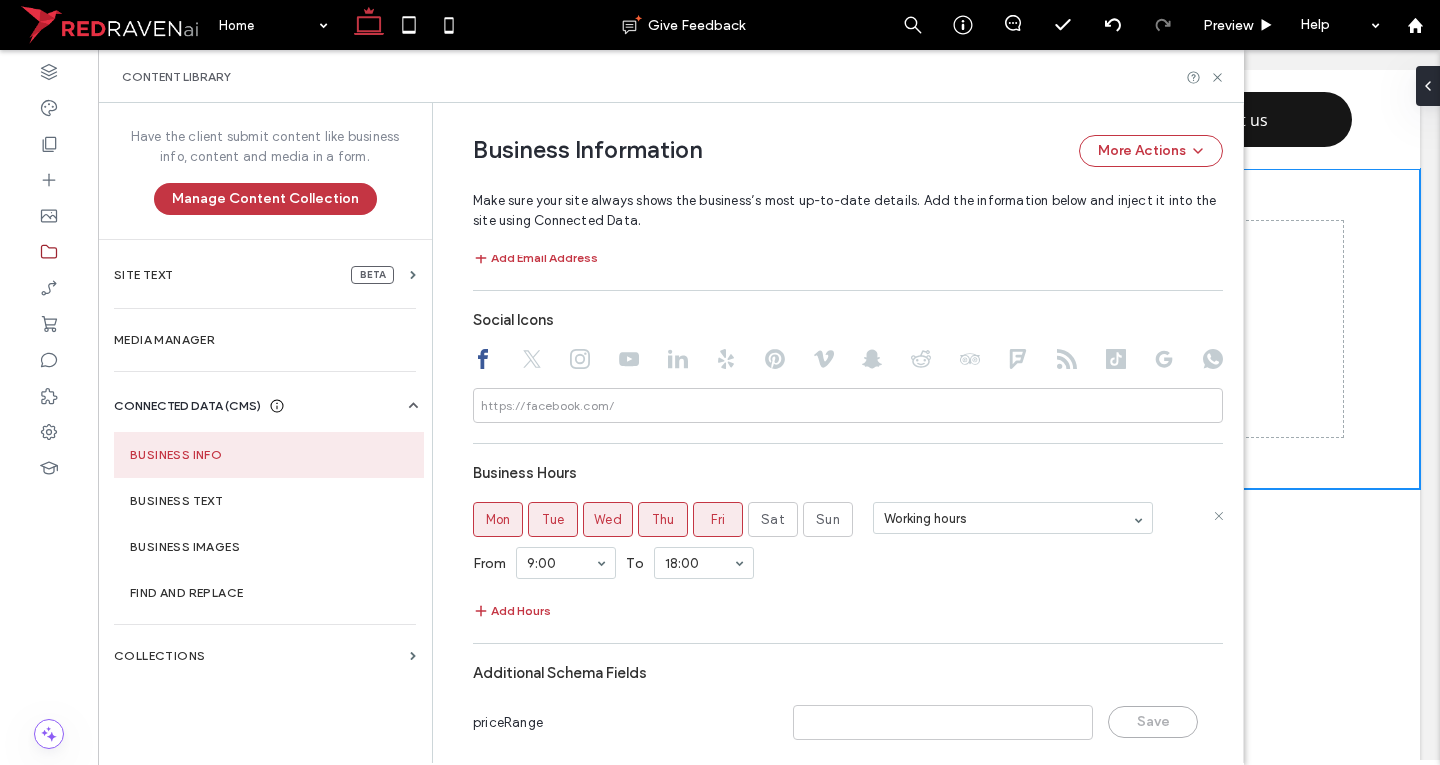 type 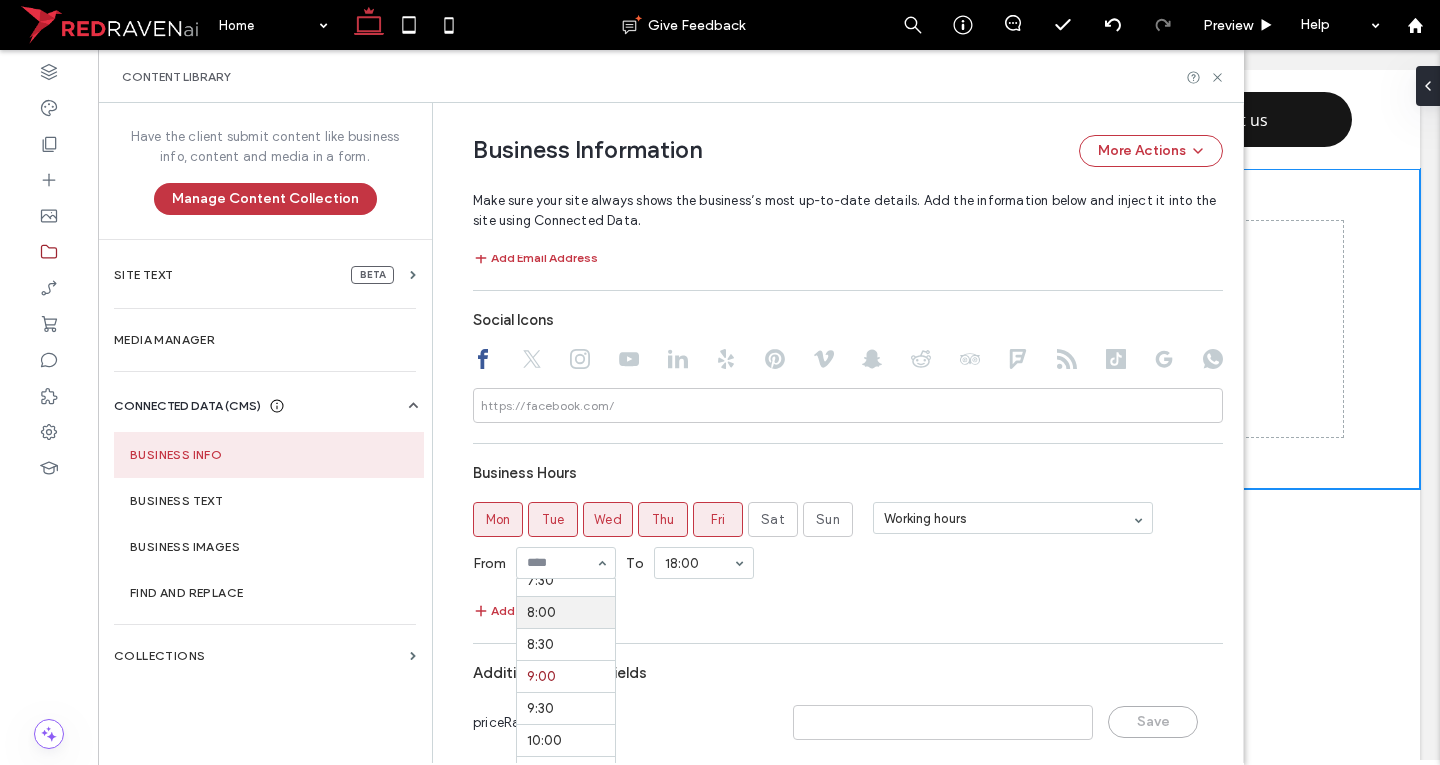scroll, scrollTop: 394, scrollLeft: 0, axis: vertical 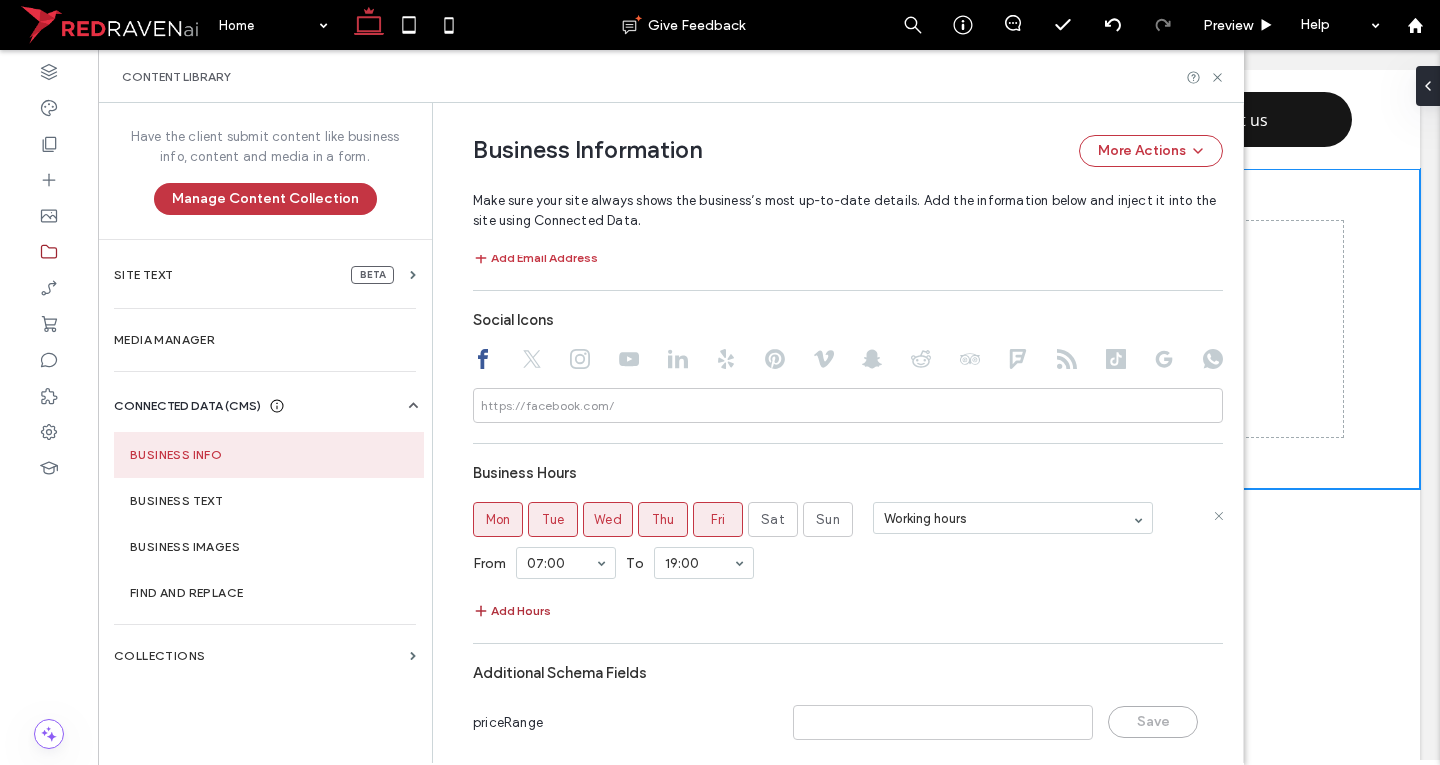 click on "Add Hours" at bounding box center [512, 611] 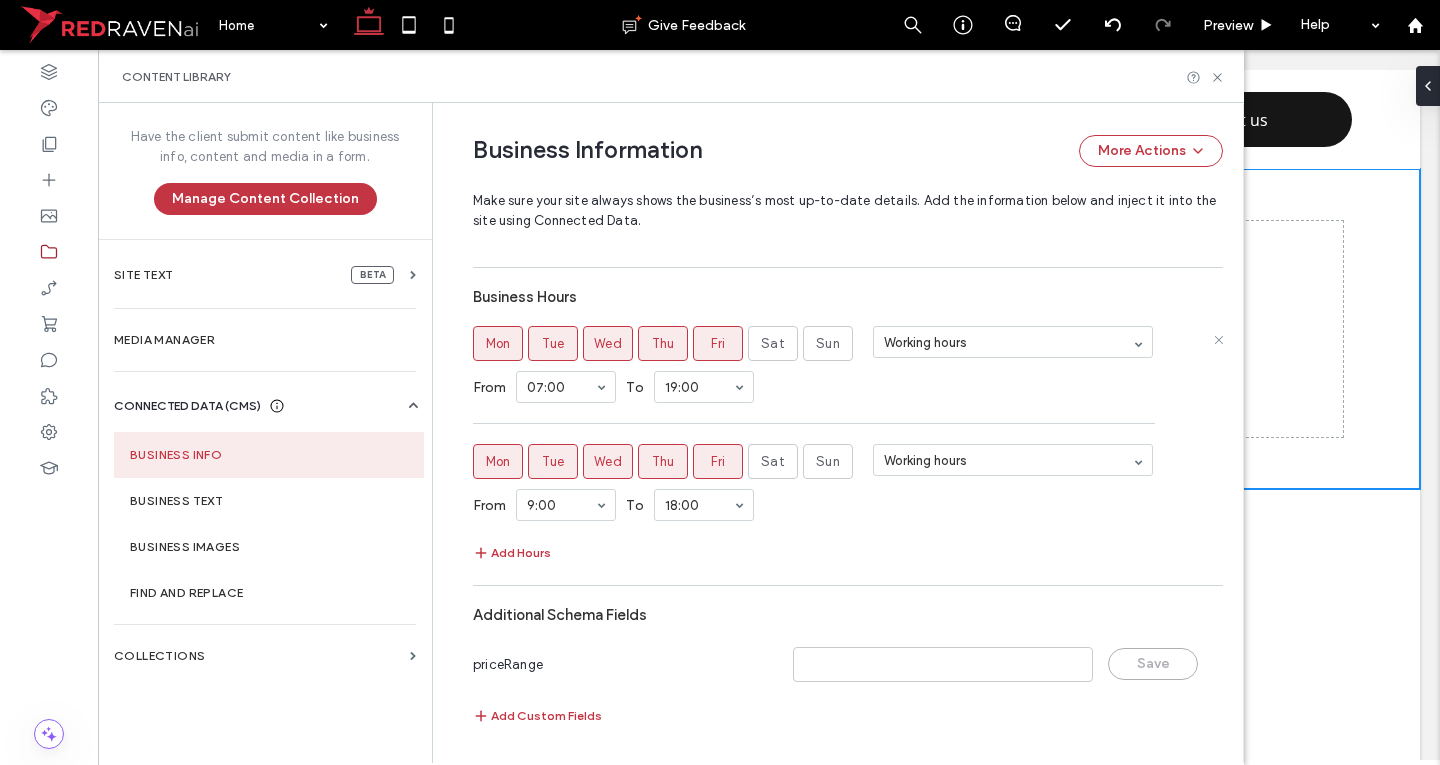scroll, scrollTop: 979, scrollLeft: 0, axis: vertical 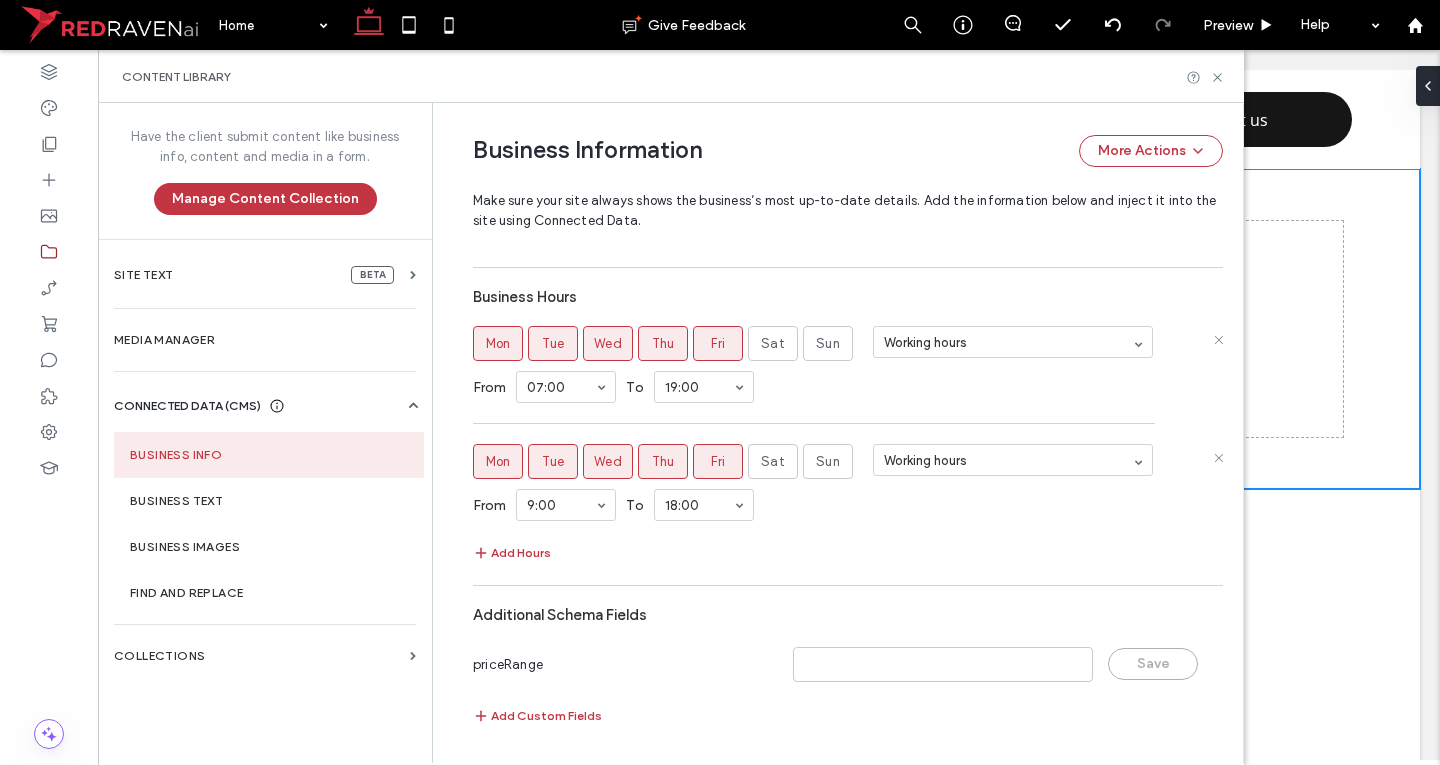 click on "Mon Tue Wed Thu Fri Sat Sun Working hours" at bounding box center (848, 461) 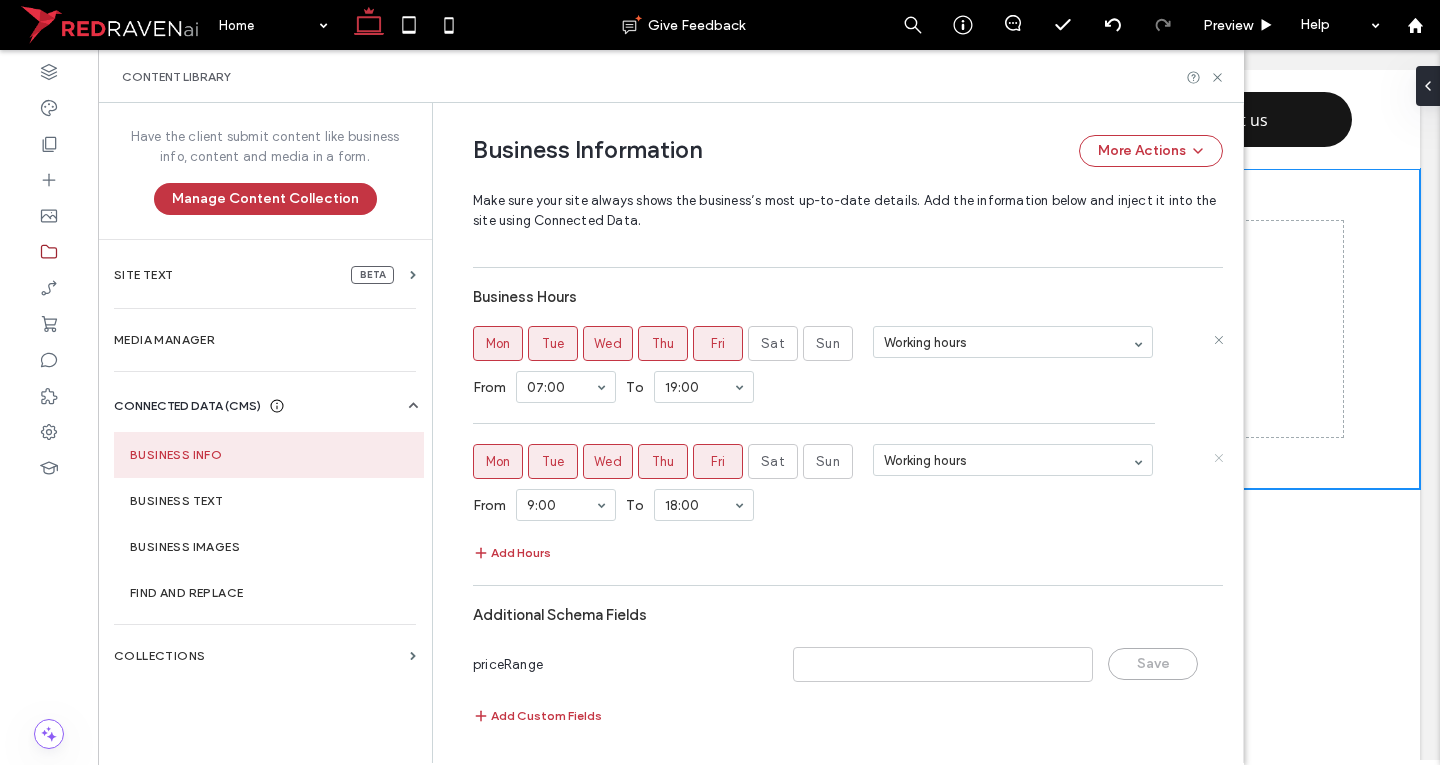 click 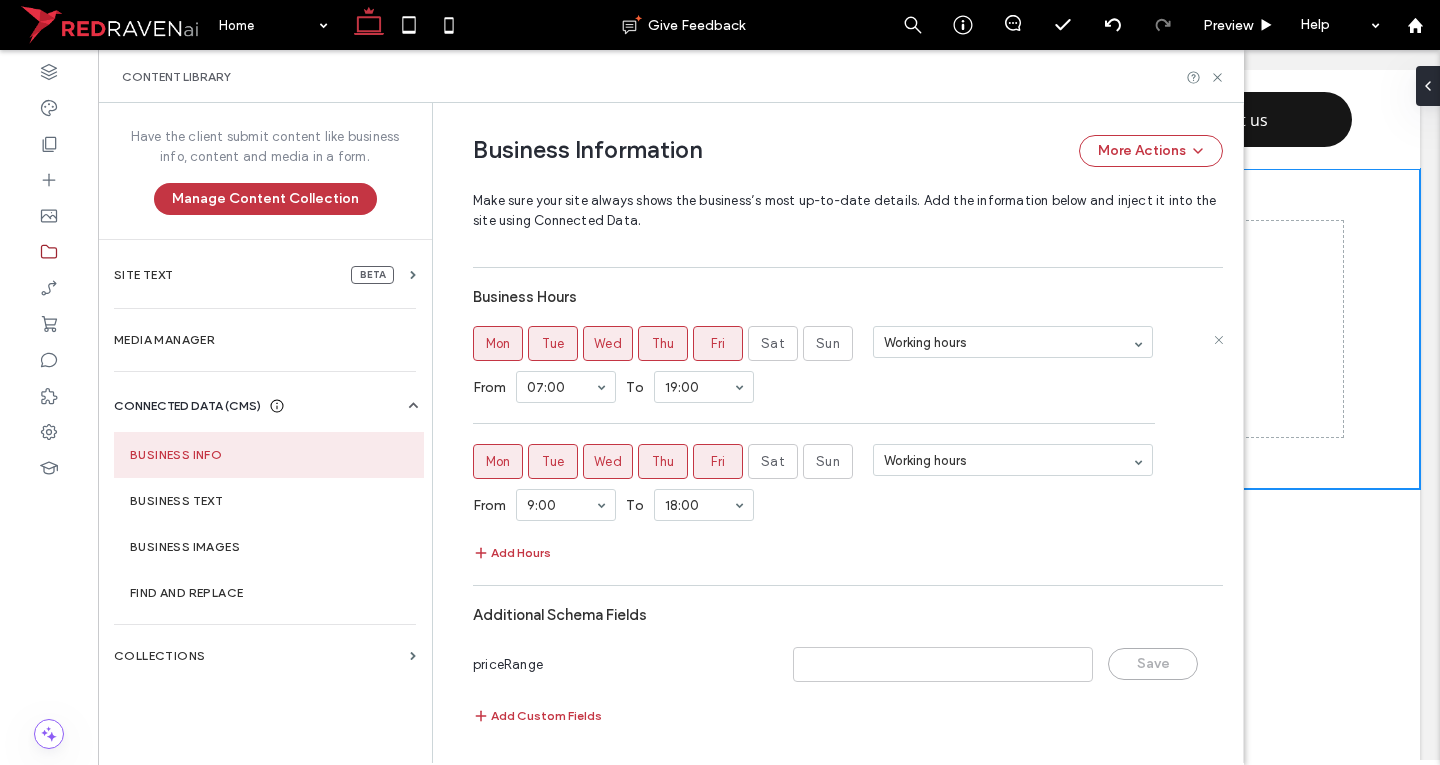 scroll, scrollTop: 861, scrollLeft: 0, axis: vertical 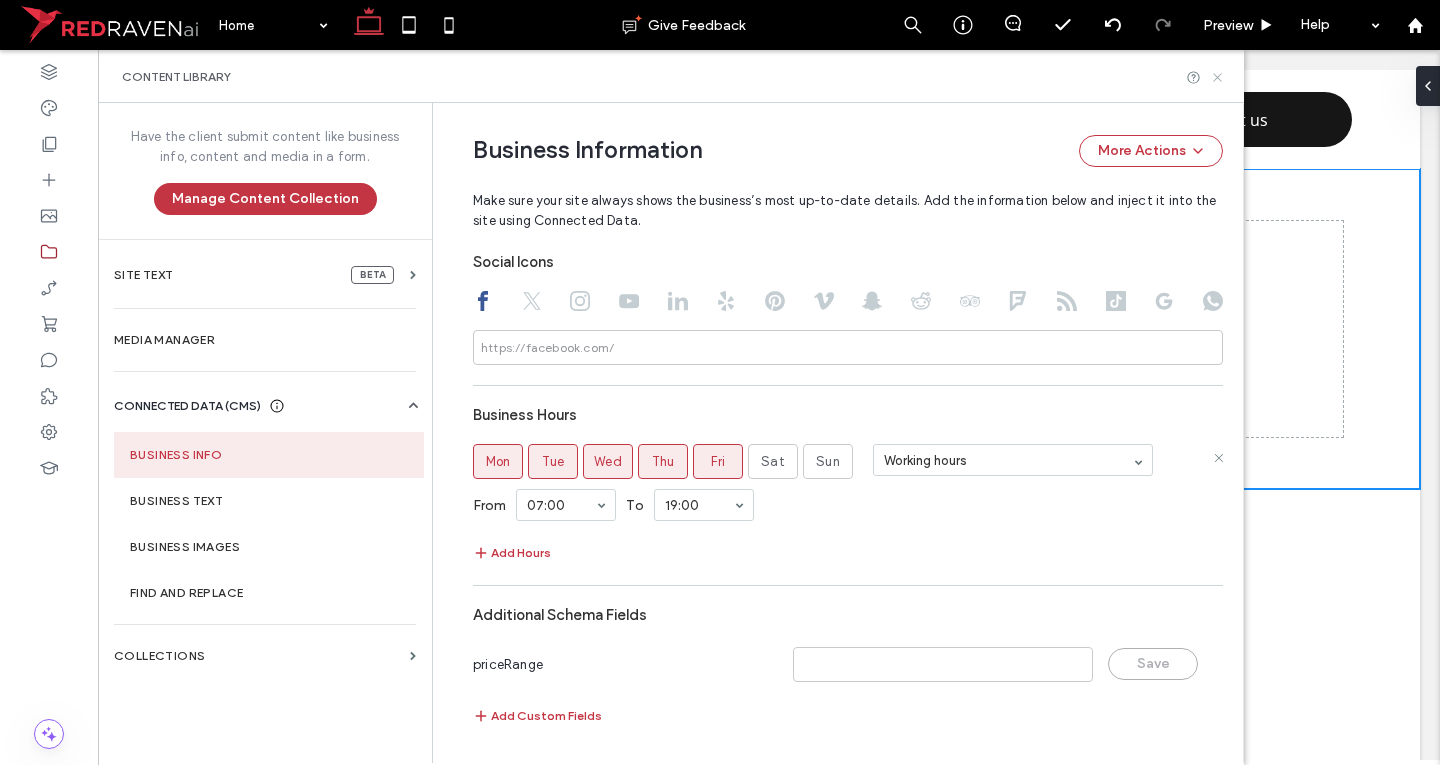 click 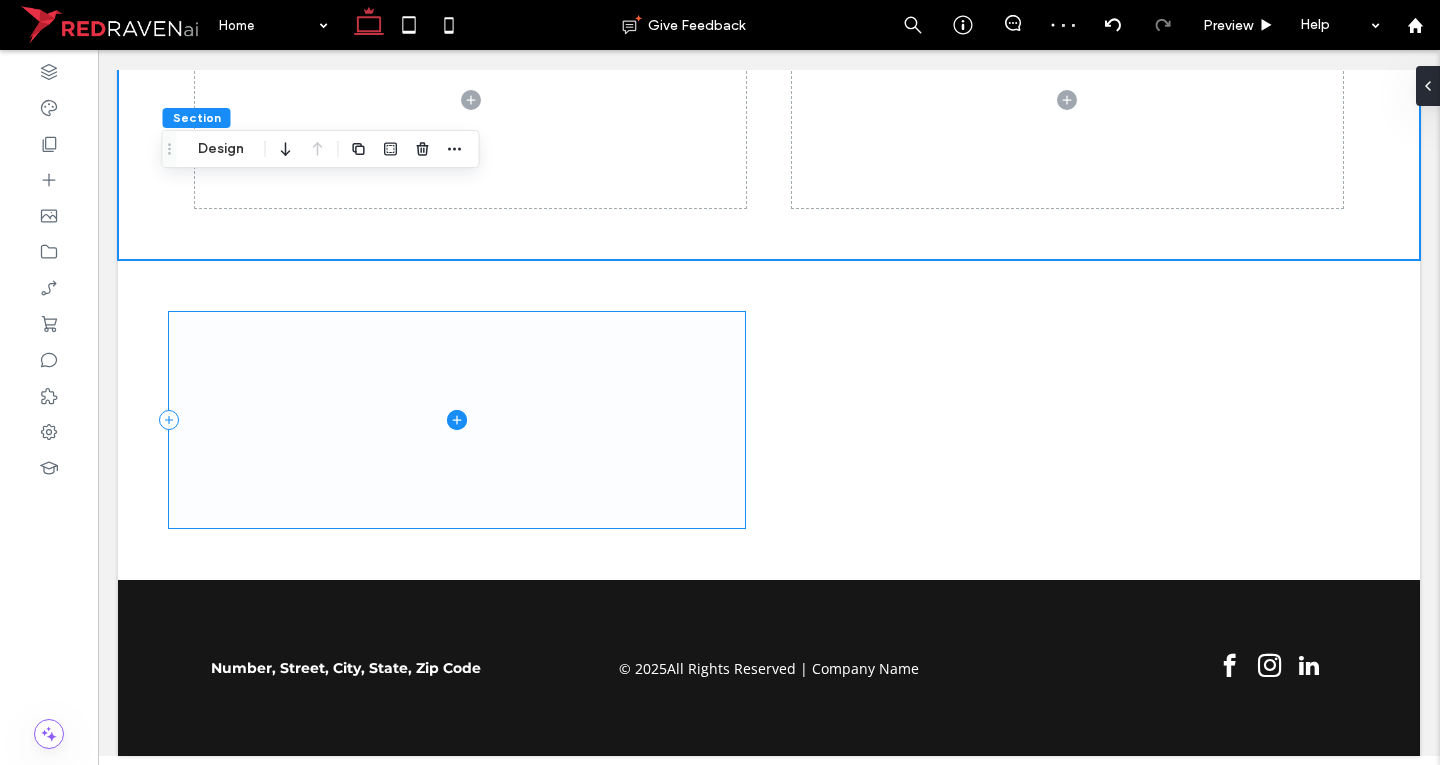 scroll, scrollTop: 0, scrollLeft: 0, axis: both 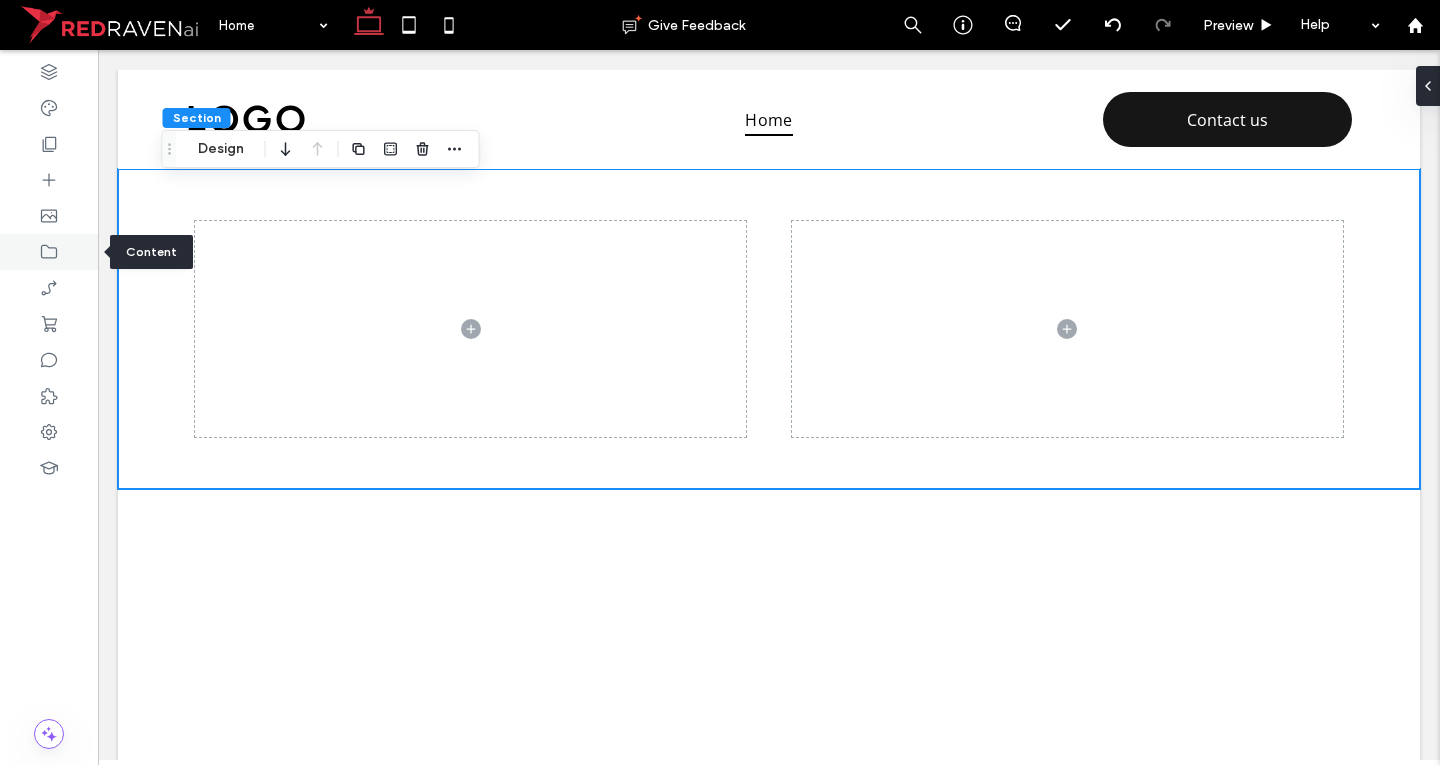 click 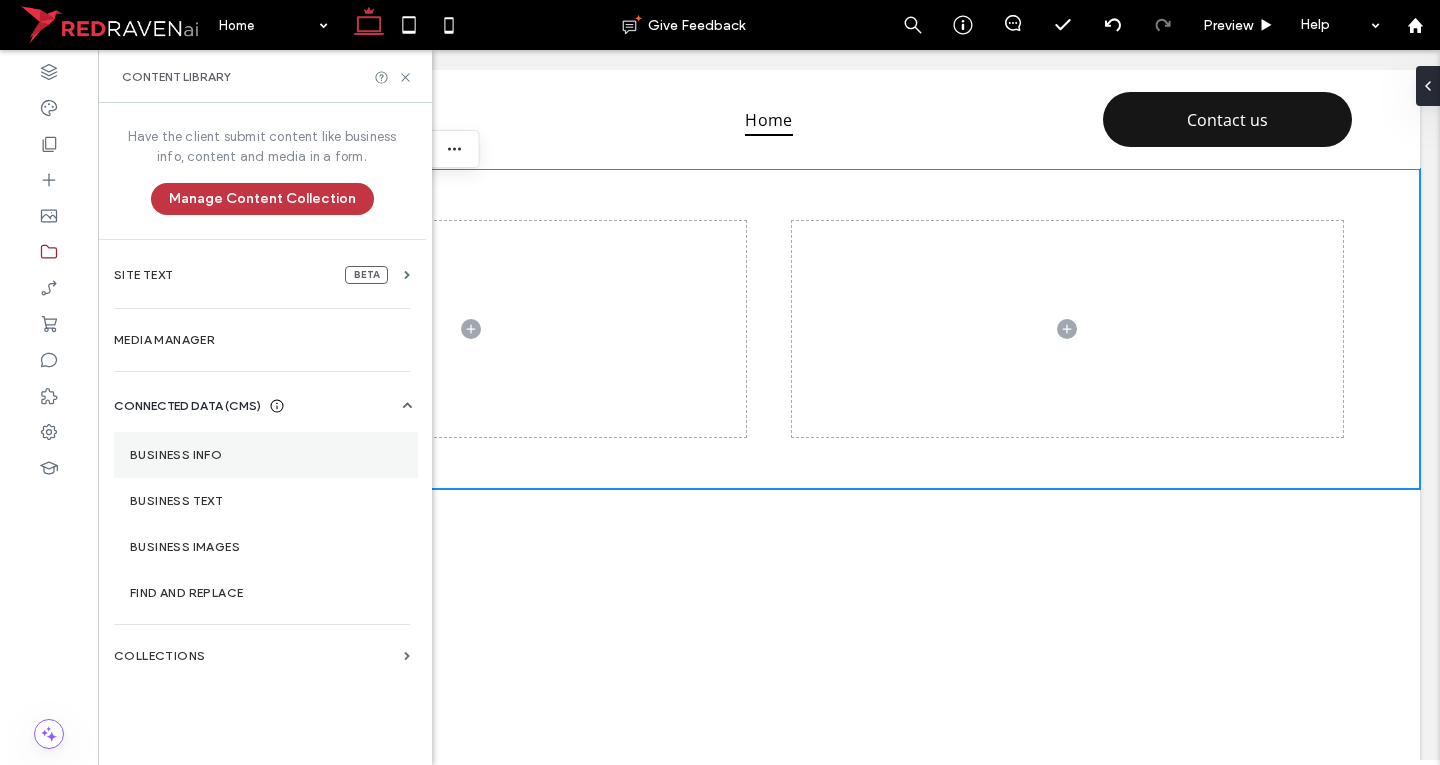 click on "Business Info" at bounding box center [266, 455] 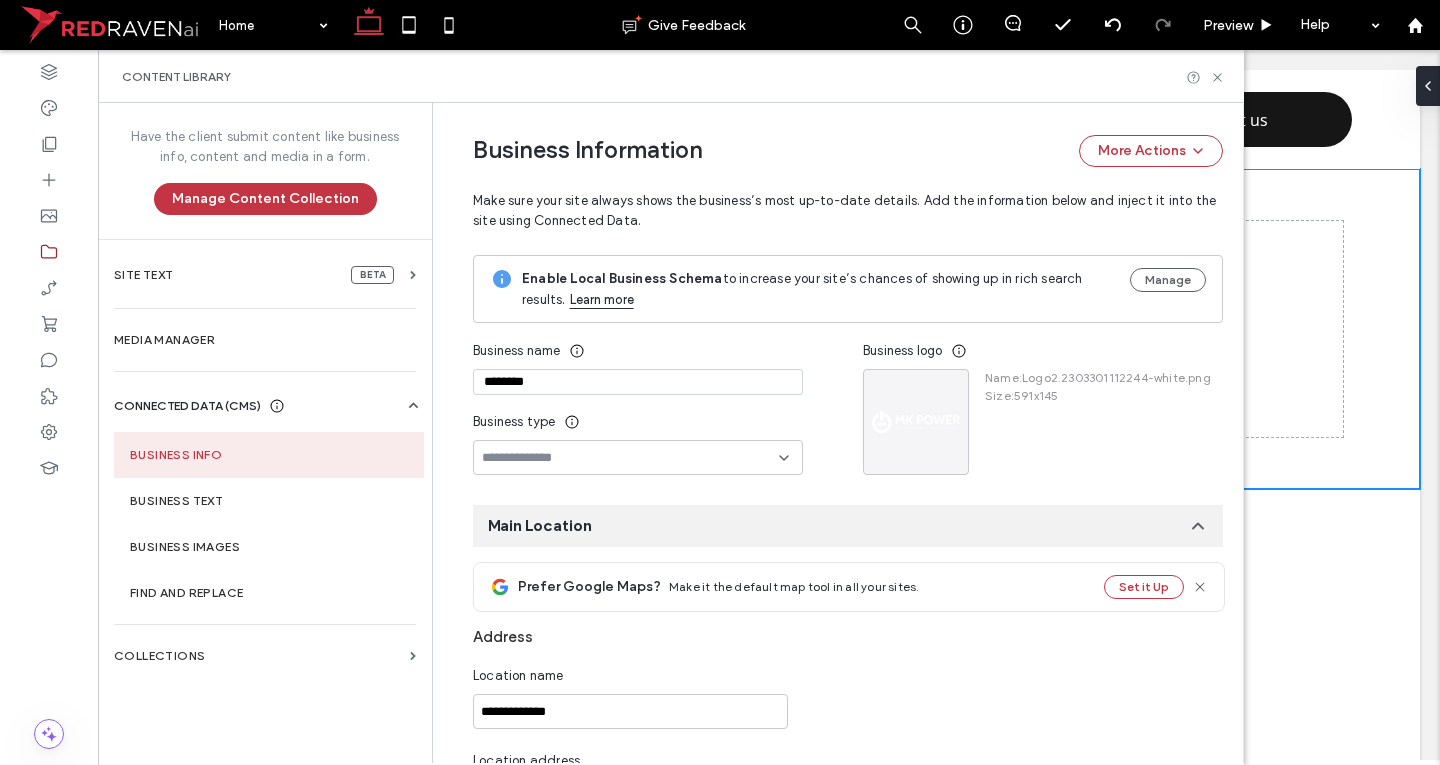 type on "********" 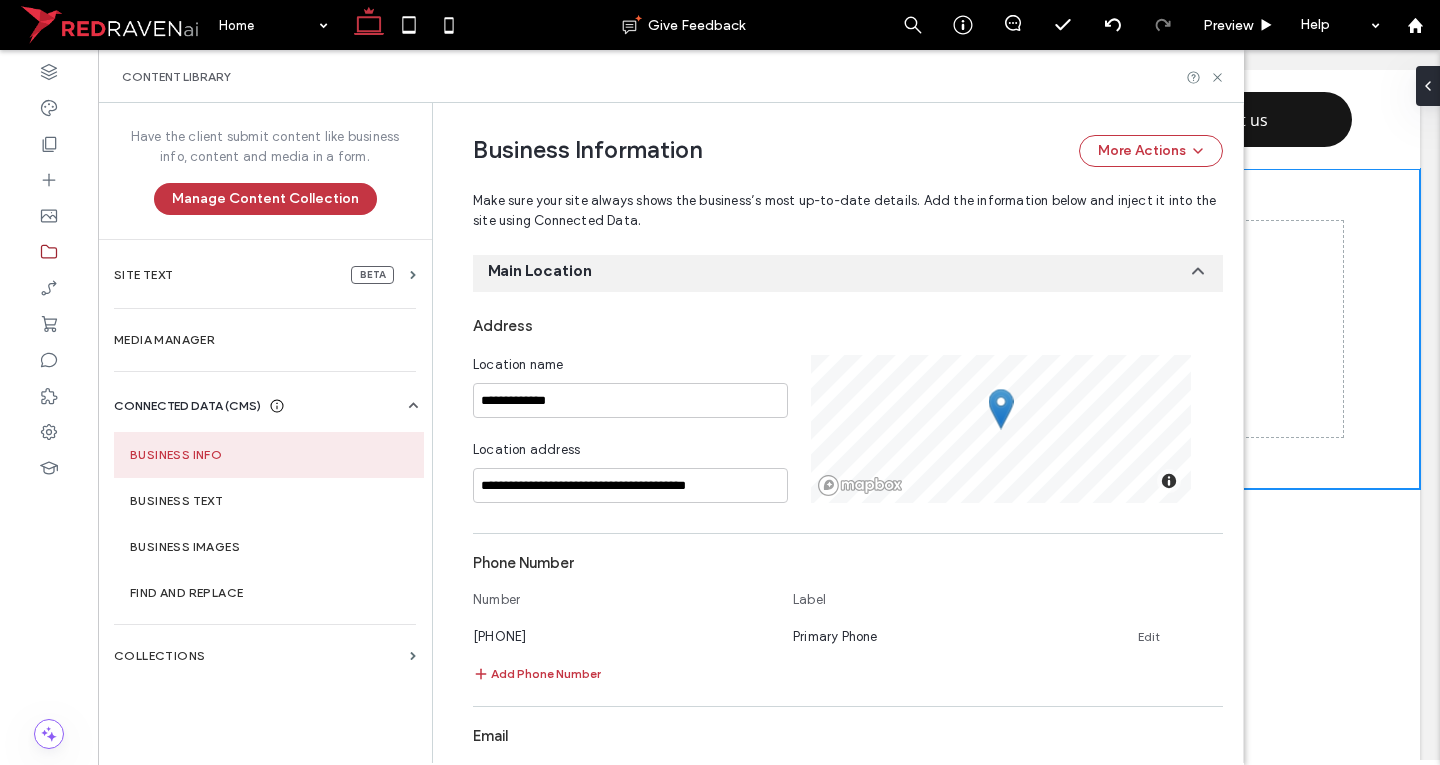 scroll, scrollTop: 55, scrollLeft: 0, axis: vertical 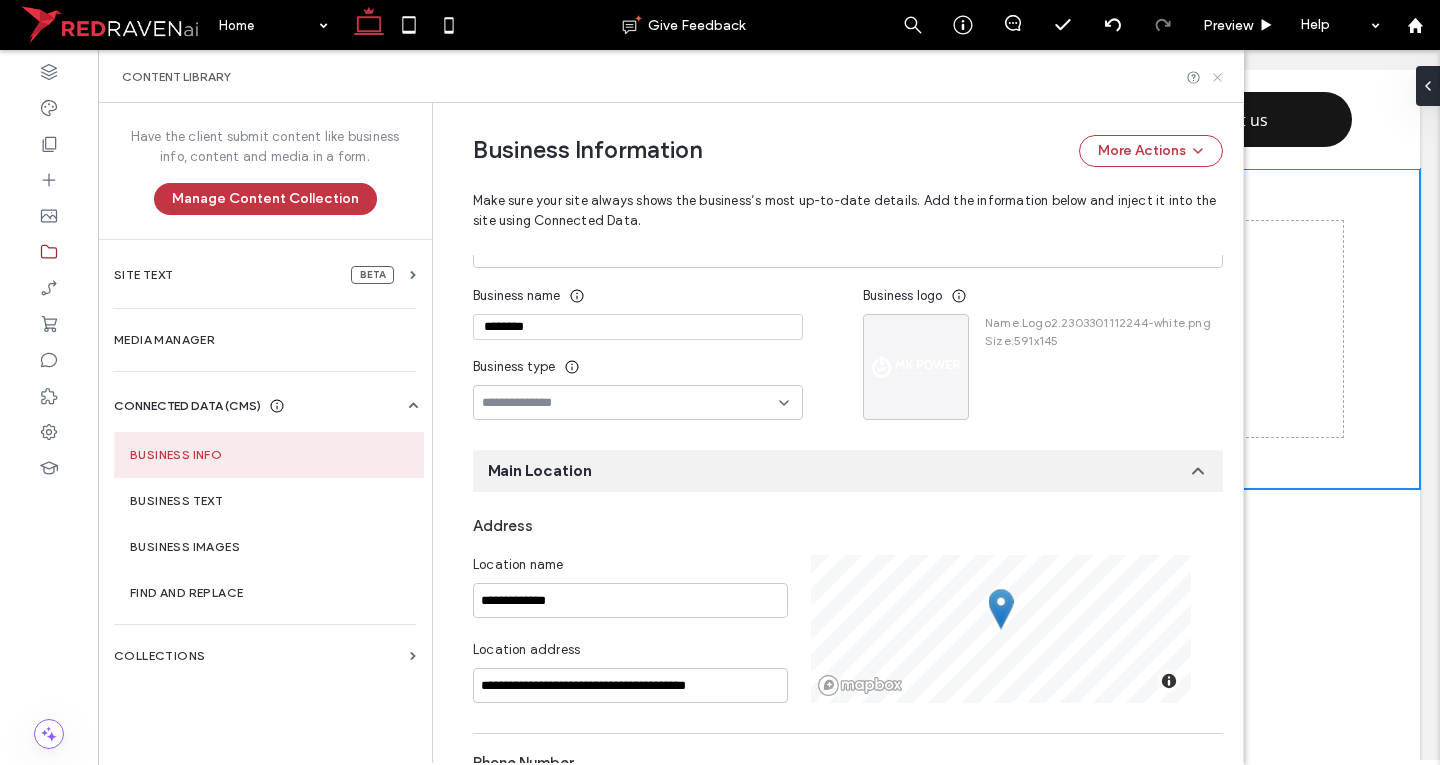 click 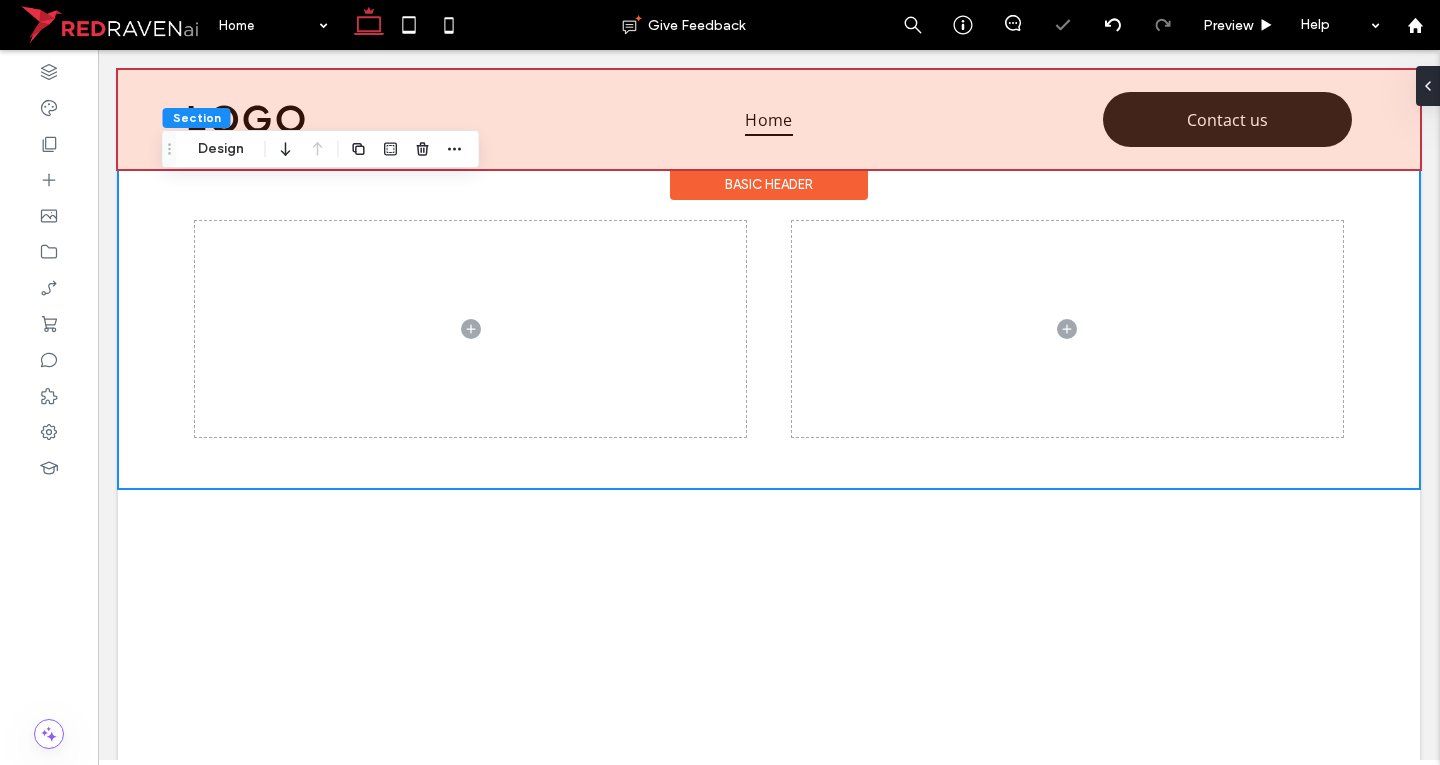 click at bounding box center [769, 119] 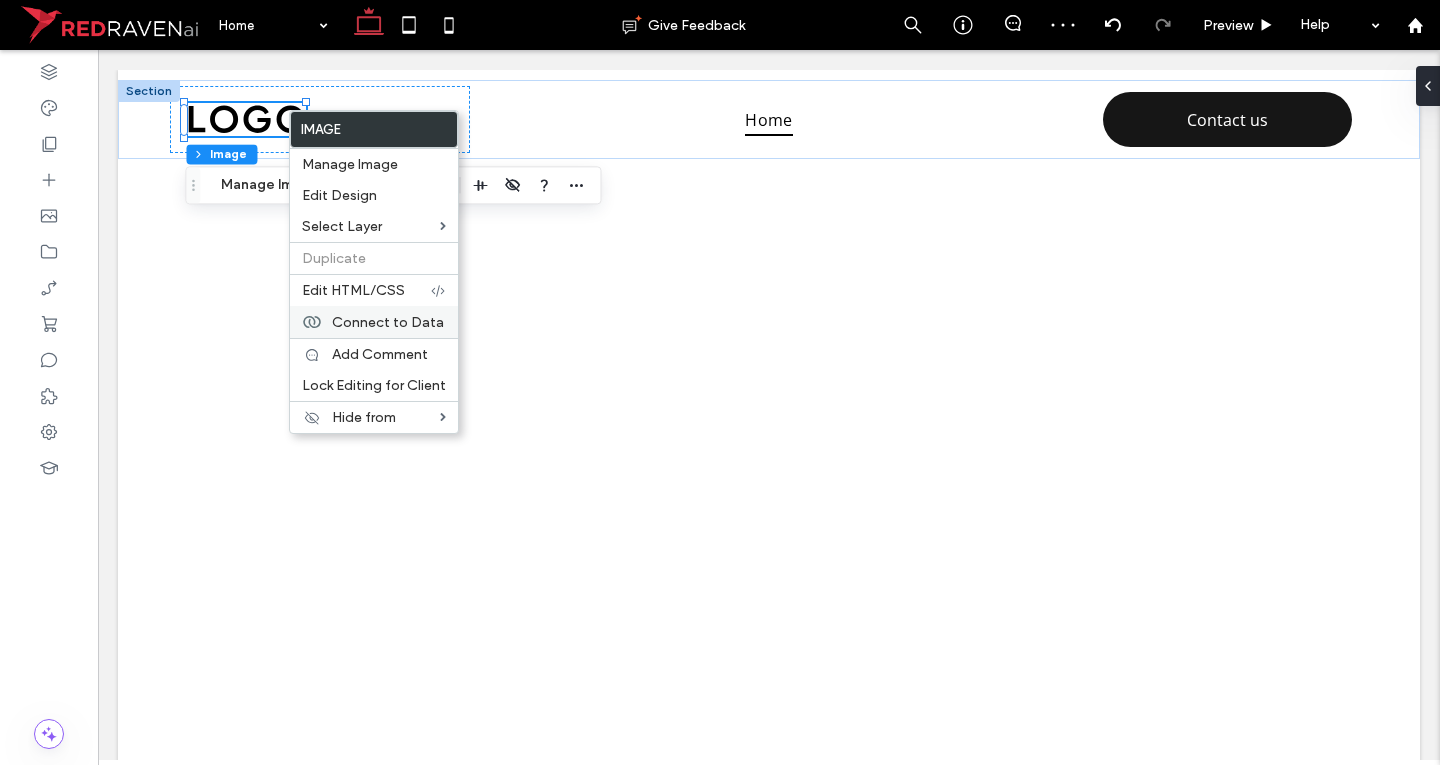 click on "Connect to Data" at bounding box center [388, 322] 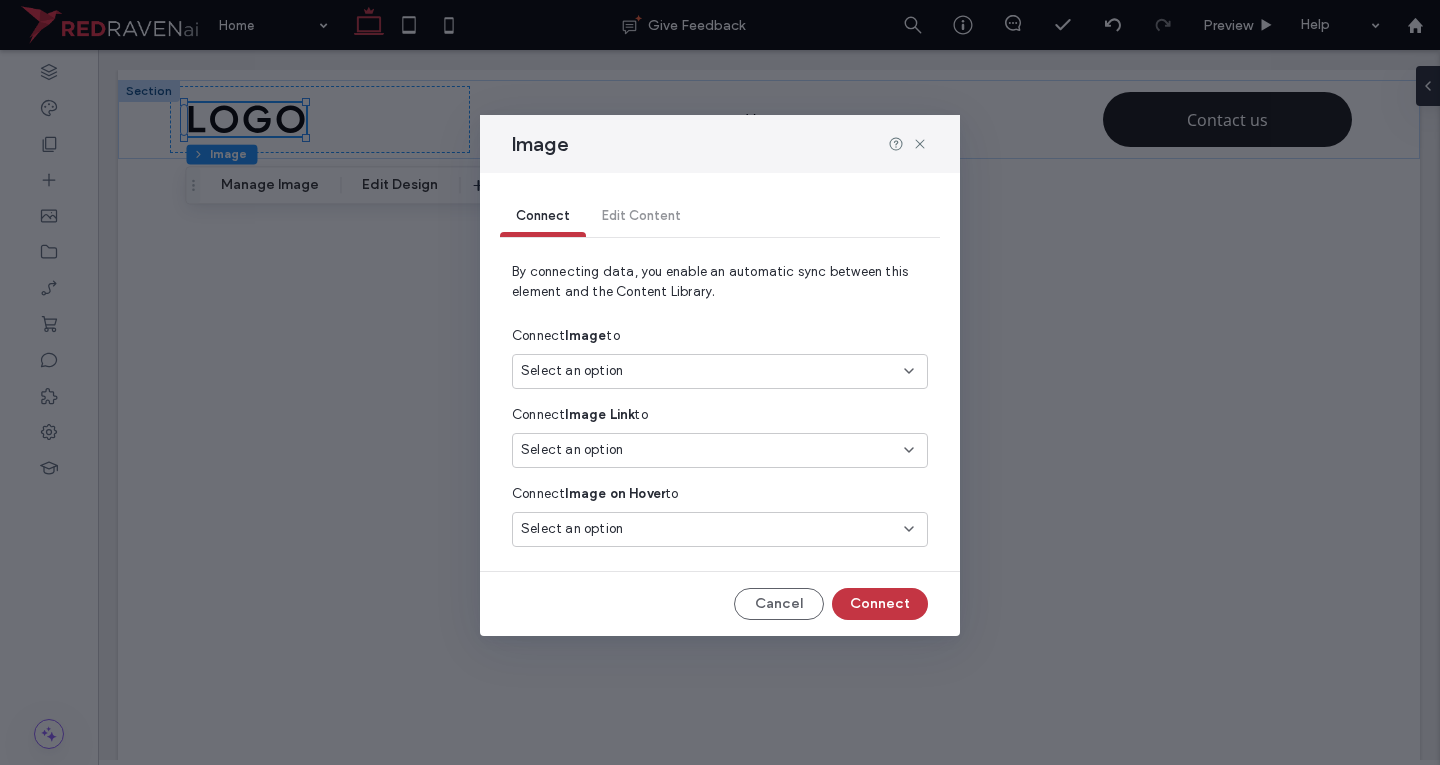 click on "Select an option" at bounding box center [572, 371] 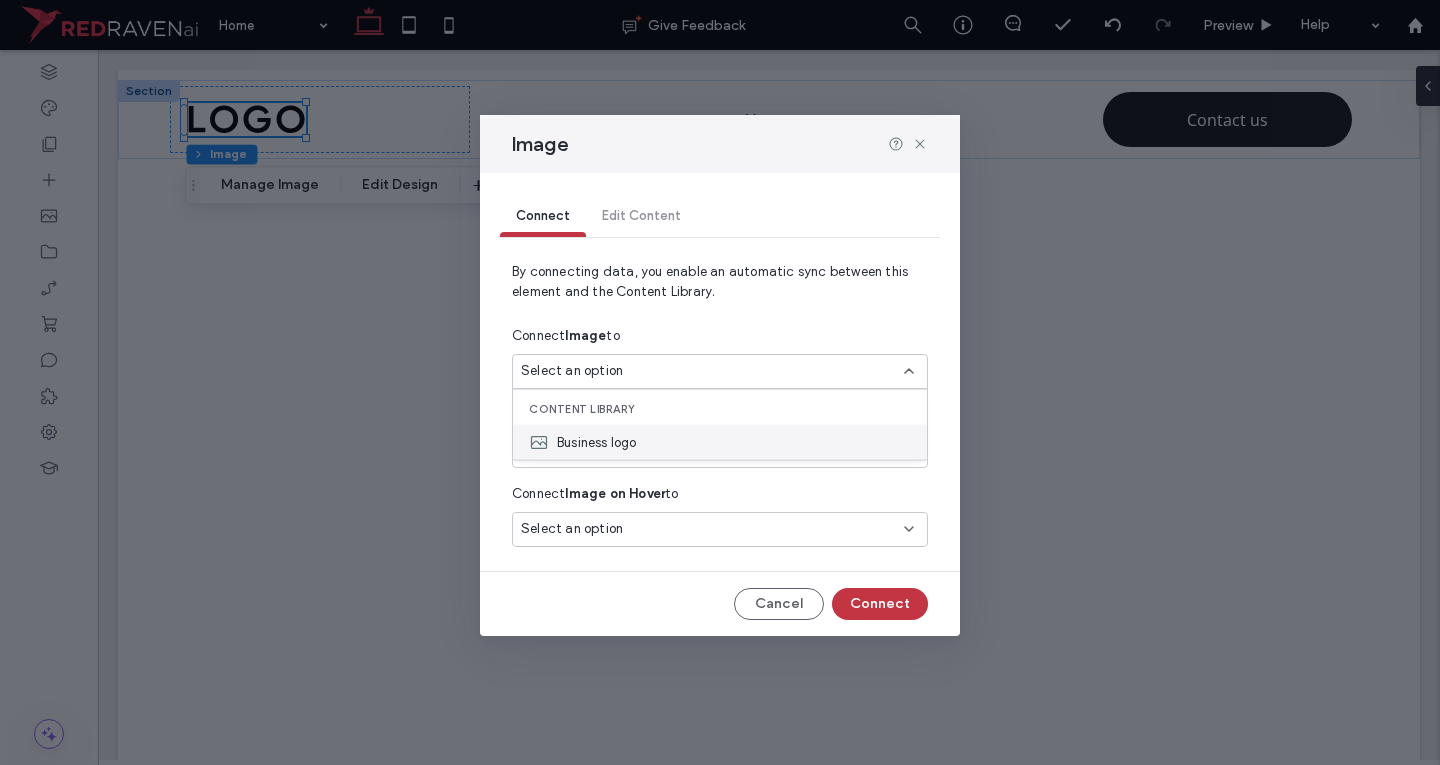 click on "Business logo" at bounding box center [597, 442] 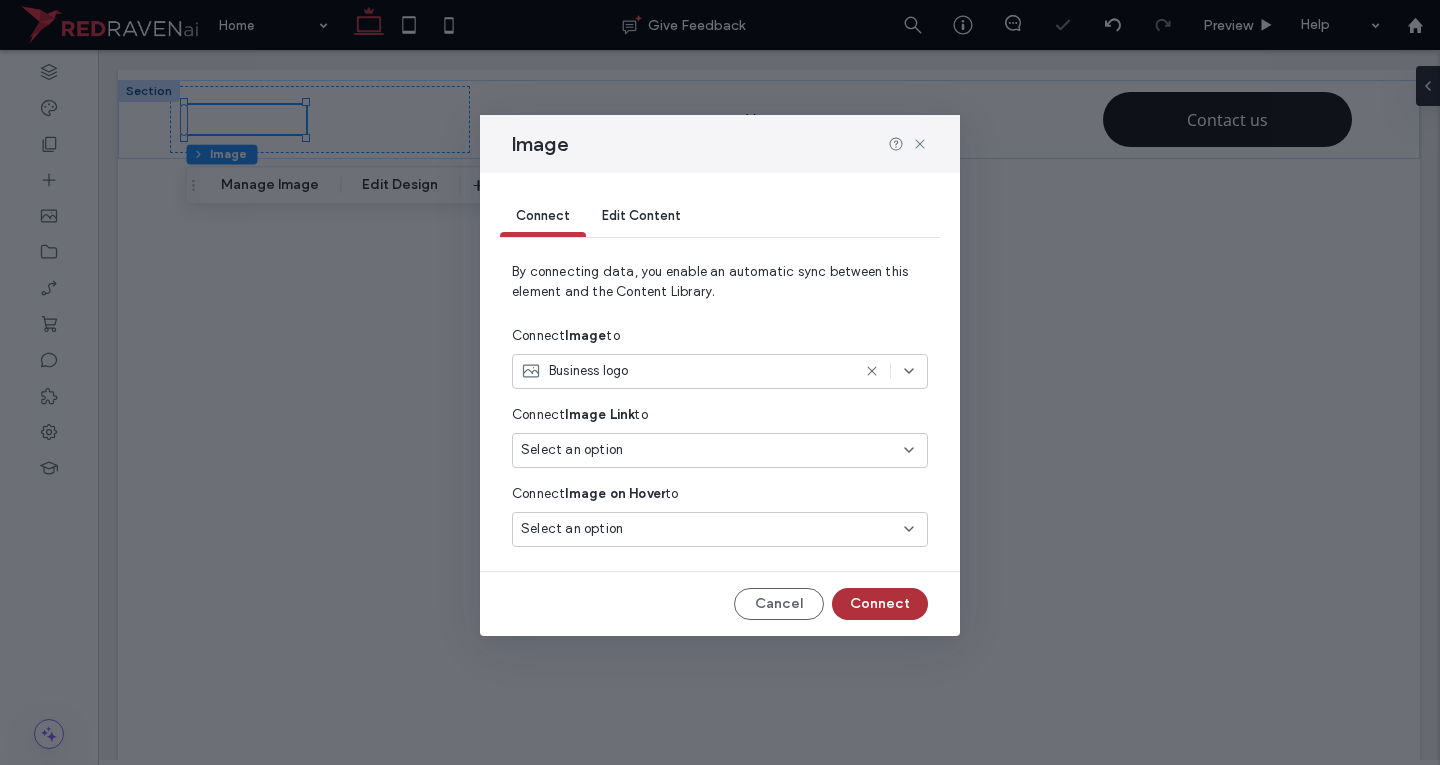 click on "Connect" at bounding box center (880, 604) 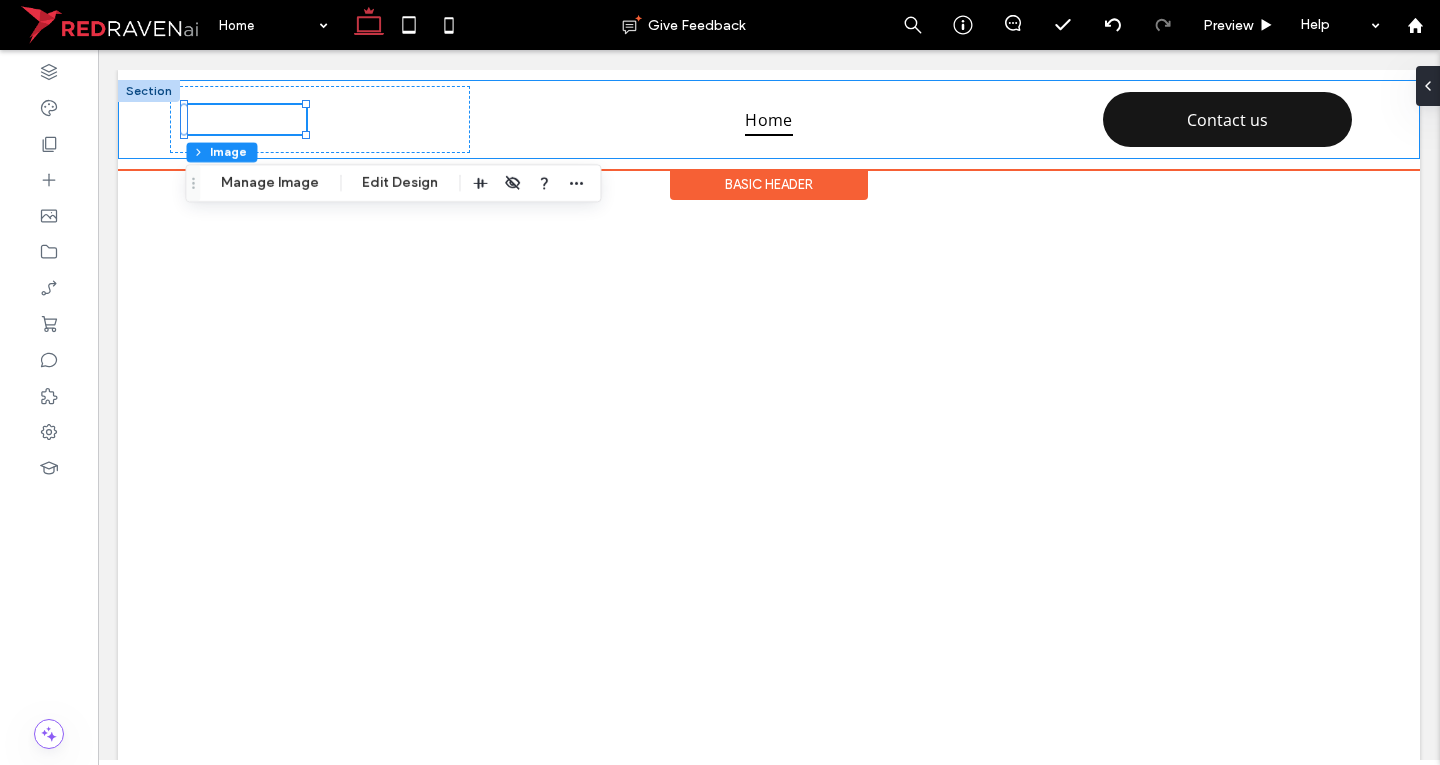 click on "Home
Contact us" at bounding box center (769, 119) 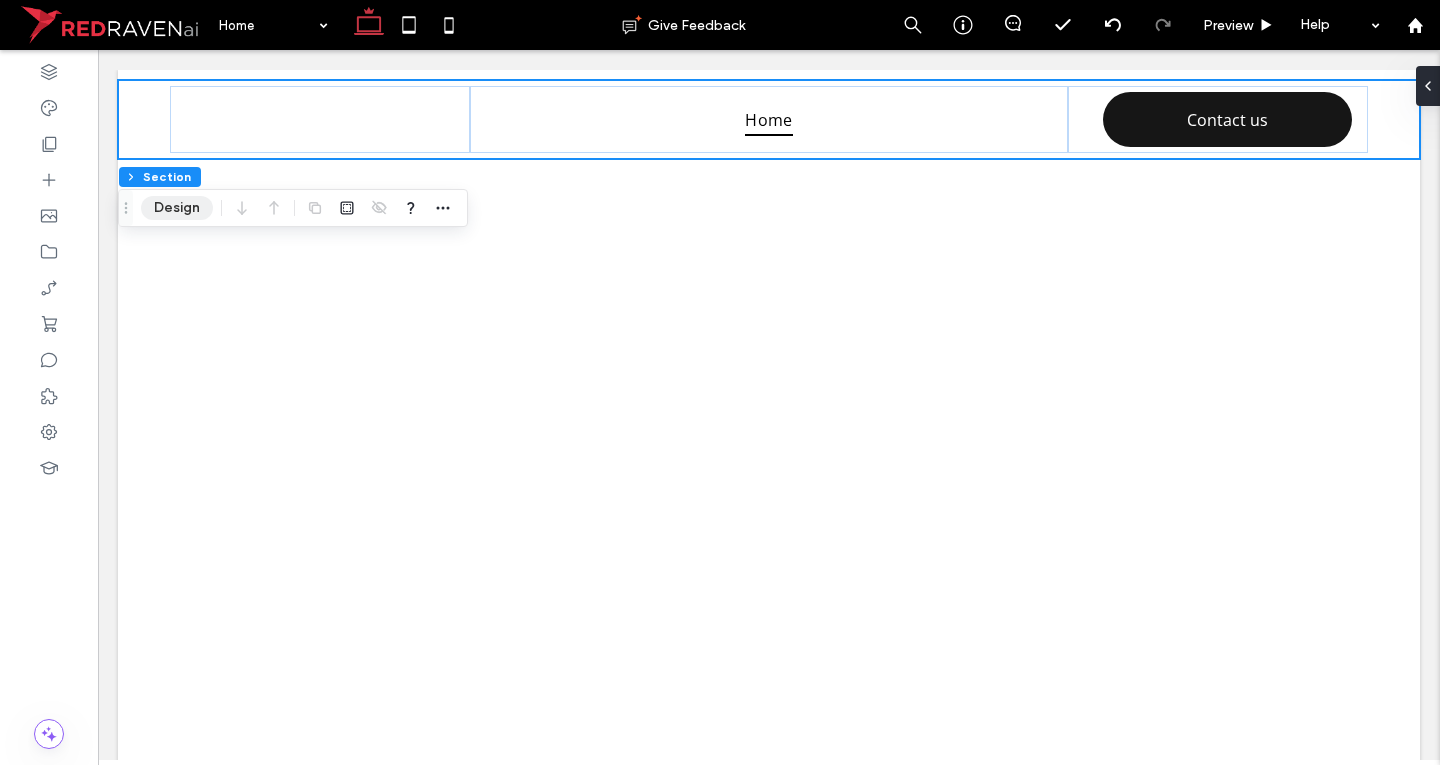 click on "Design" at bounding box center [177, 208] 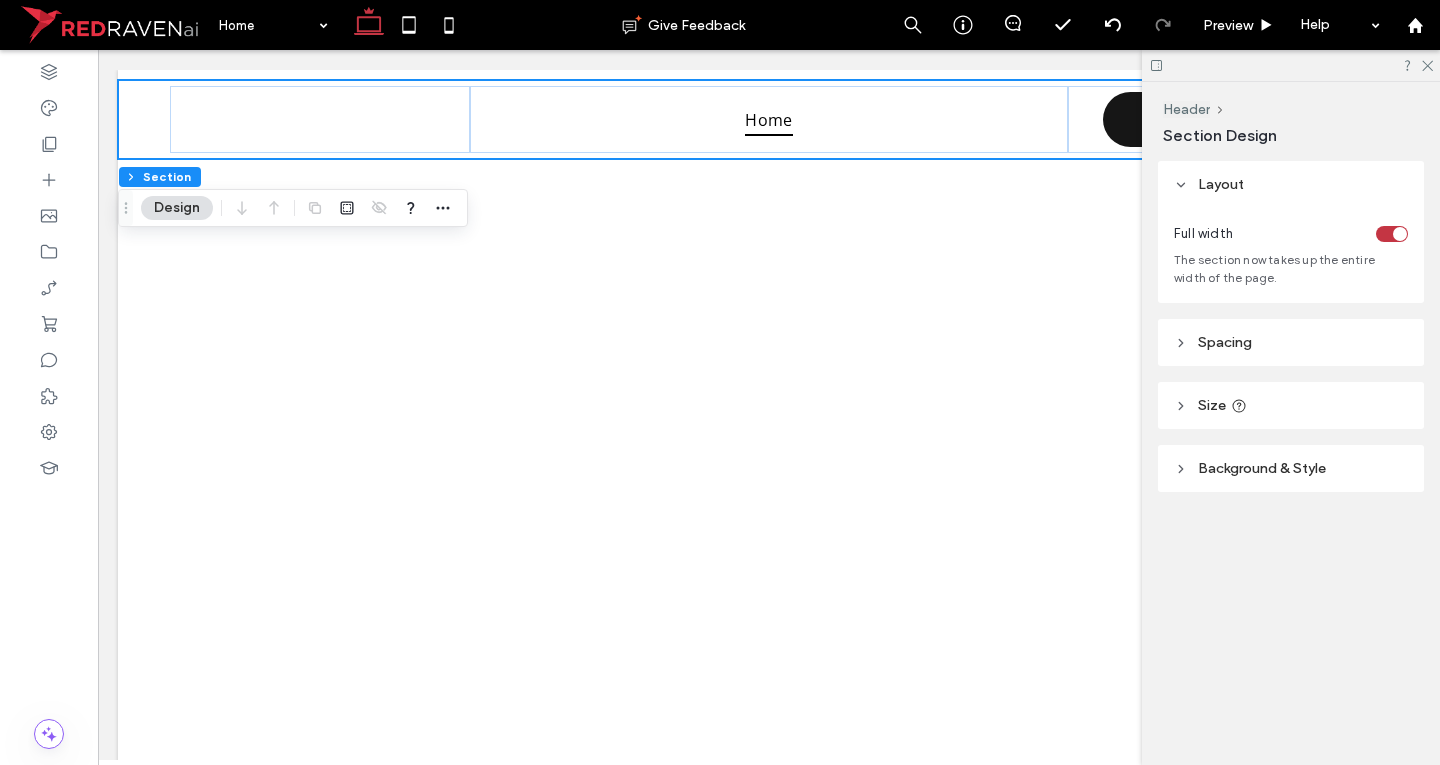 click on "Background & Style" at bounding box center [1291, 468] 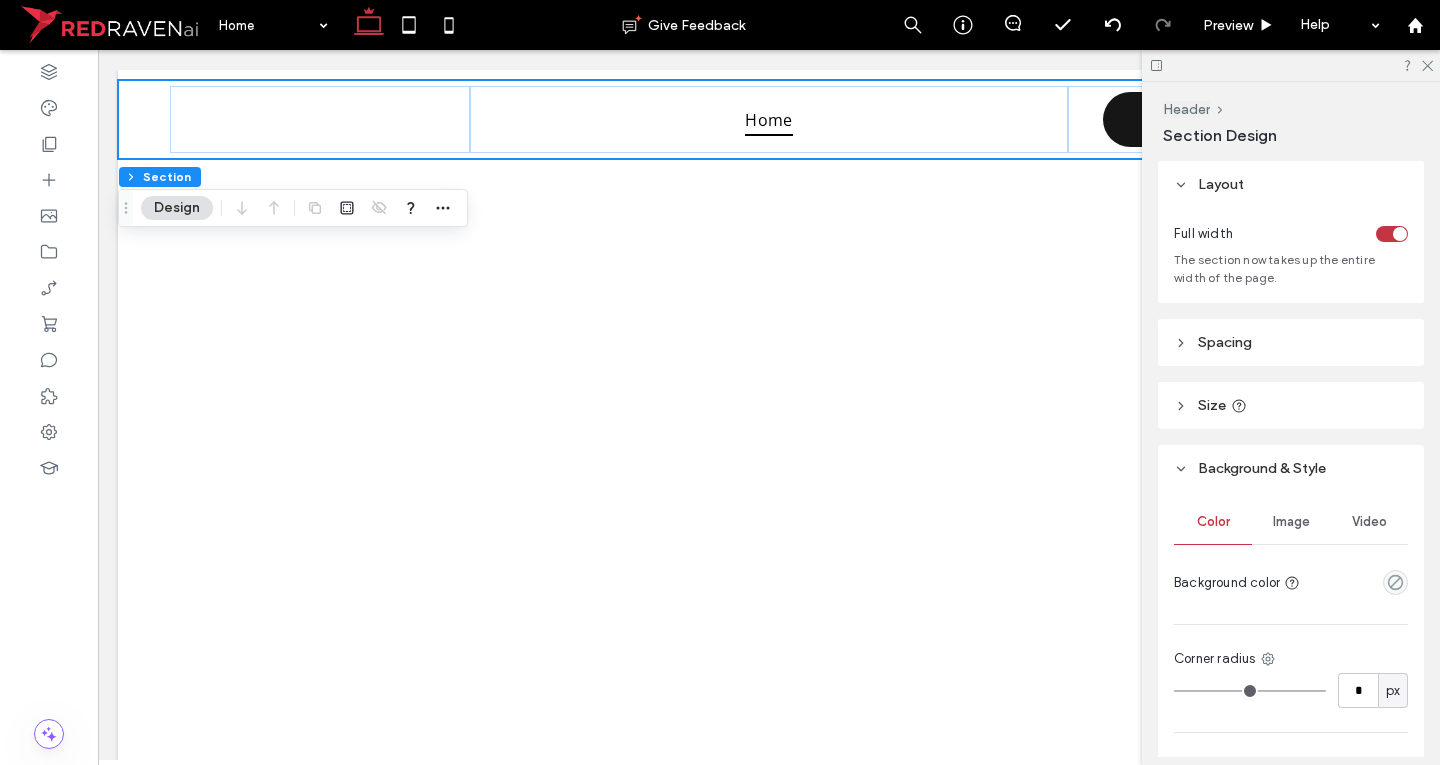 click on "Image" at bounding box center (1291, 522) 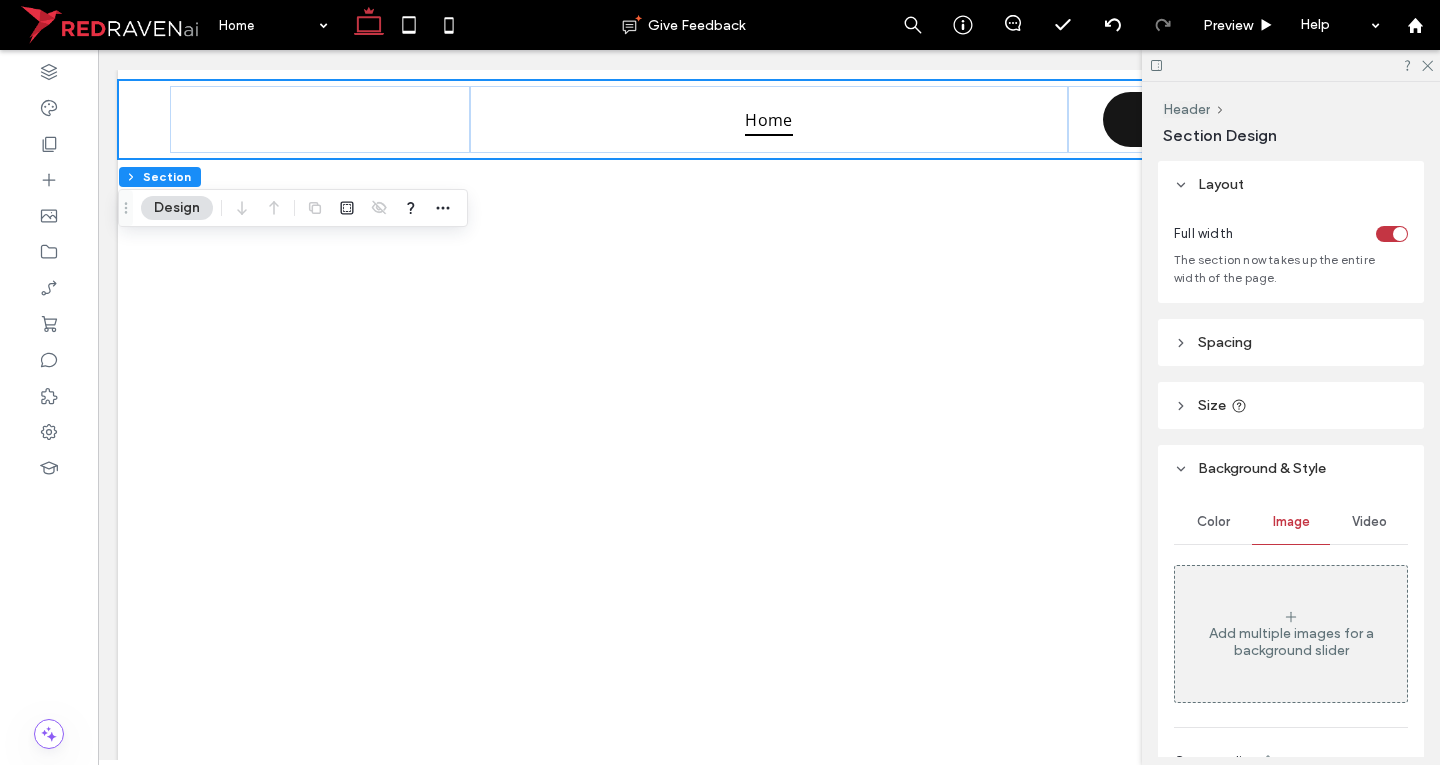 click on "Color" at bounding box center [1213, 522] 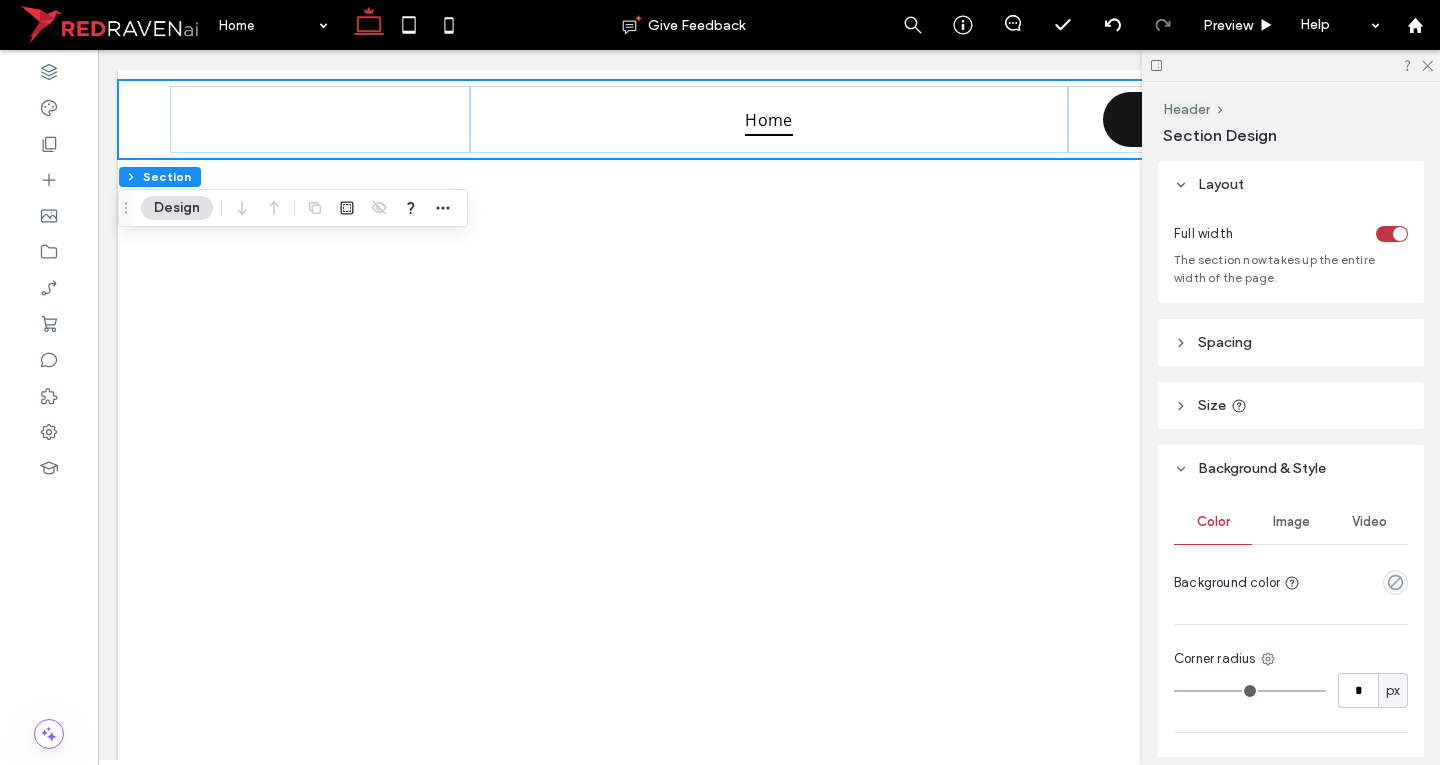 click on "Color Image Video Background color Corner radius * px Border *** Shadow" at bounding box center (1291, 704) 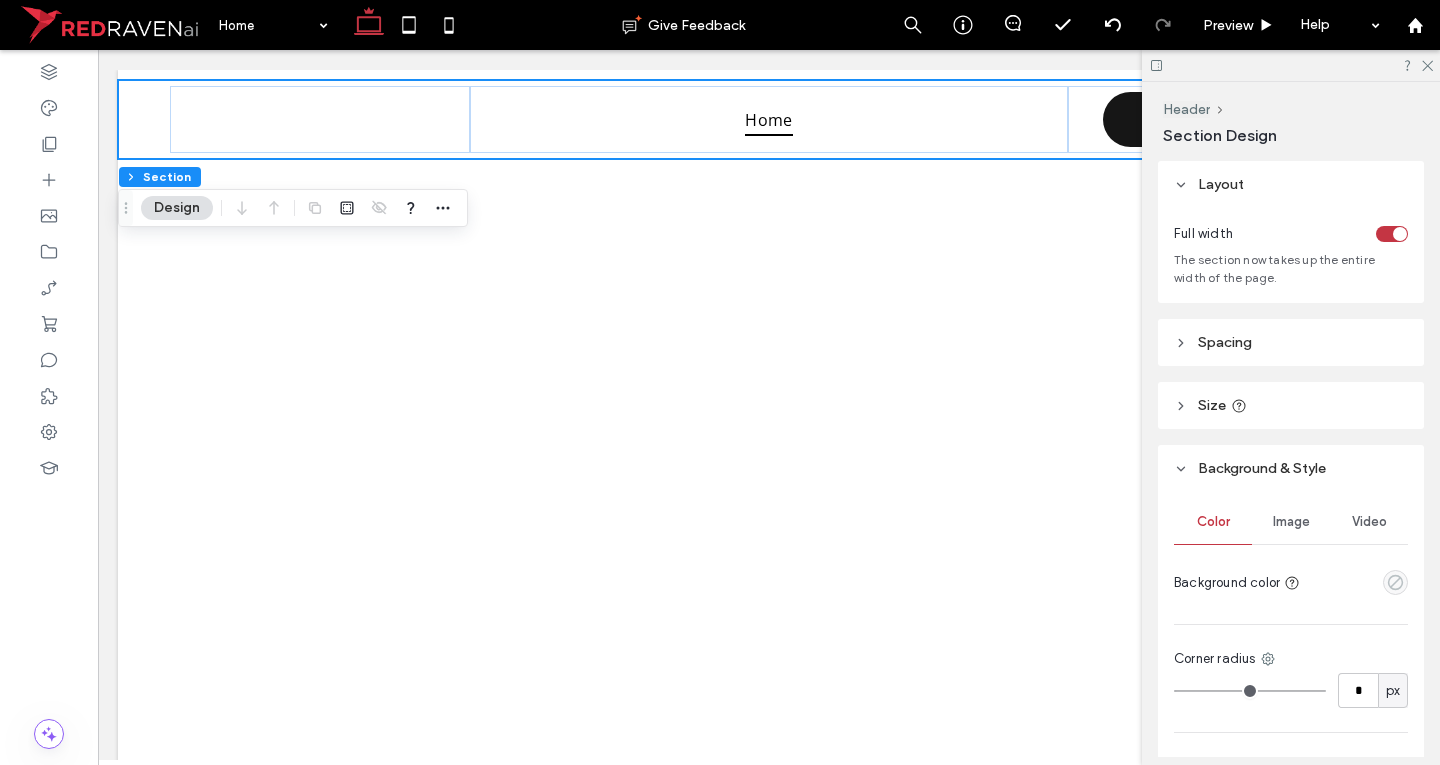 click 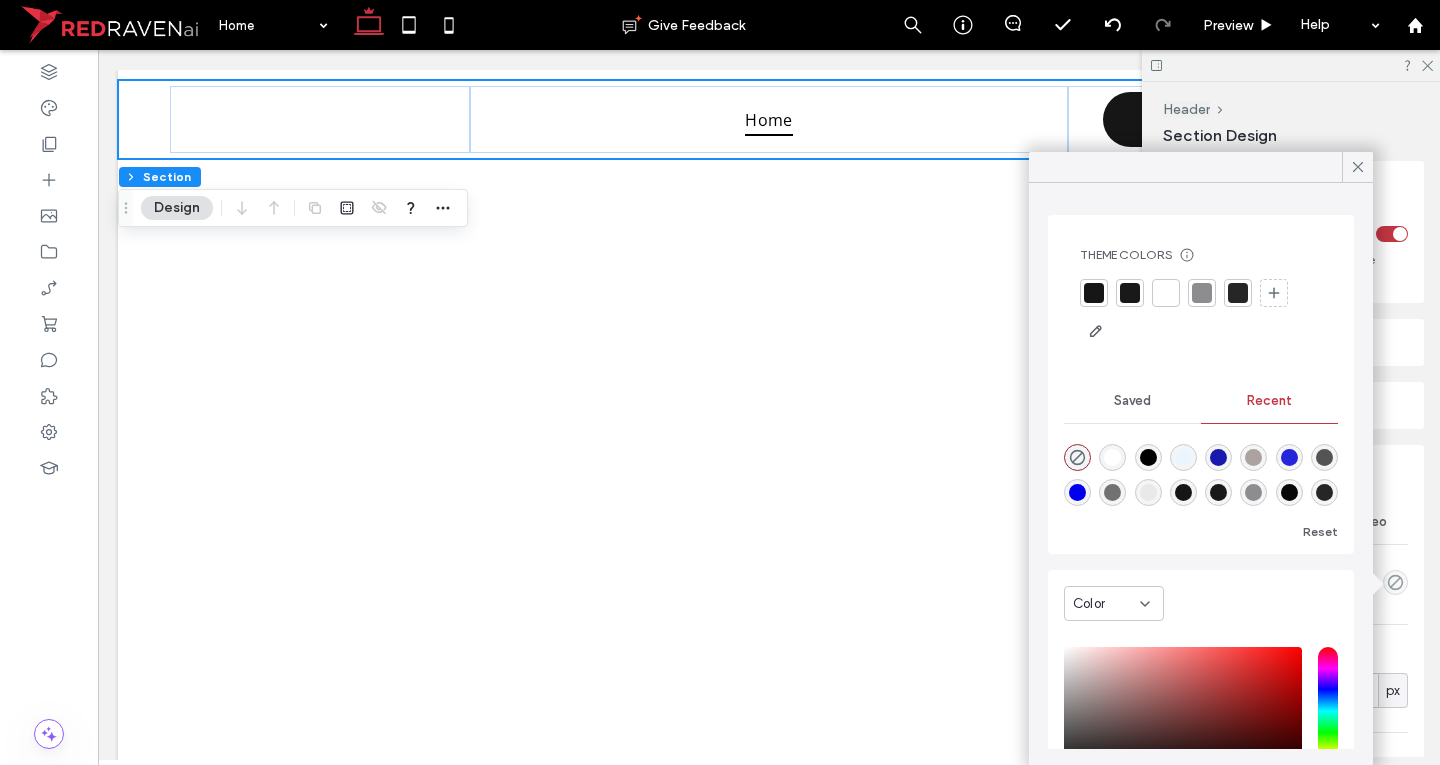 click at bounding box center [1094, 293] 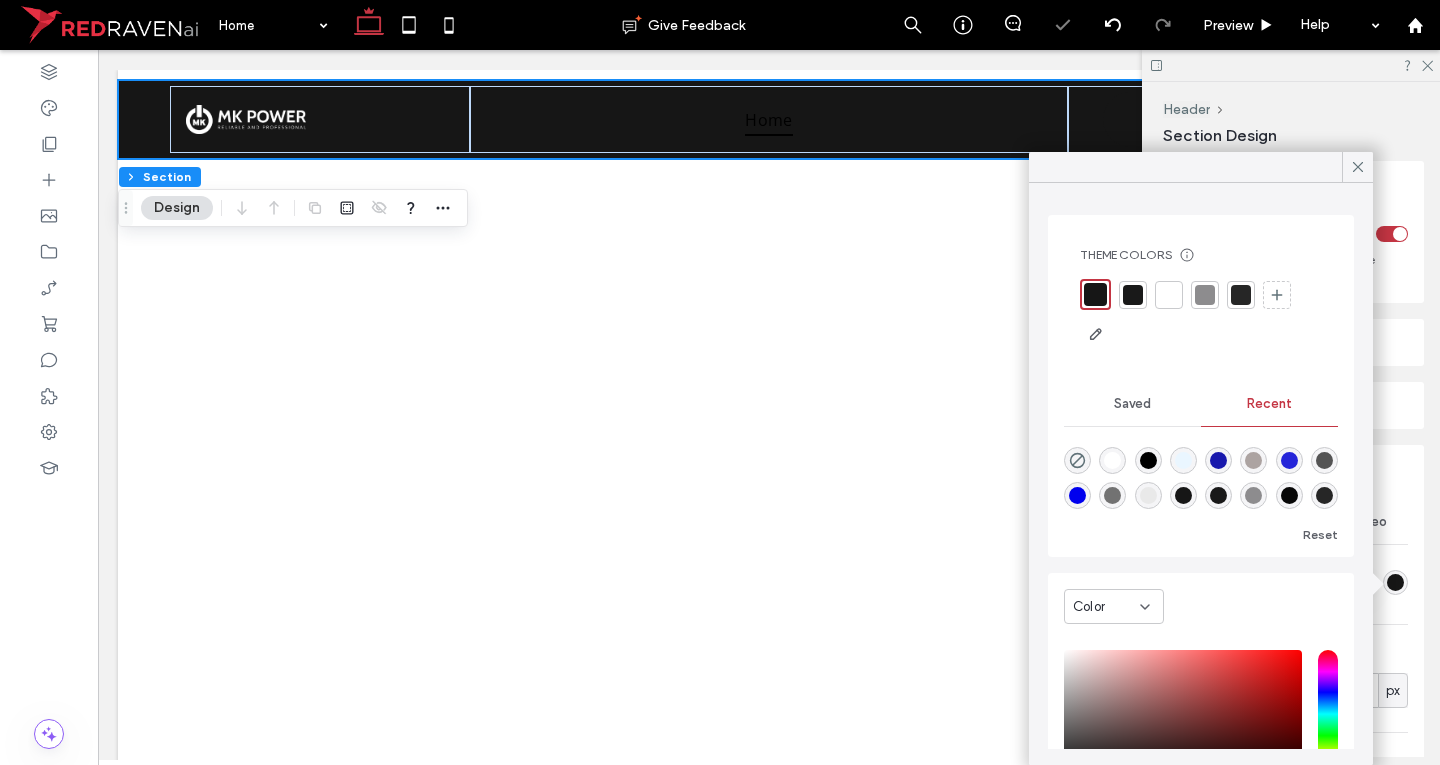 click at bounding box center (1133, 295) 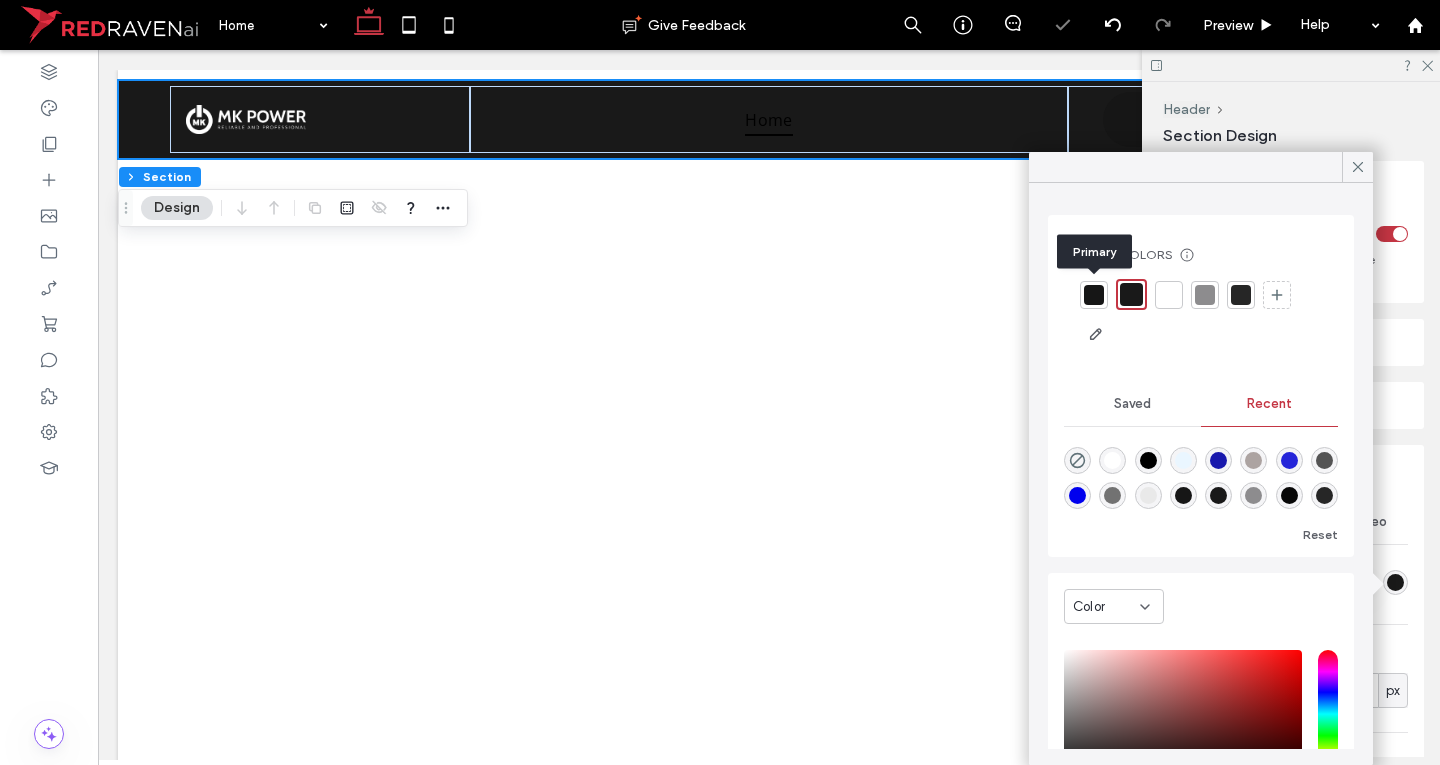 click at bounding box center (1094, 295) 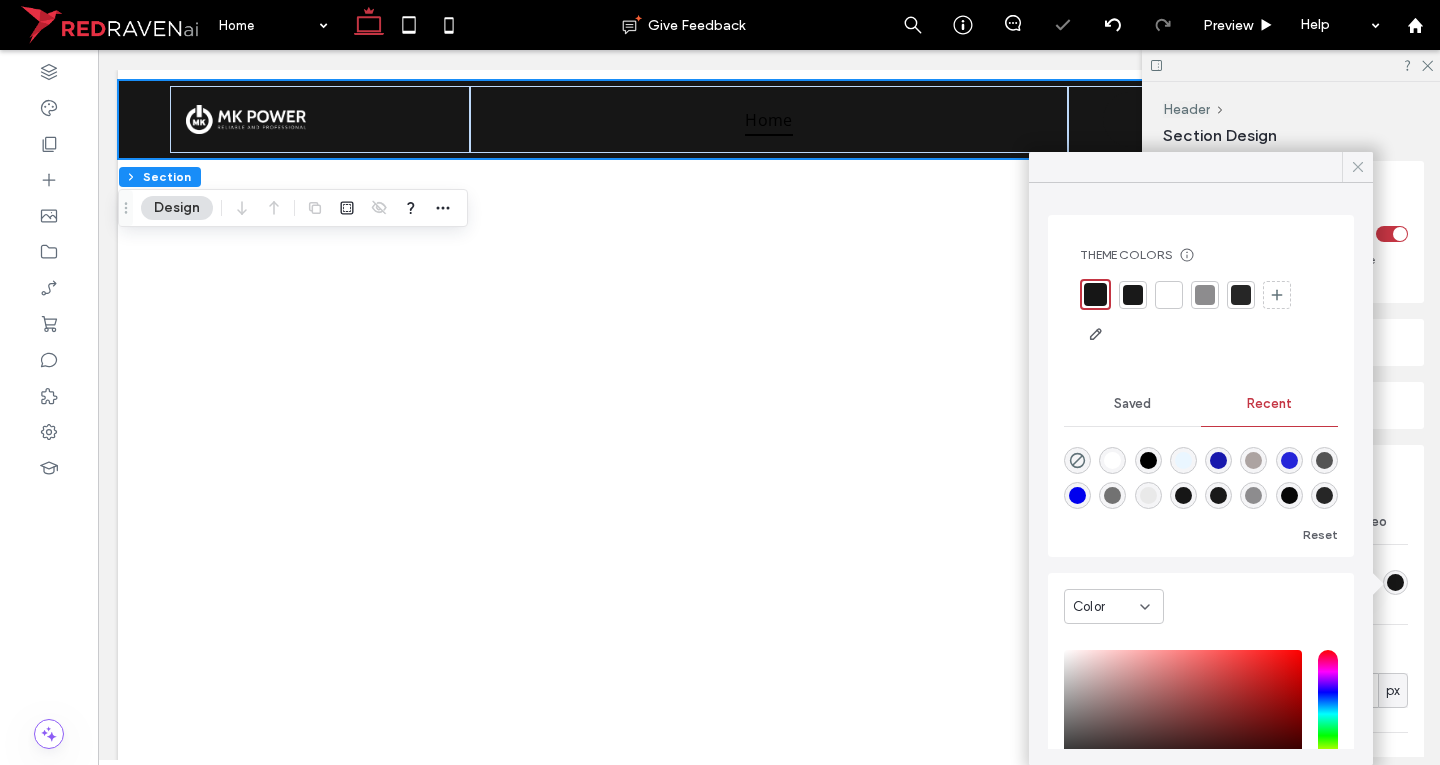 click 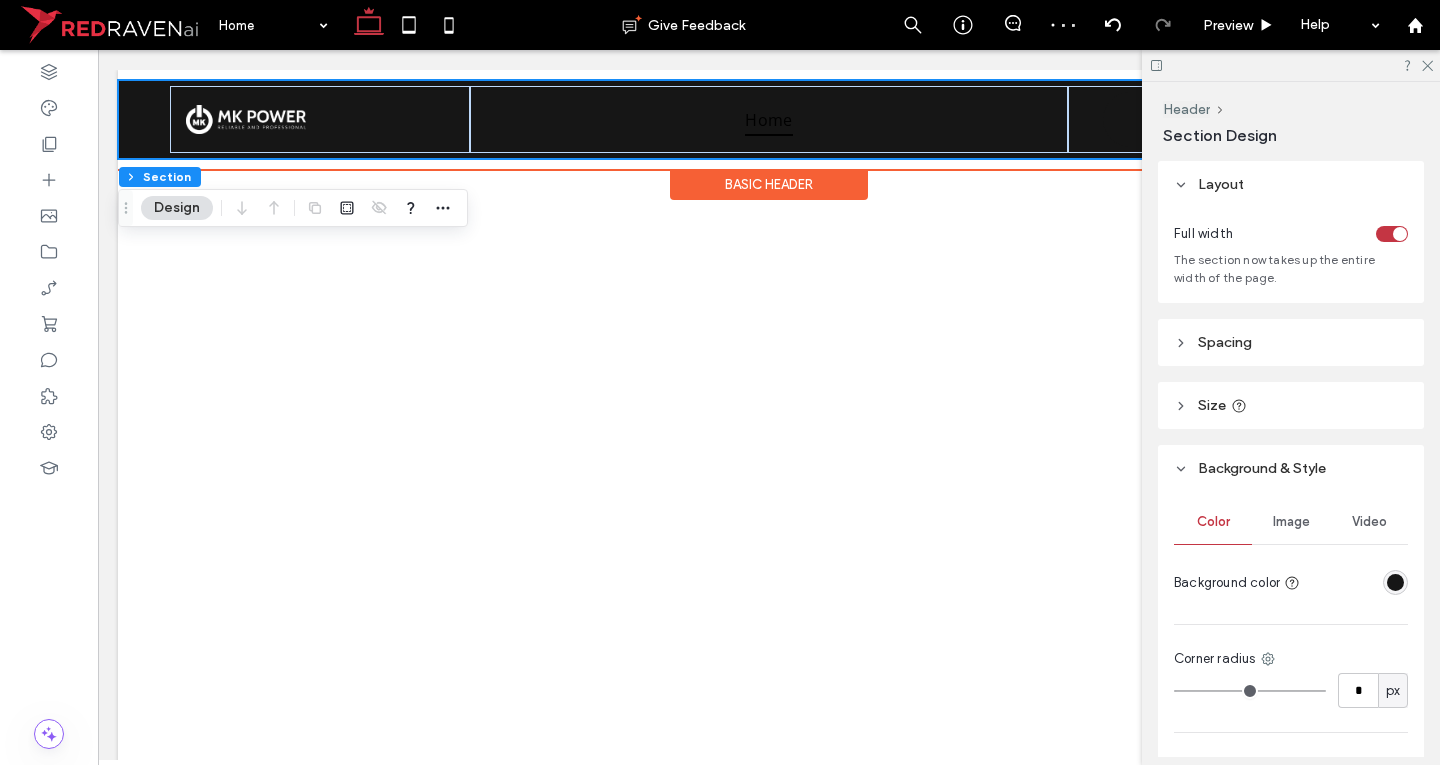 click on "Basic Header" at bounding box center (769, 184) 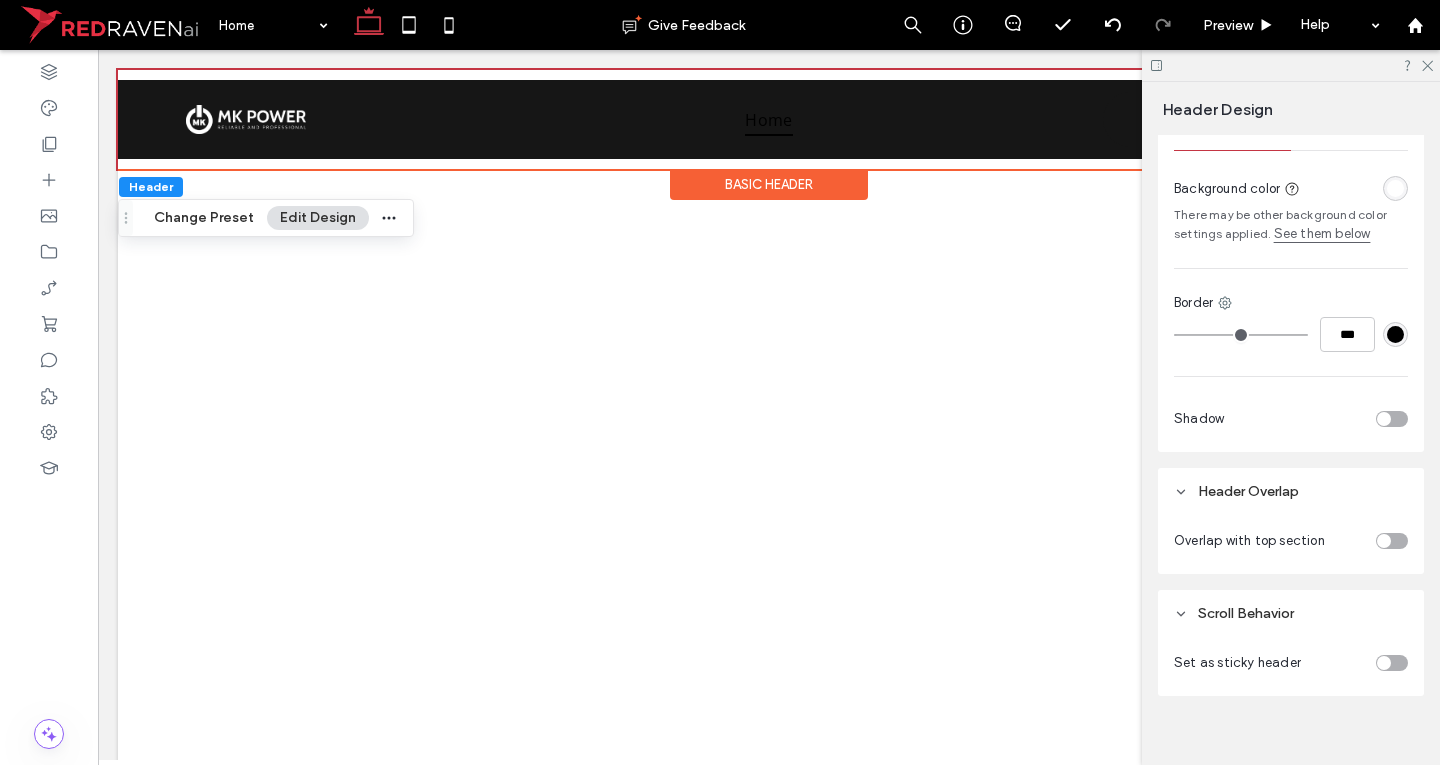 scroll, scrollTop: 100, scrollLeft: 0, axis: vertical 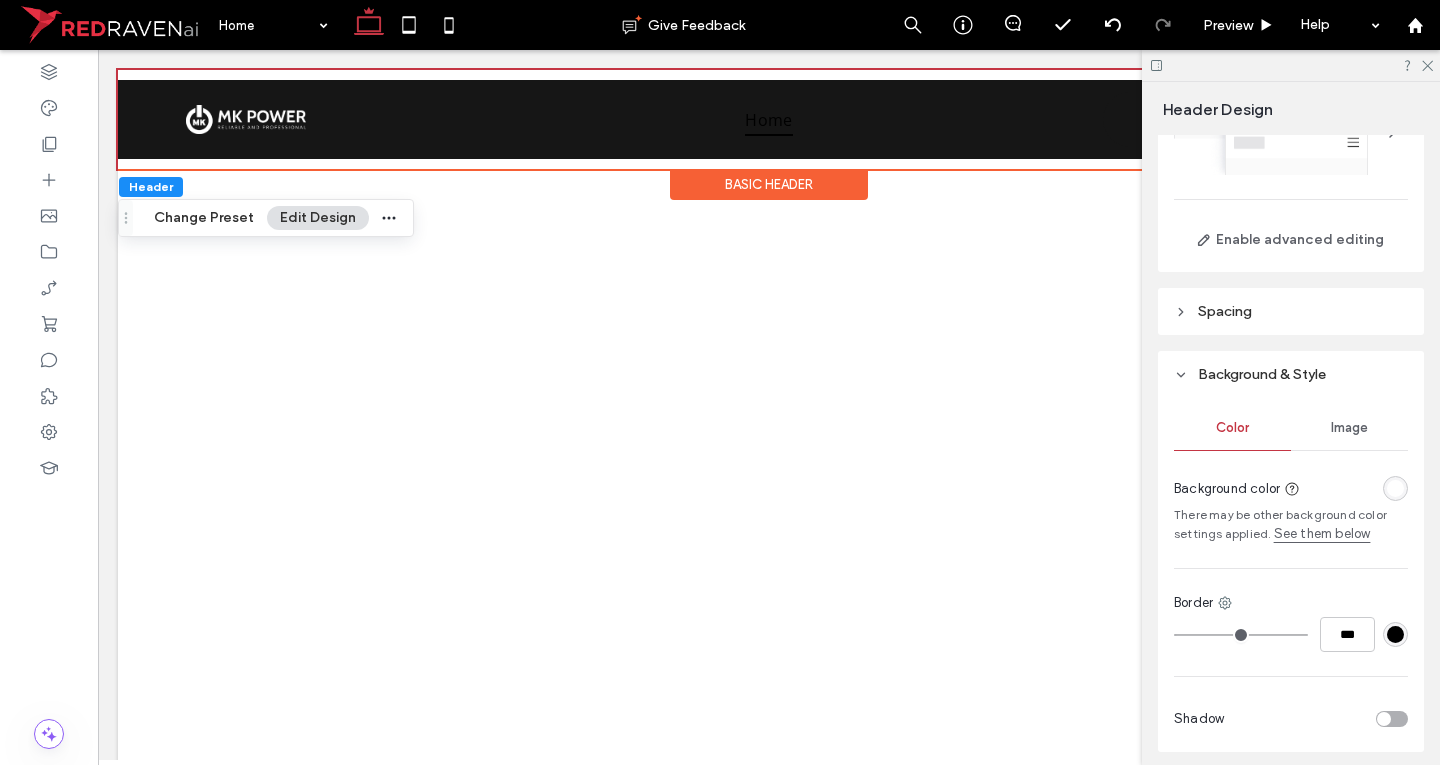 click on "Spacing" at bounding box center (1291, 311) 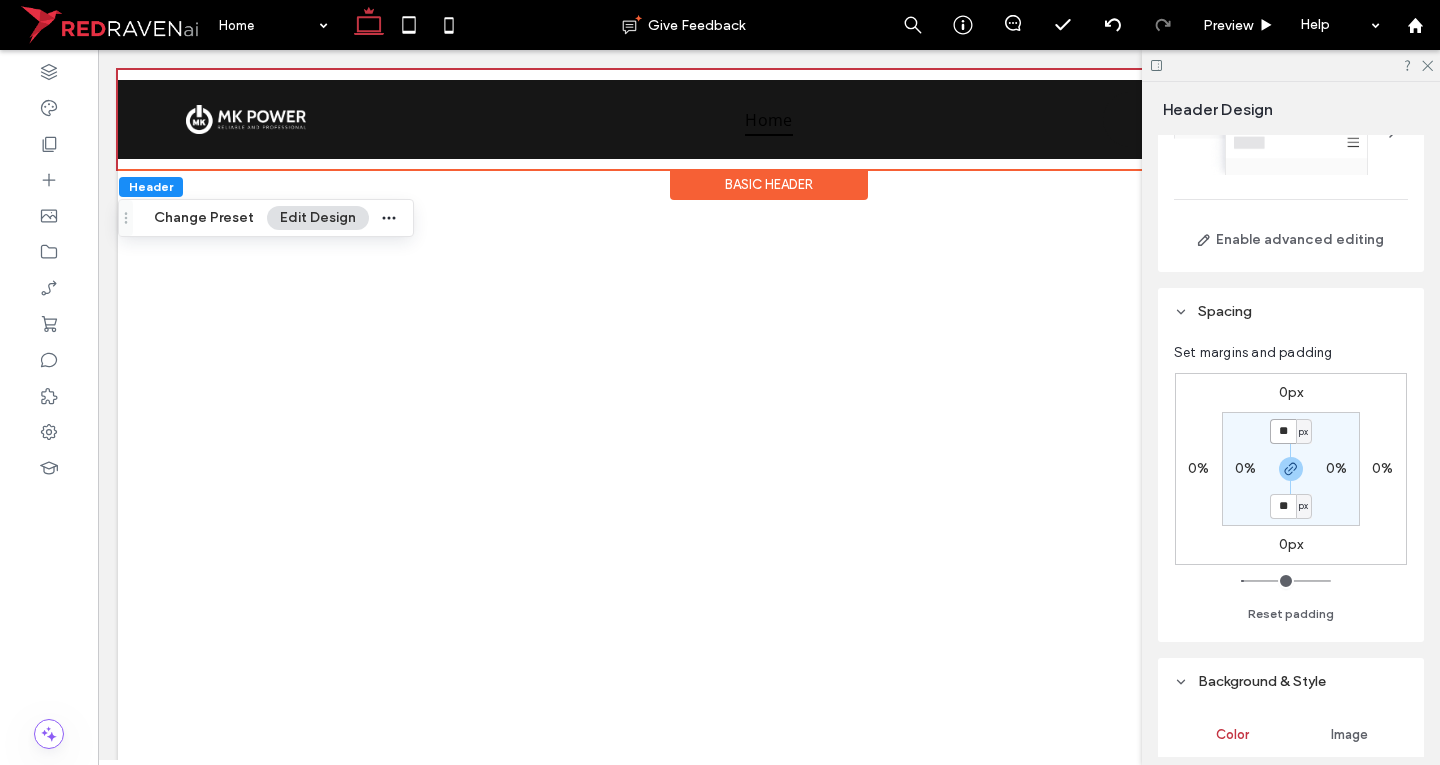 click on "**" at bounding box center (1283, 431) 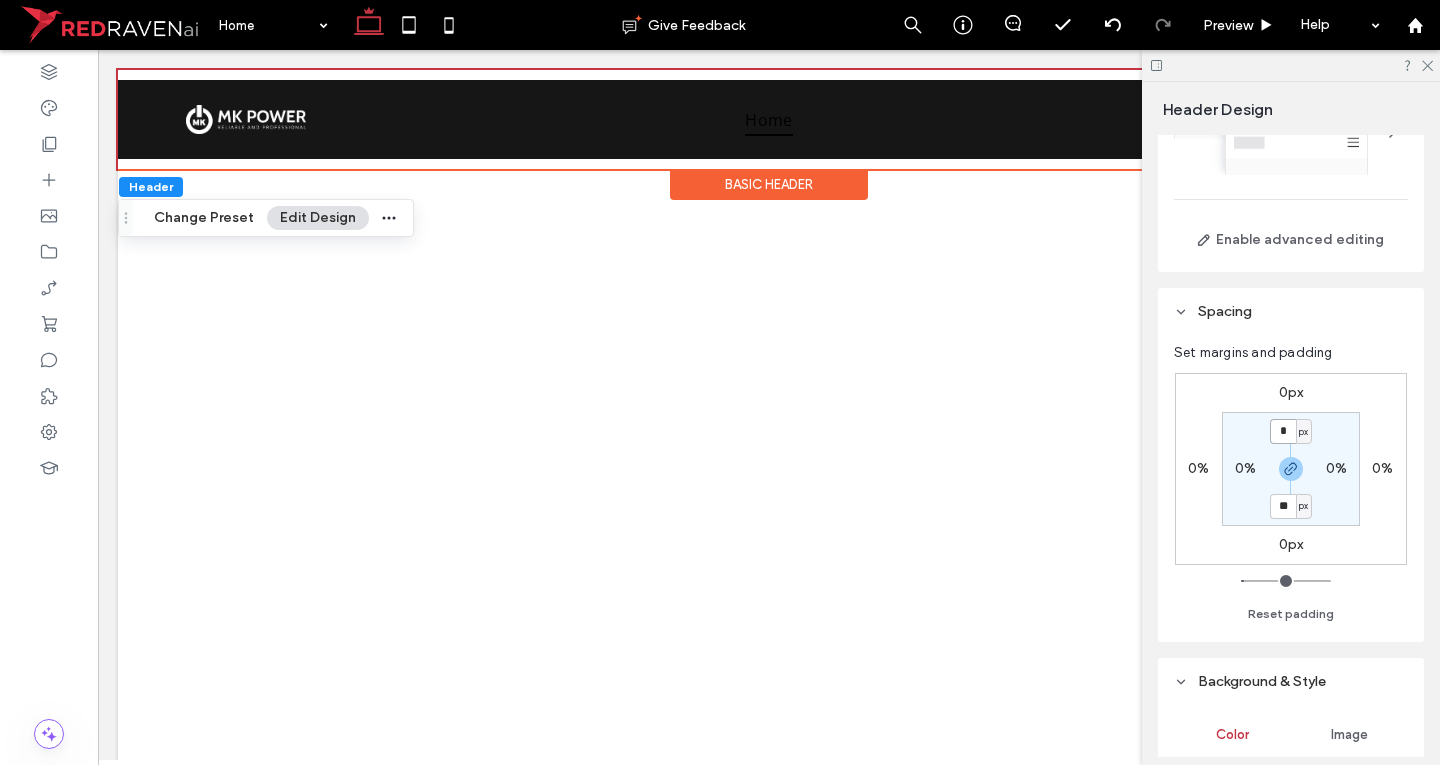 type on "*" 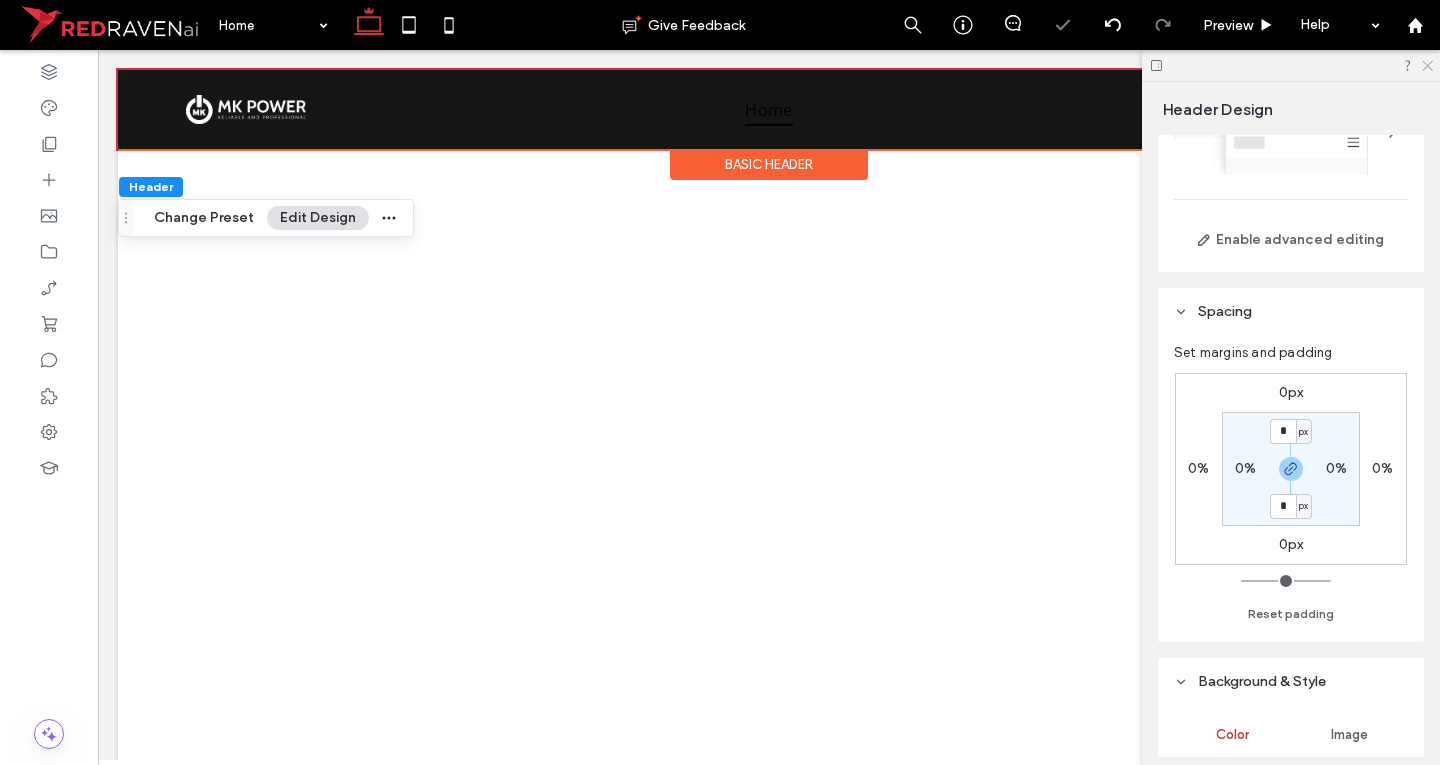 click 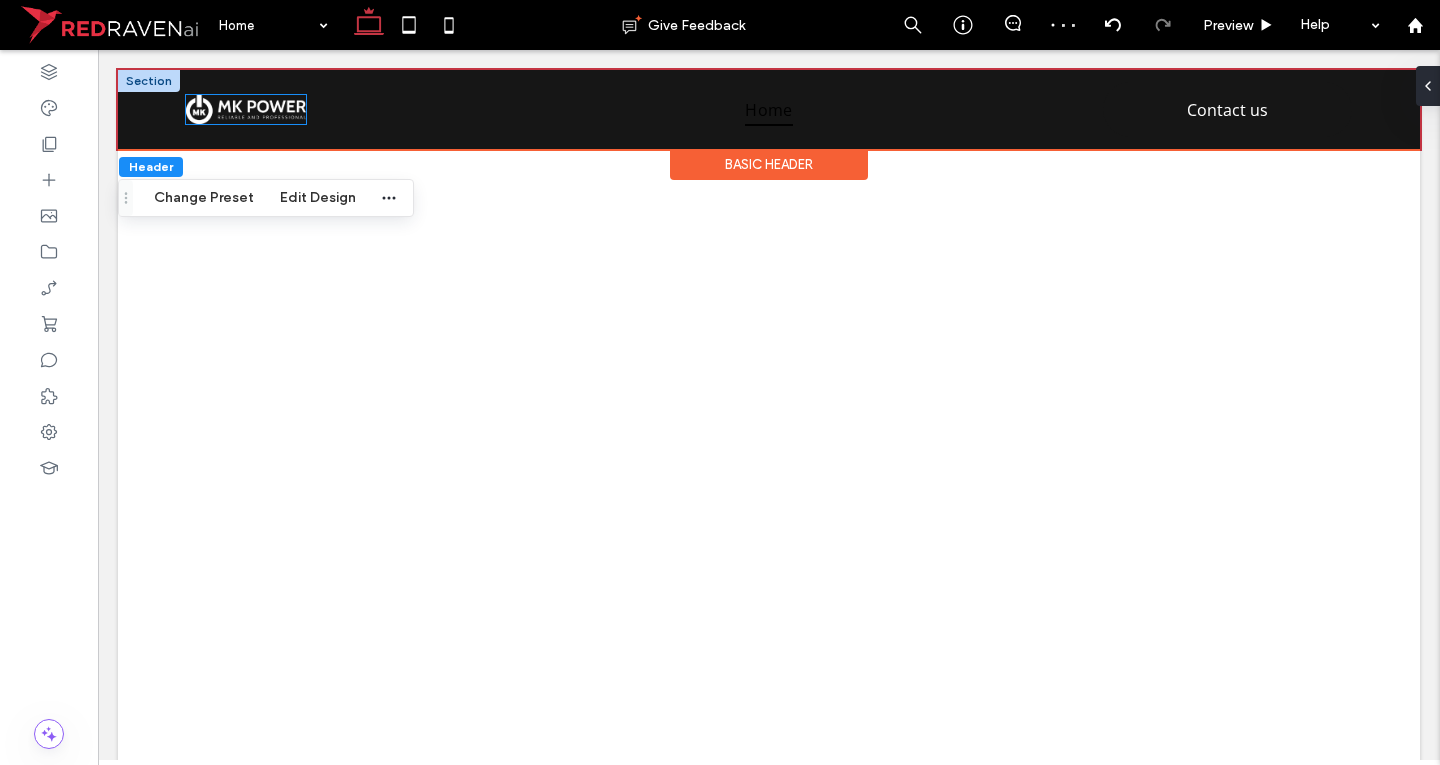 click at bounding box center (246, 109) 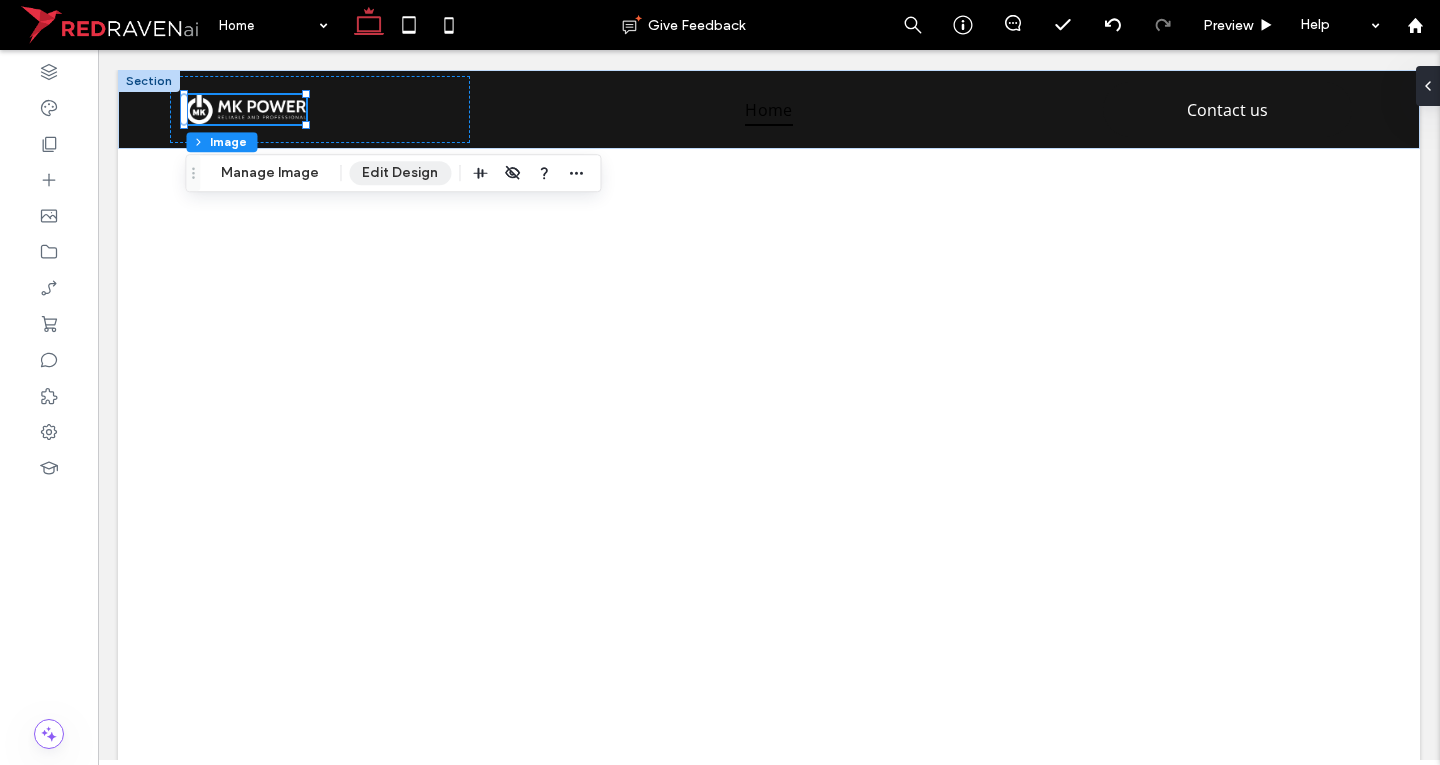 click on "Edit Design" at bounding box center (400, 173) 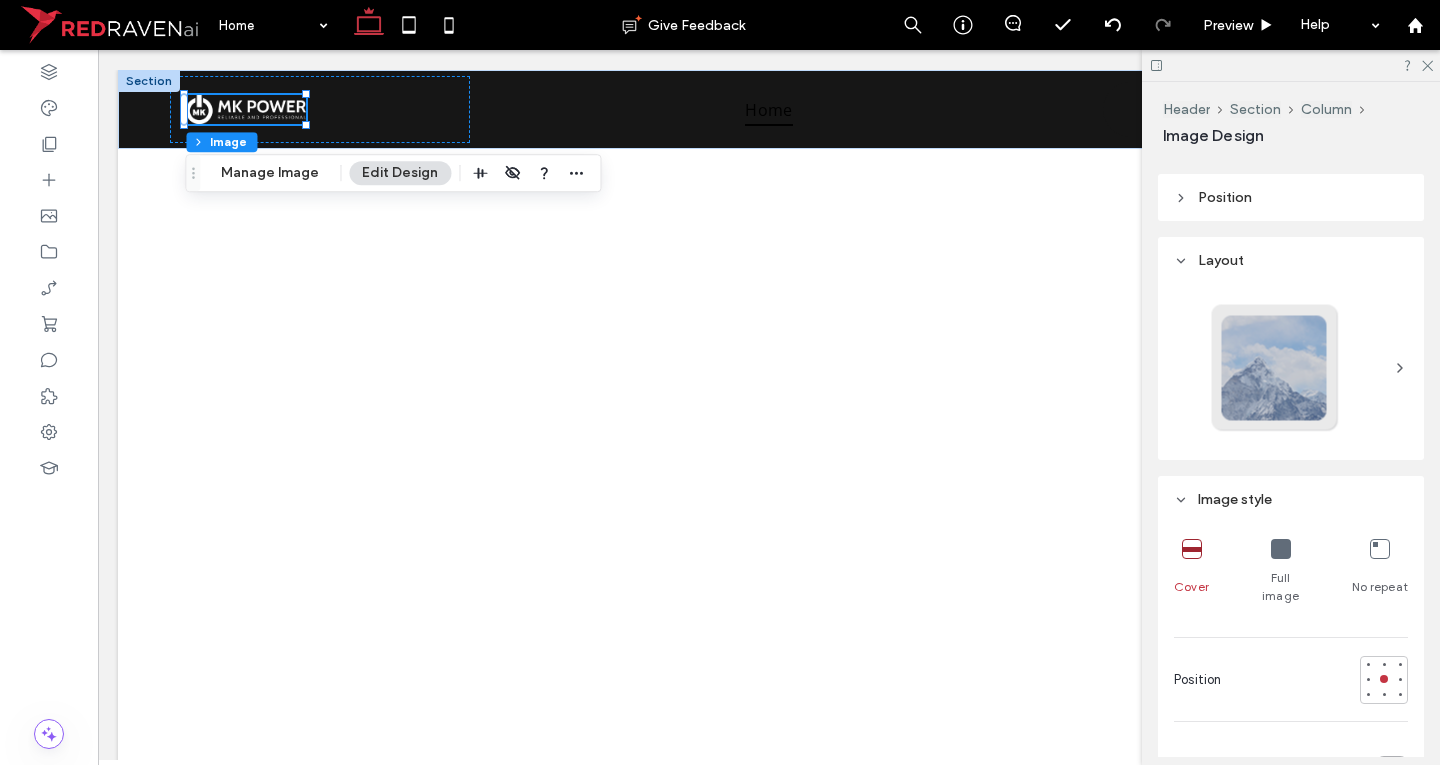 scroll, scrollTop: 0, scrollLeft: 0, axis: both 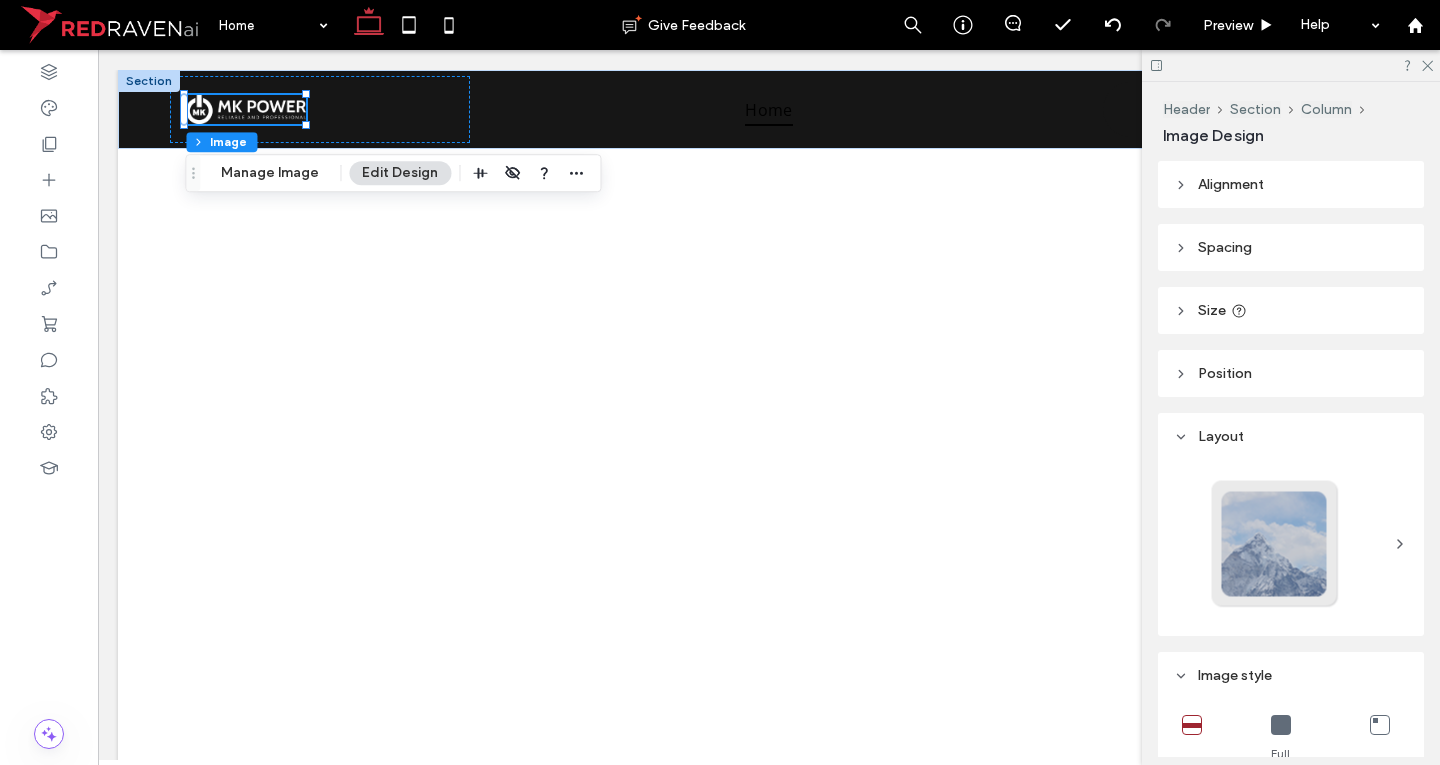 click on "Size" at bounding box center (1291, 310) 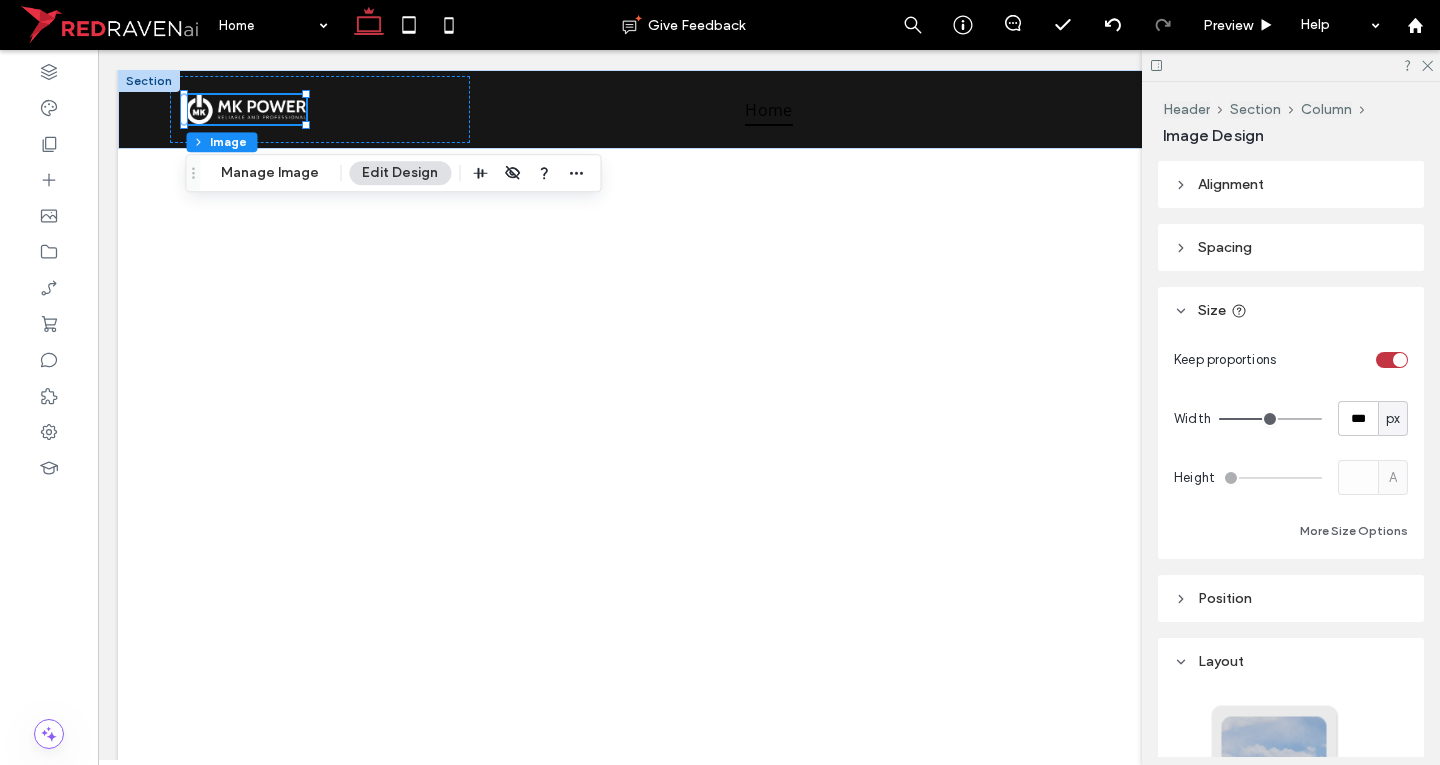 type on "***" 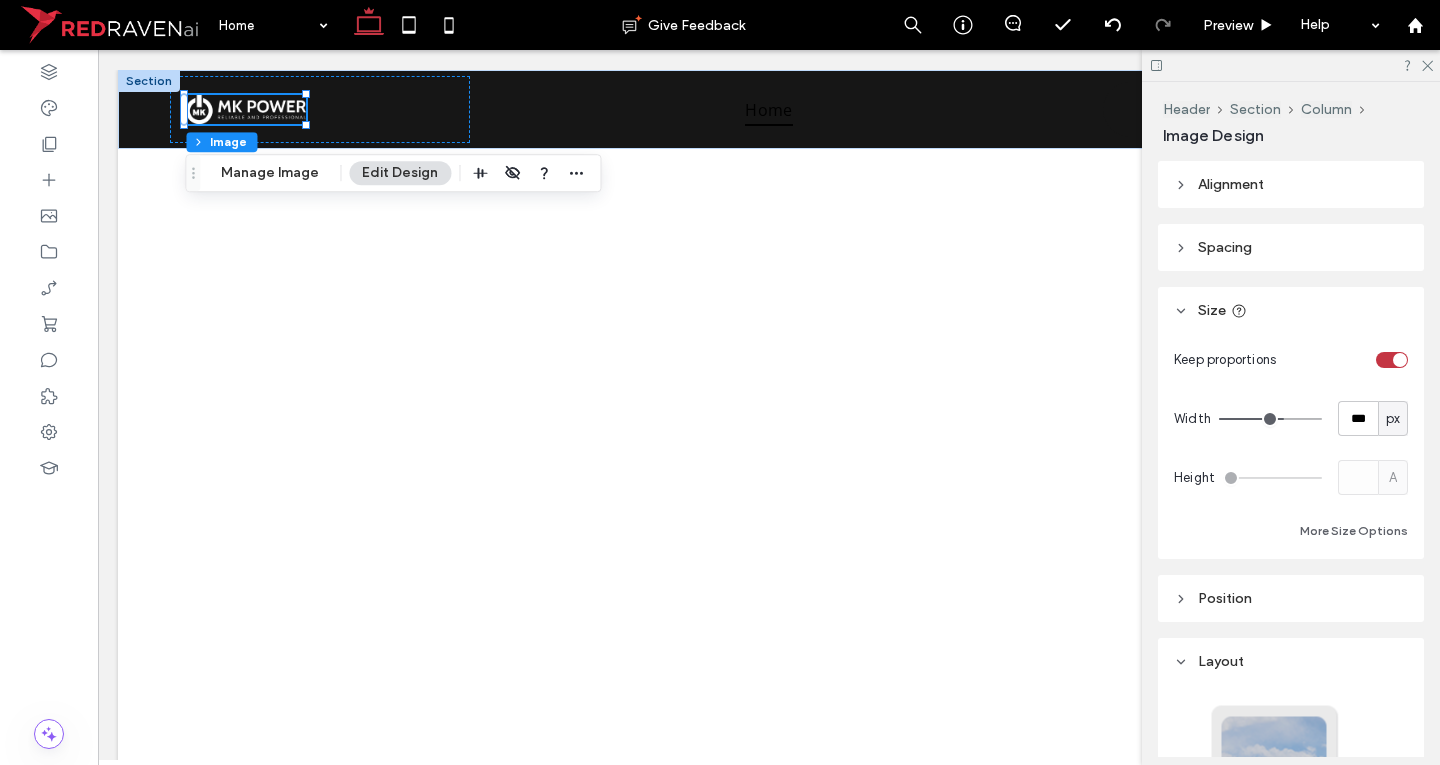 type on "***" 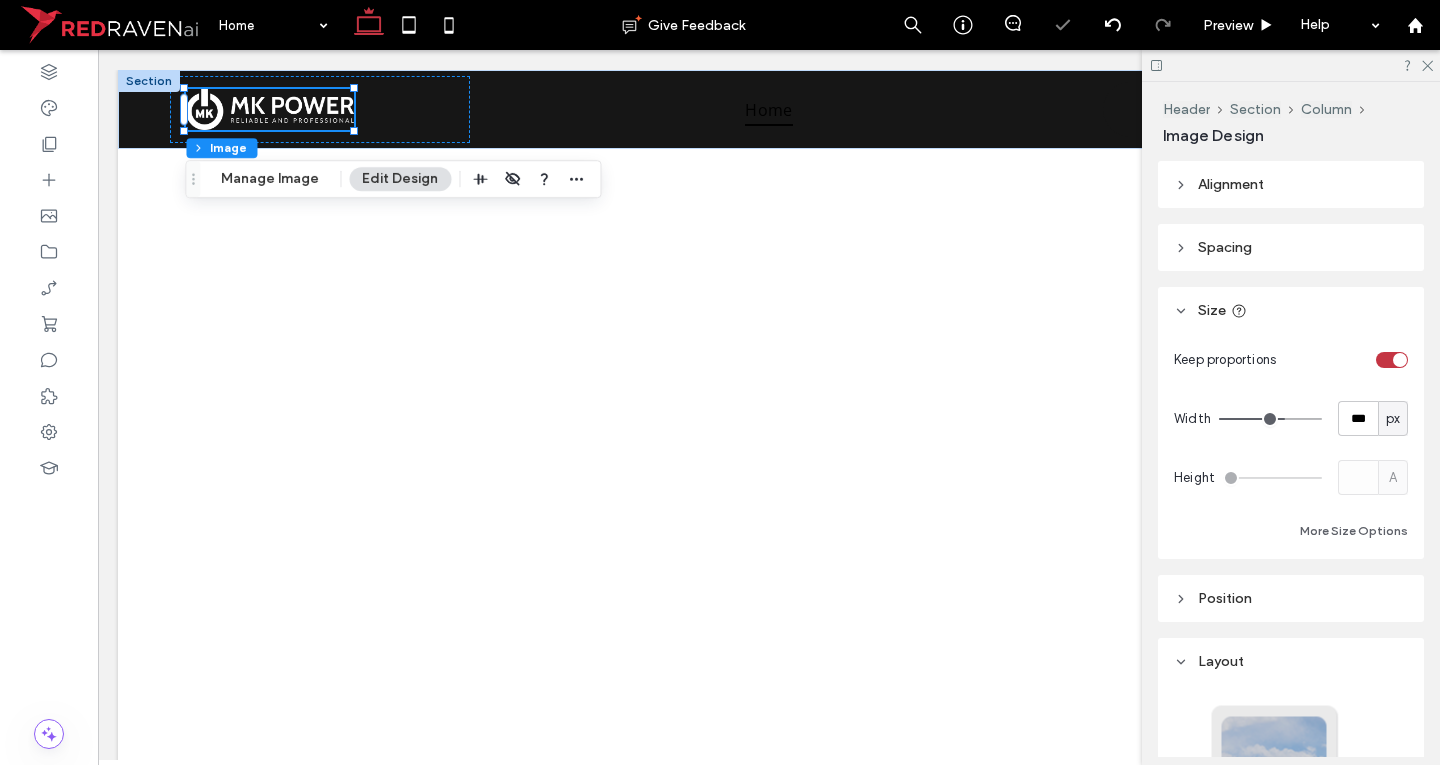 type on "***" 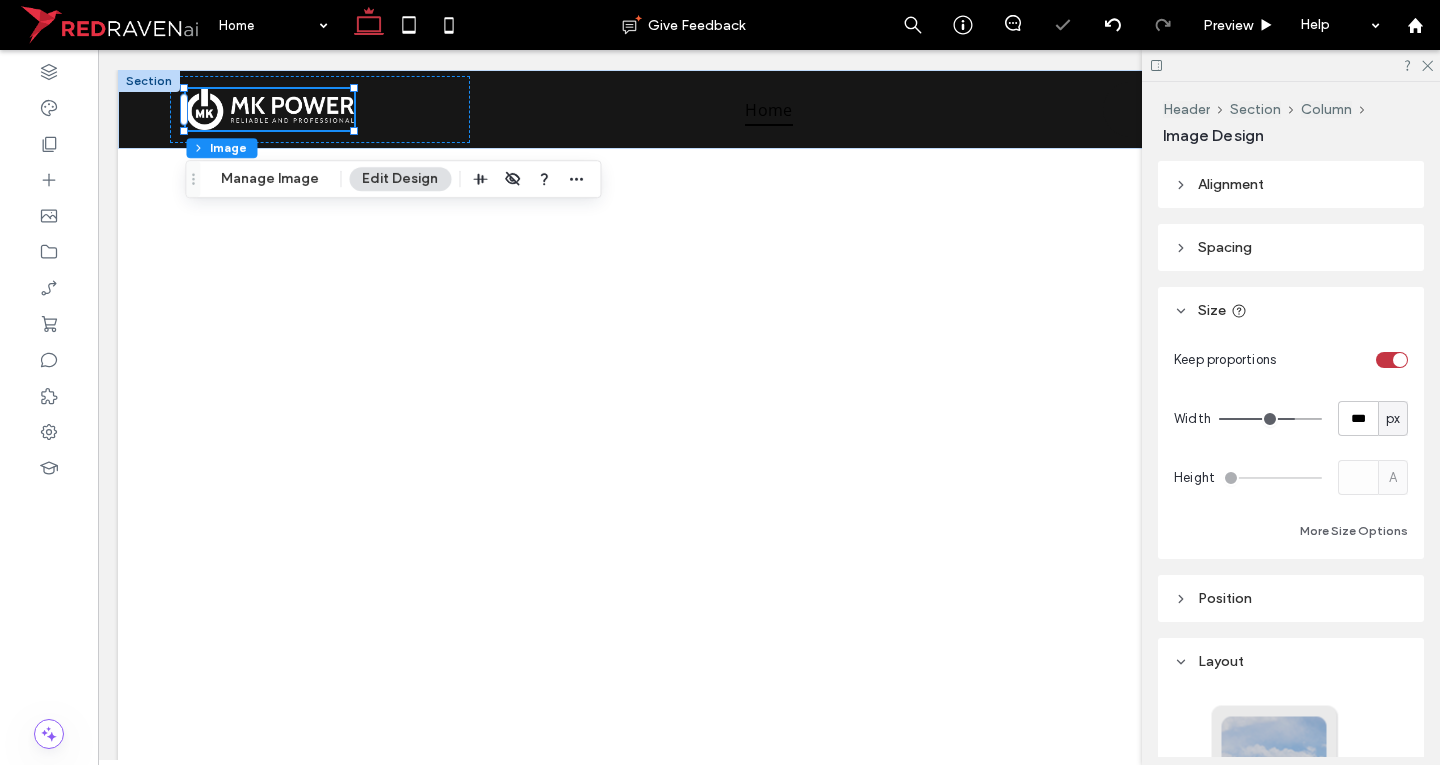 type on "***" 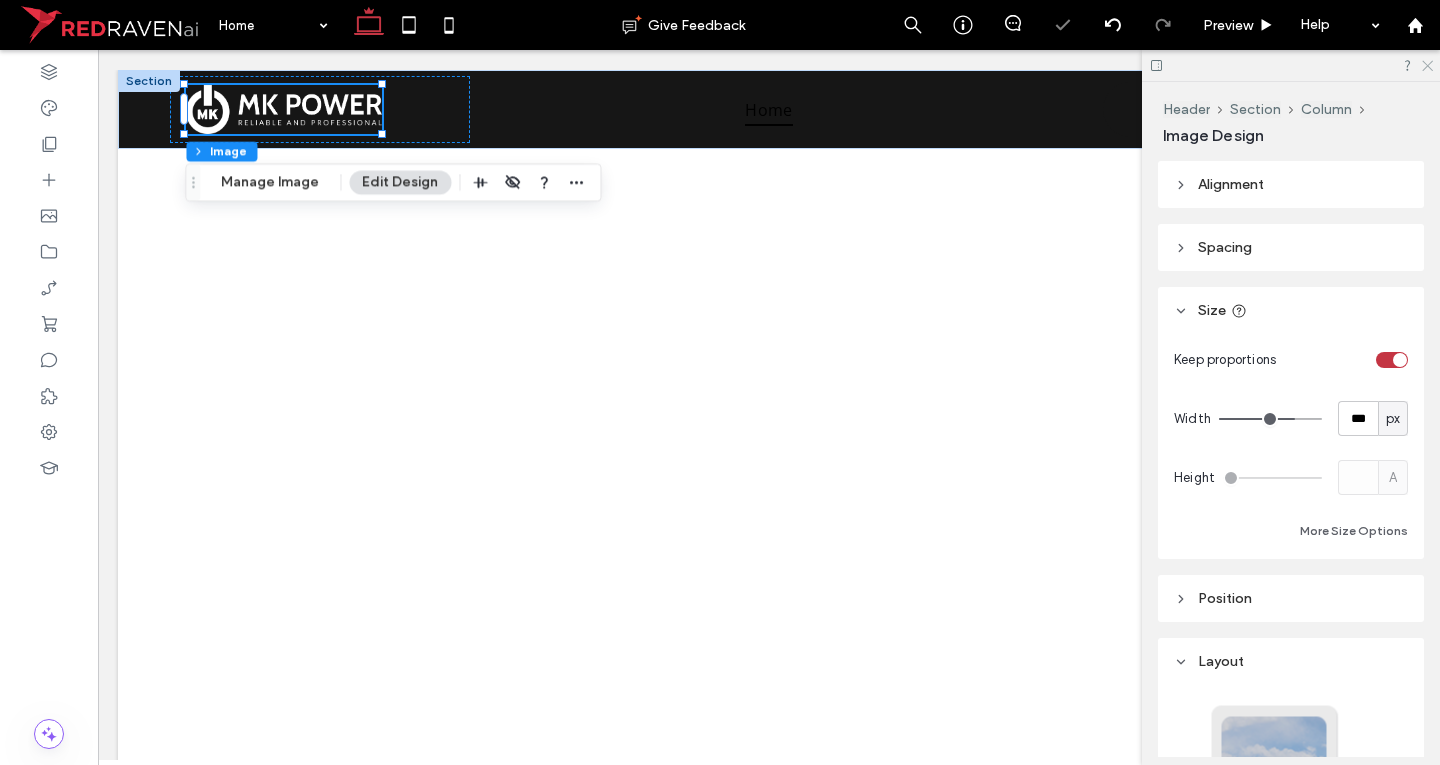 click 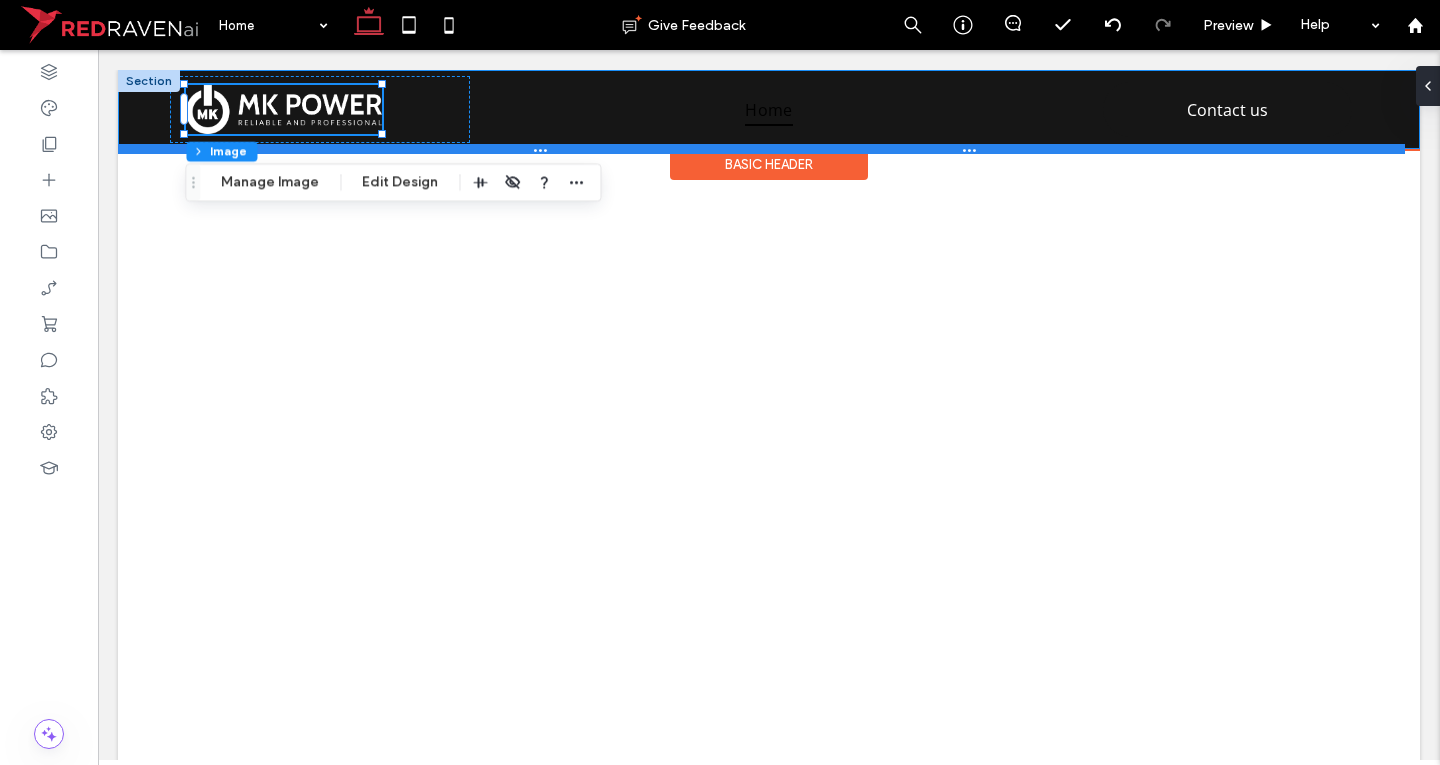 click on "Home" at bounding box center [769, 109] 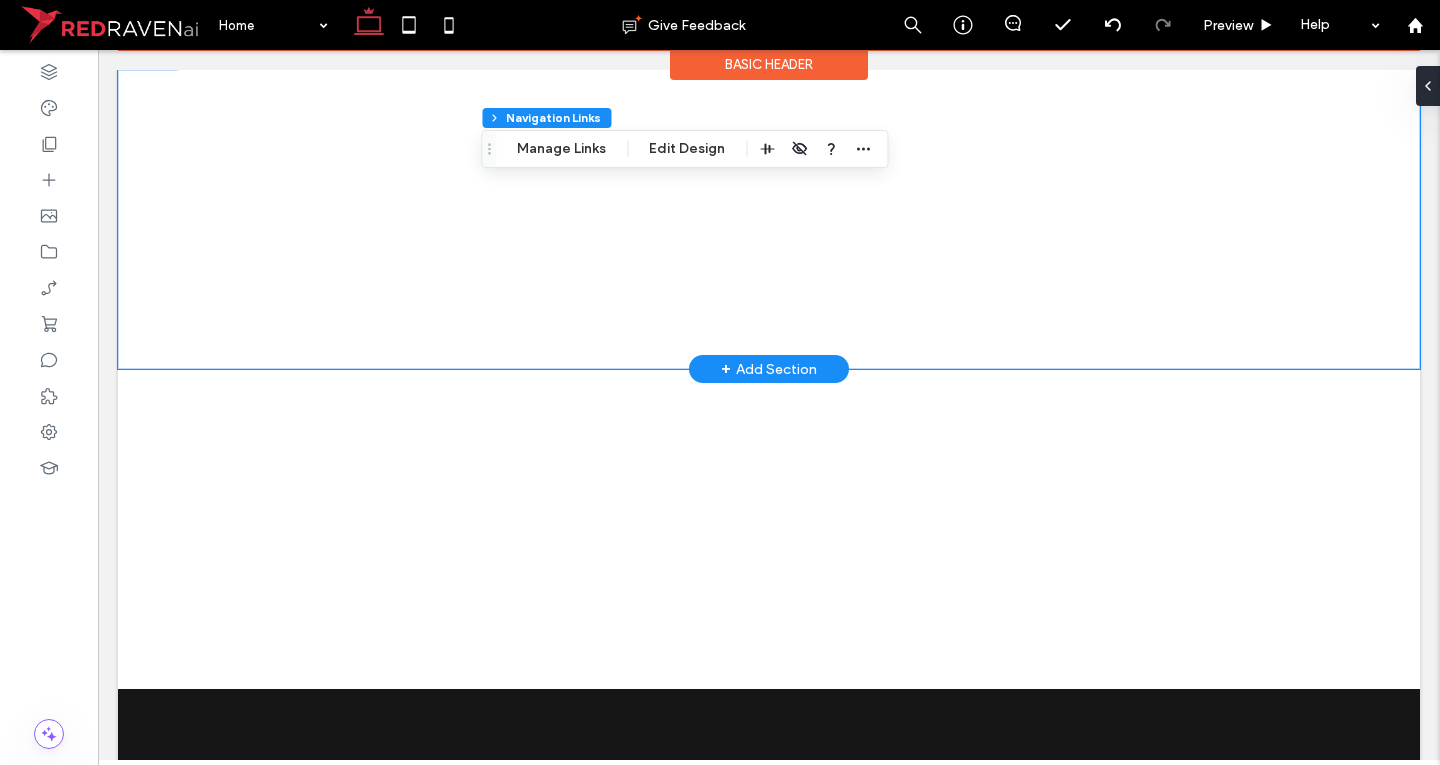 scroll, scrollTop: 0, scrollLeft: 0, axis: both 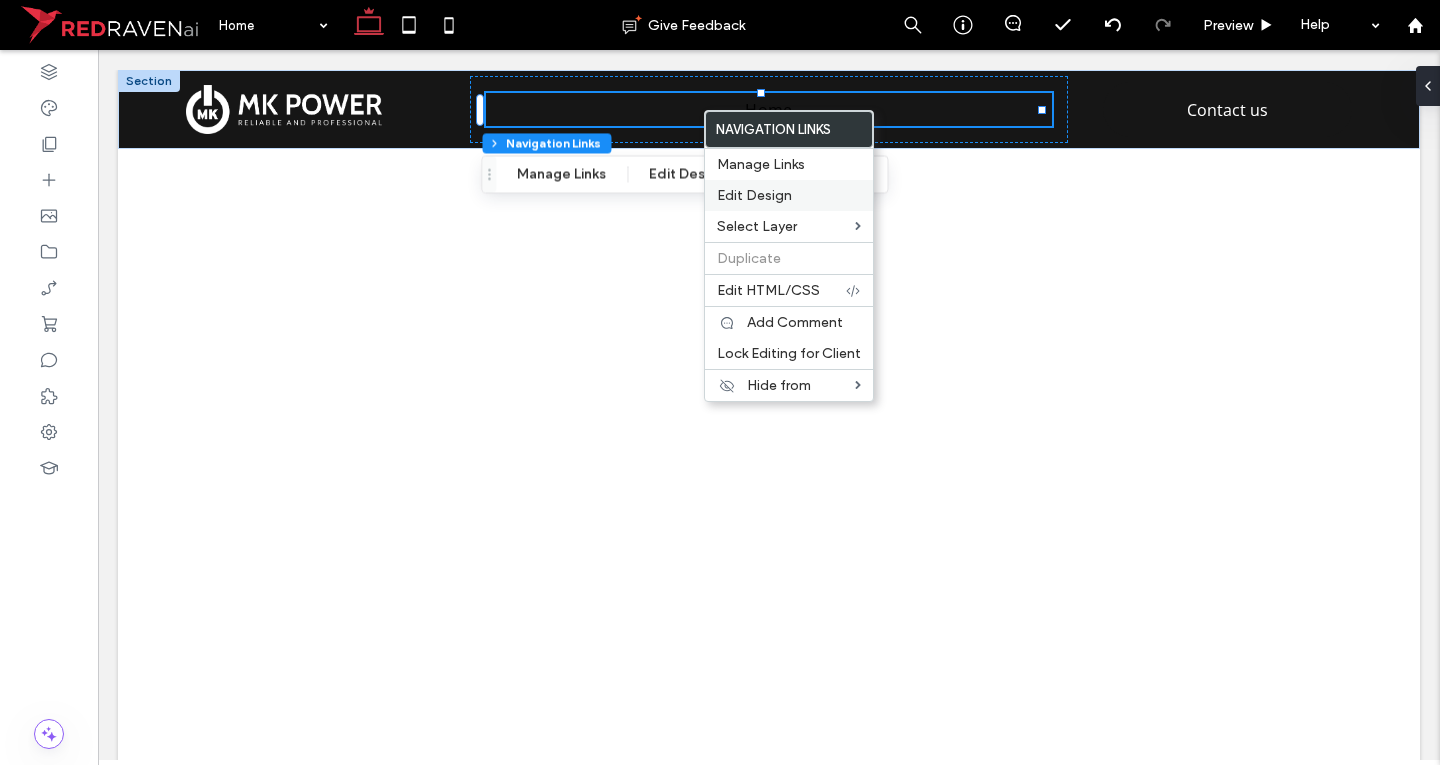 click on "Edit Design" at bounding box center (754, 195) 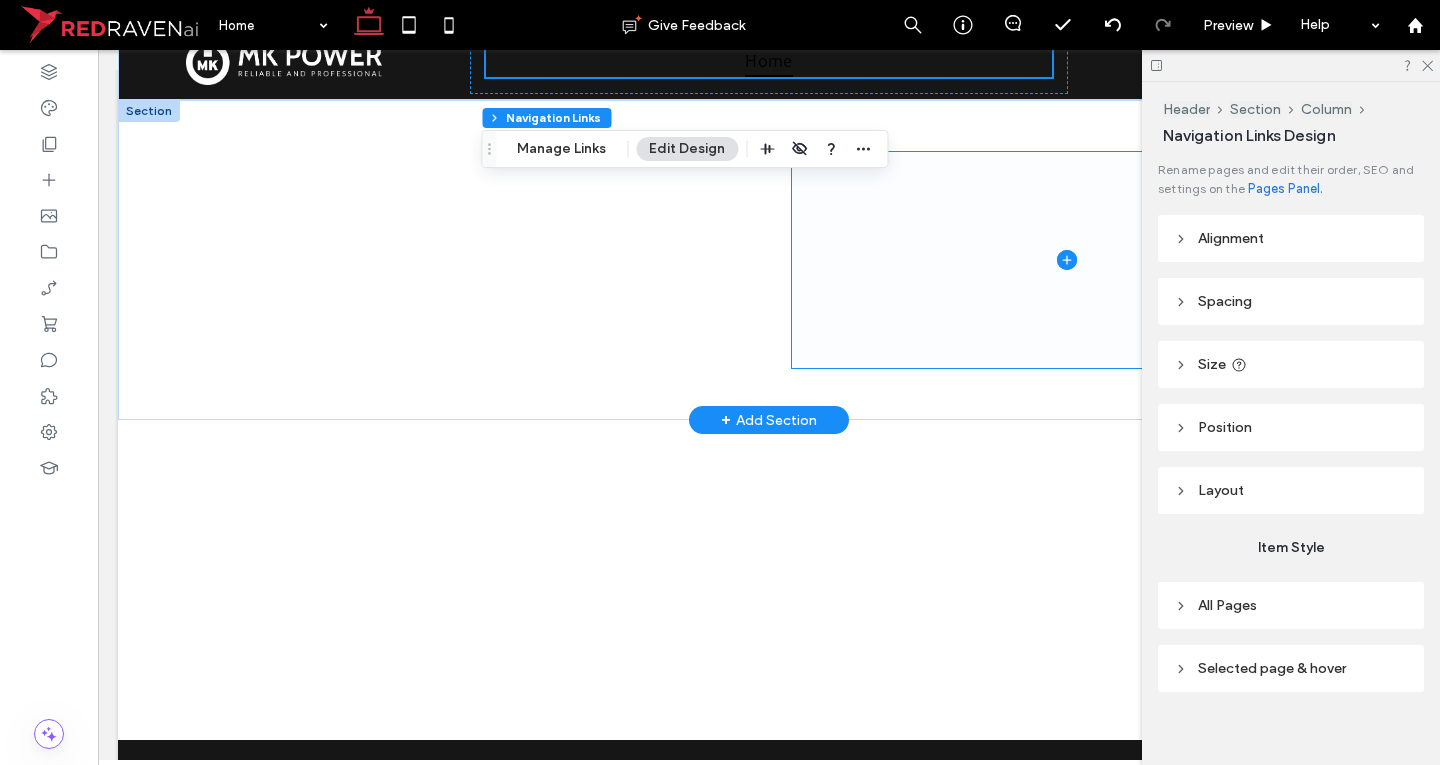 scroll, scrollTop: 0, scrollLeft: 0, axis: both 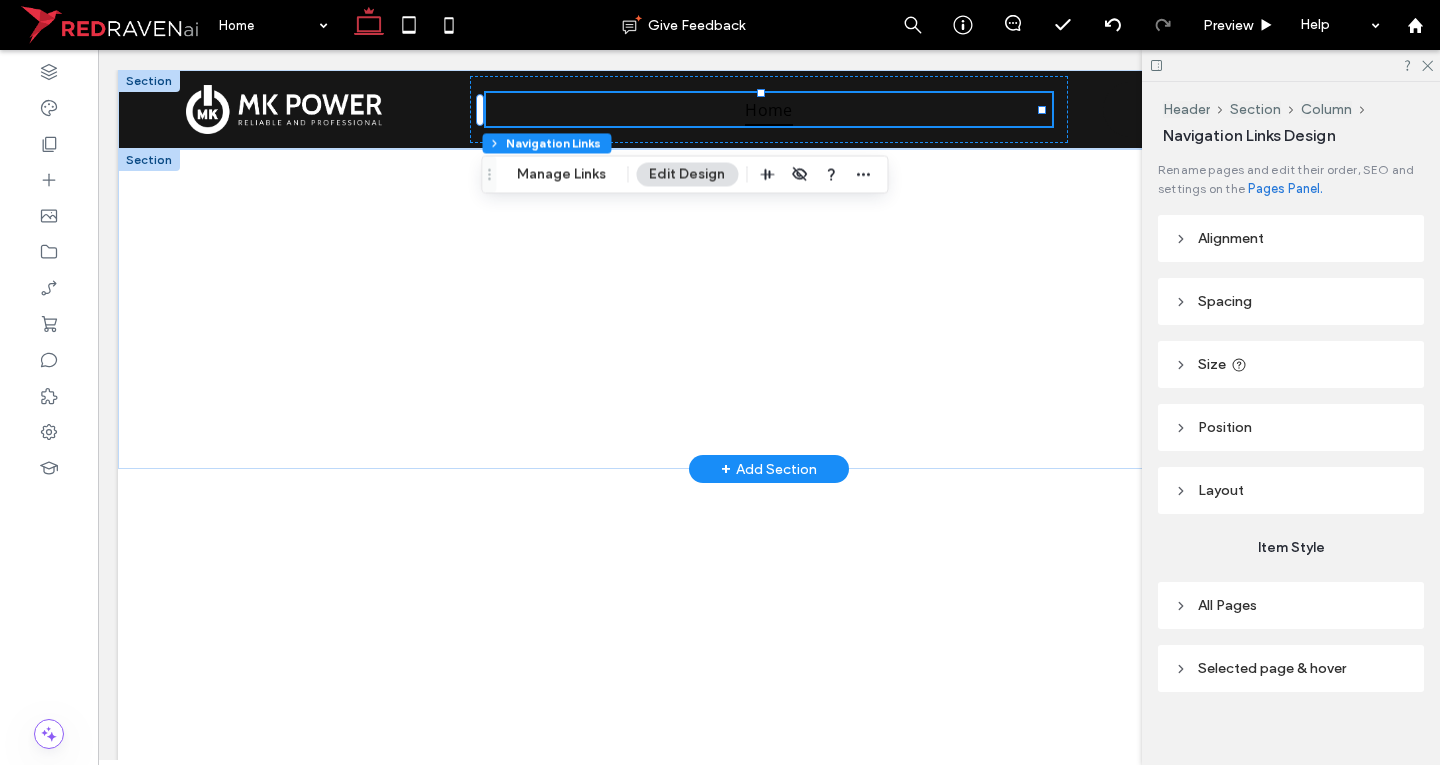 click on "Alignment" at bounding box center [1291, 238] 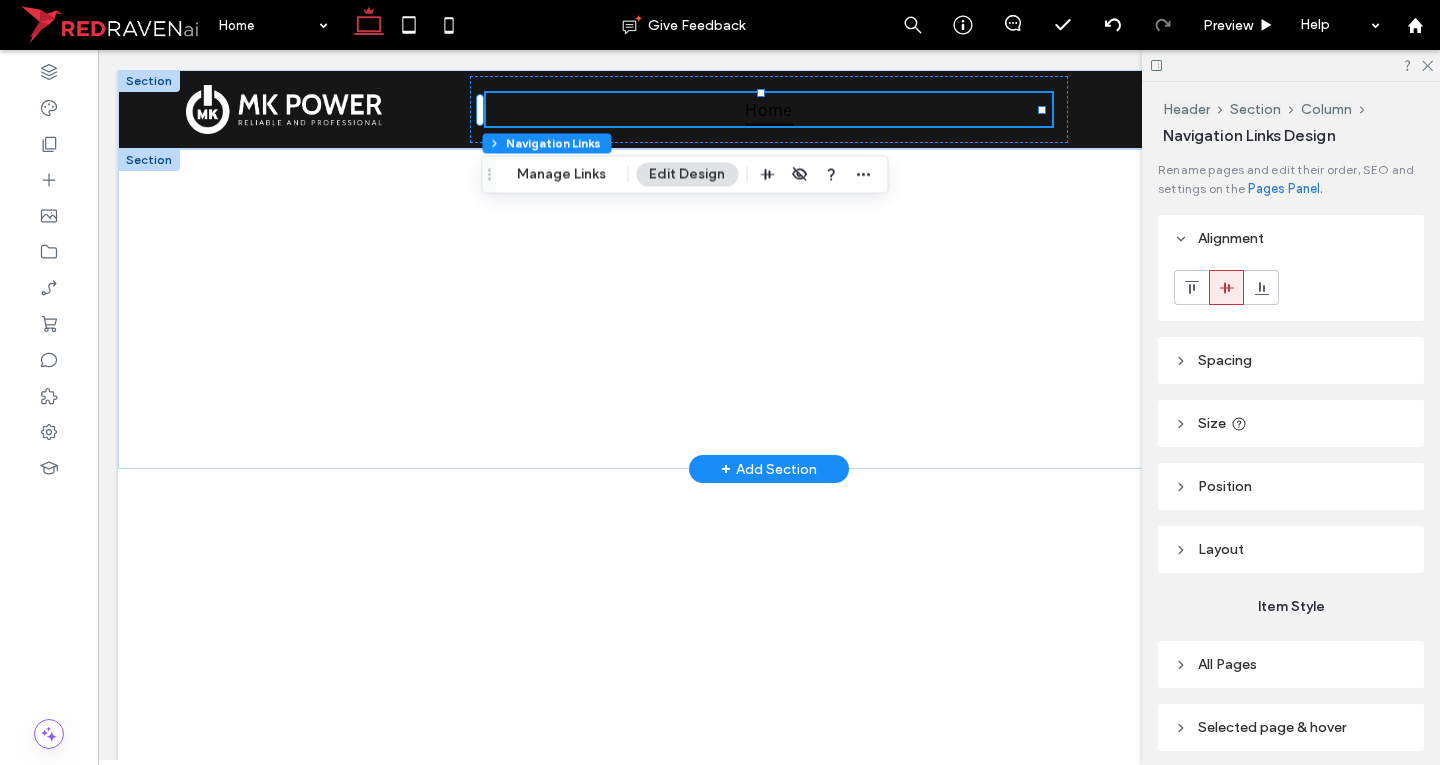 scroll, scrollTop: 75, scrollLeft: 0, axis: vertical 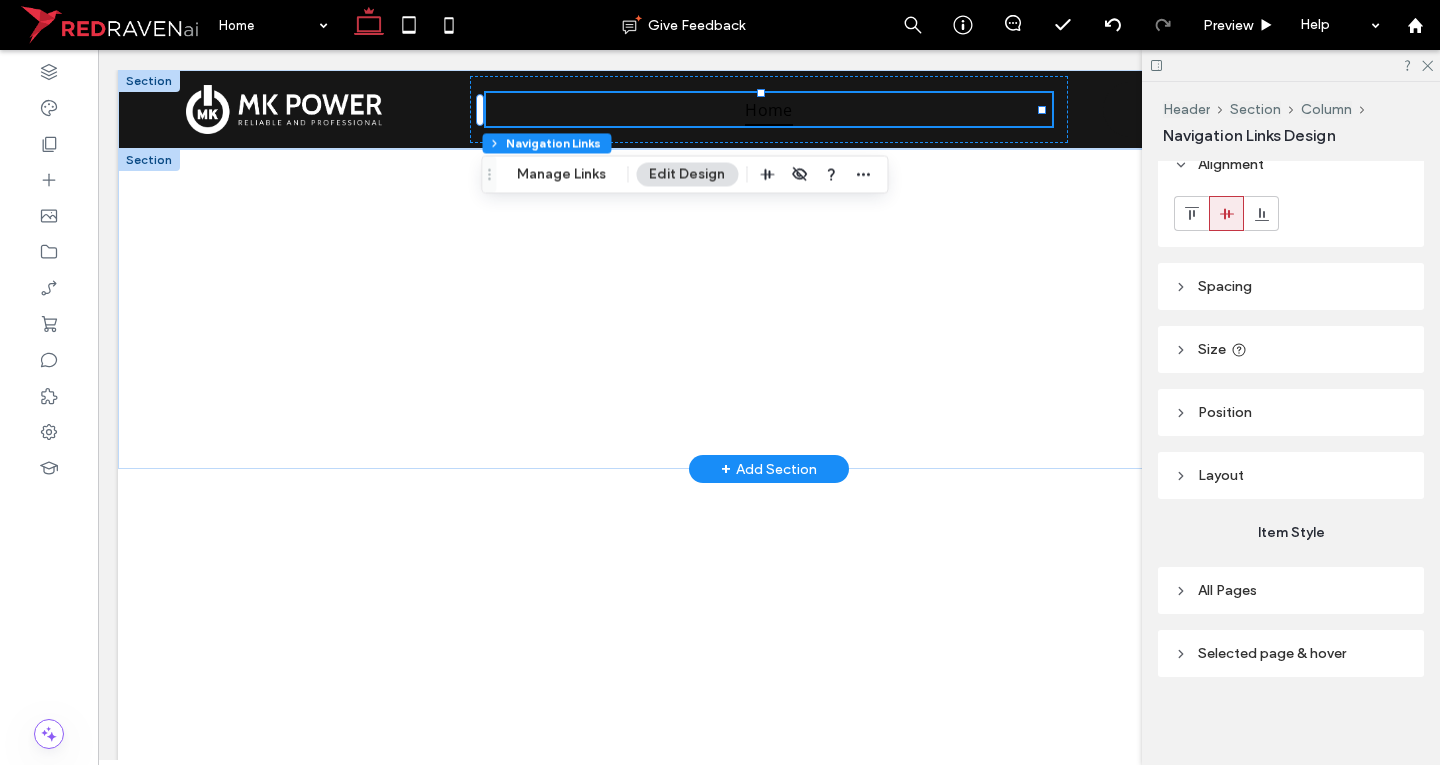 click on "All Pages" at bounding box center (1291, 590) 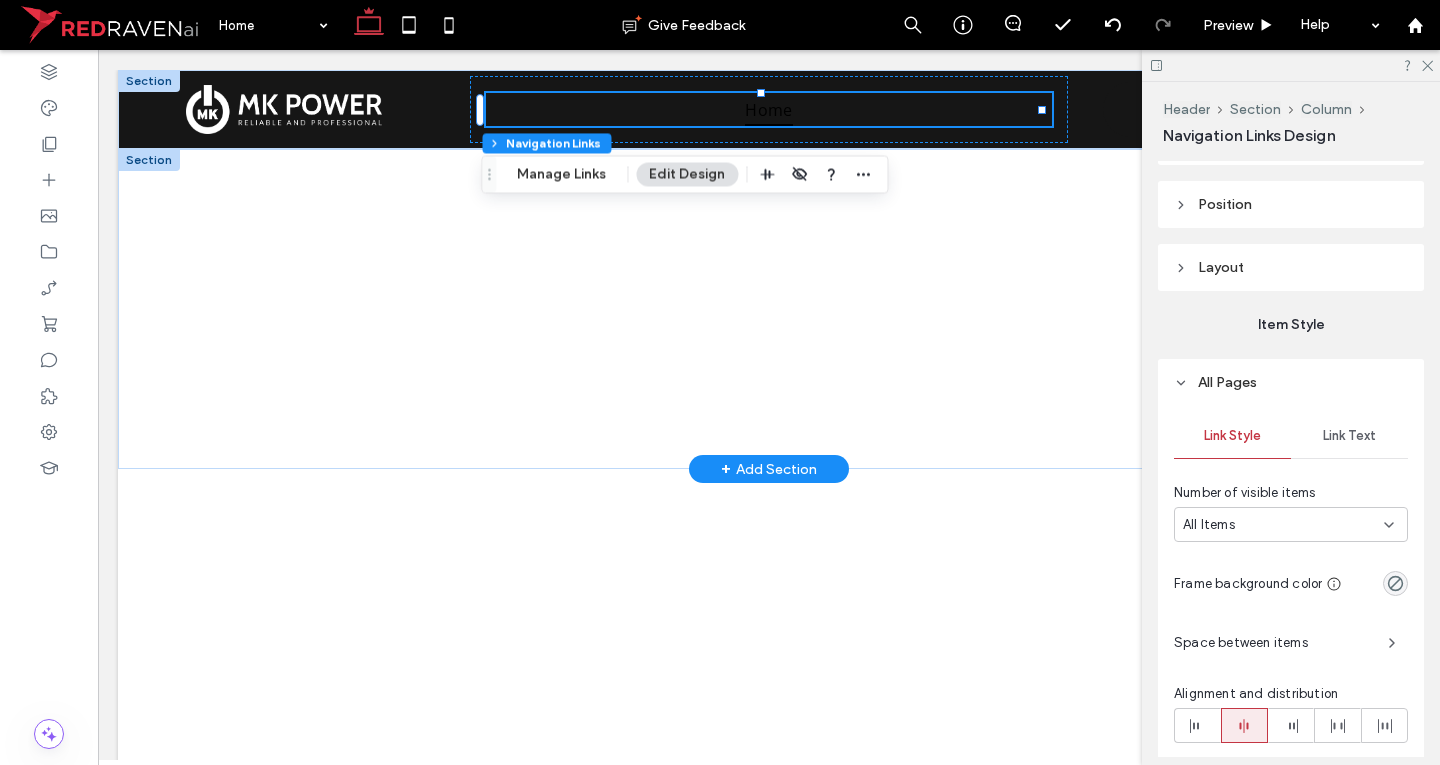 scroll, scrollTop: 375, scrollLeft: 0, axis: vertical 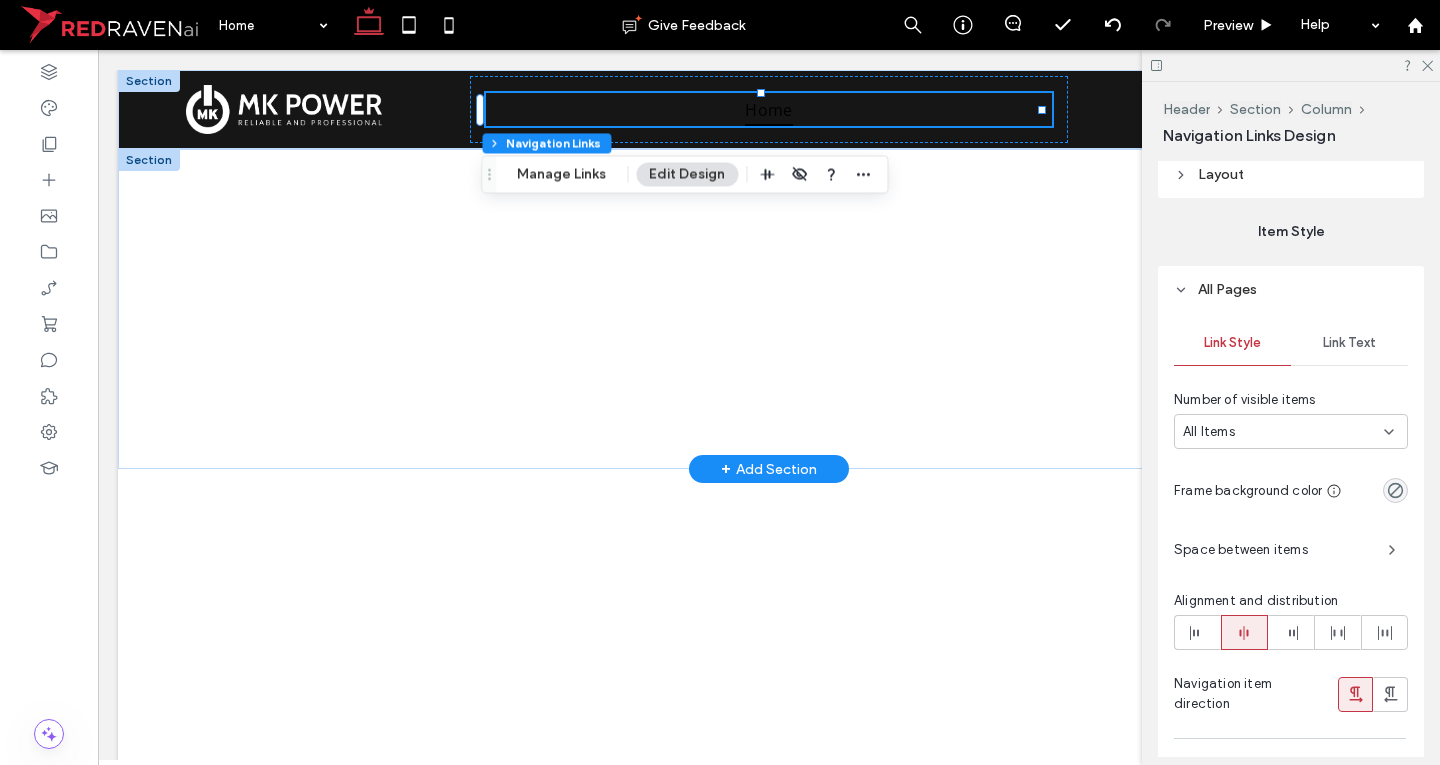 drag, startPoint x: 1354, startPoint y: 338, endPoint x: 1355, endPoint y: 363, distance: 25.019993 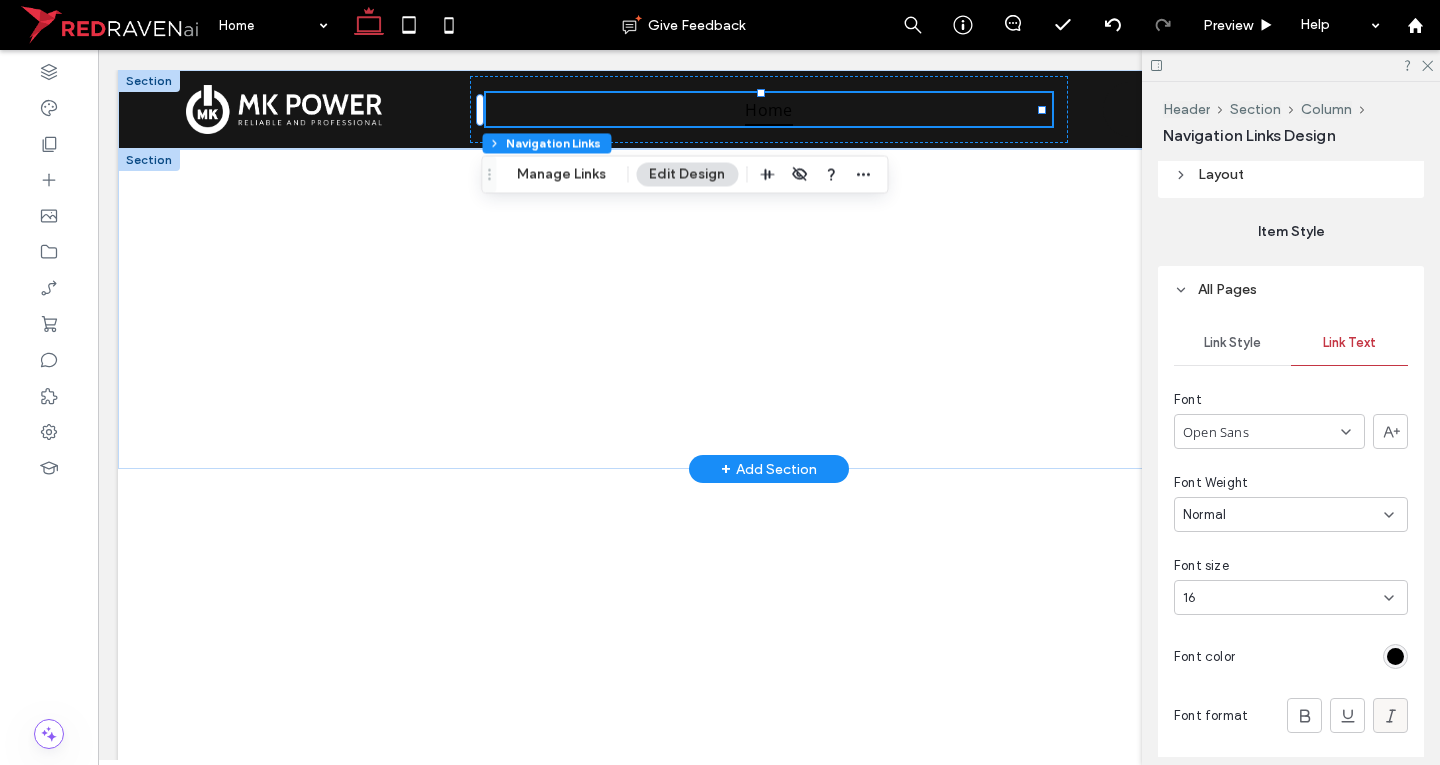 scroll, scrollTop: 570, scrollLeft: 0, axis: vertical 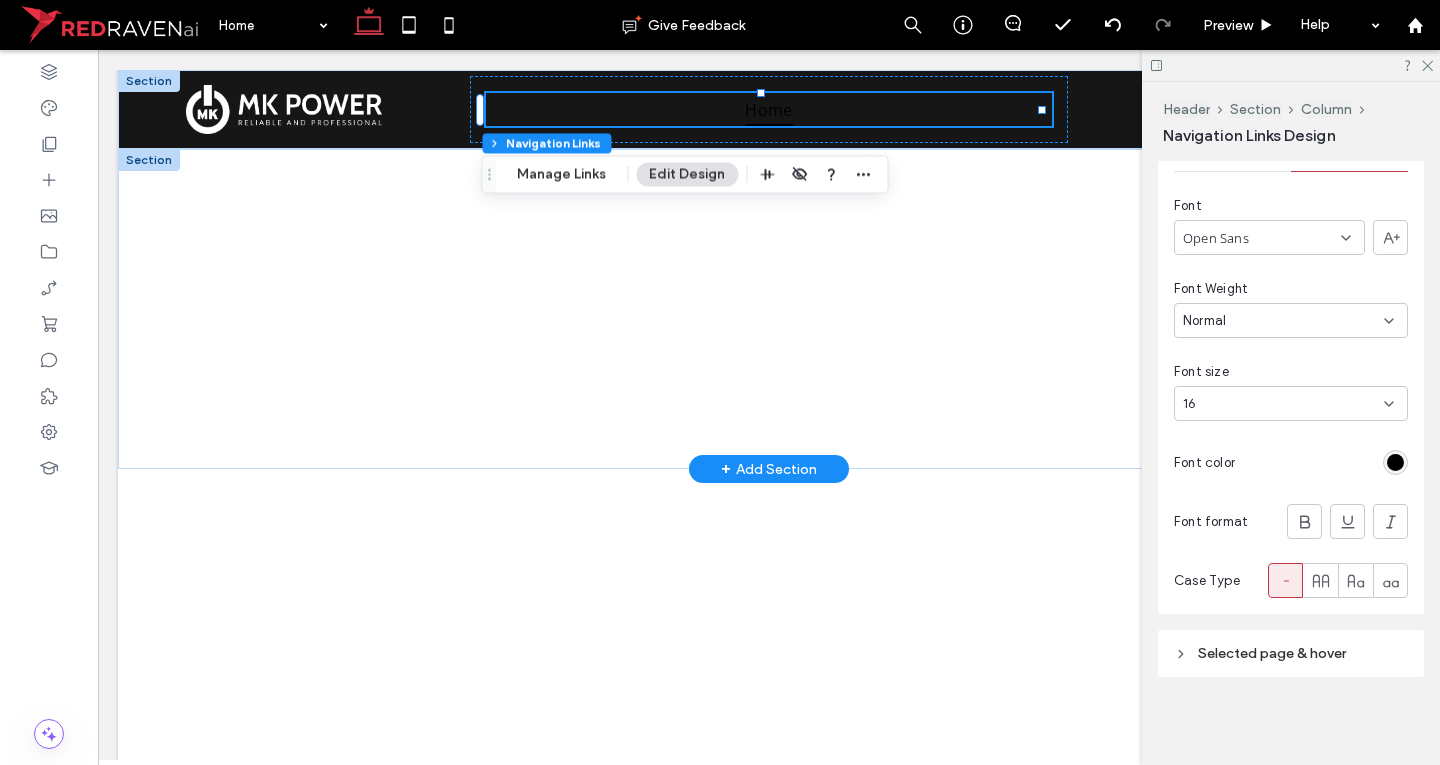 click at bounding box center [1395, 462] 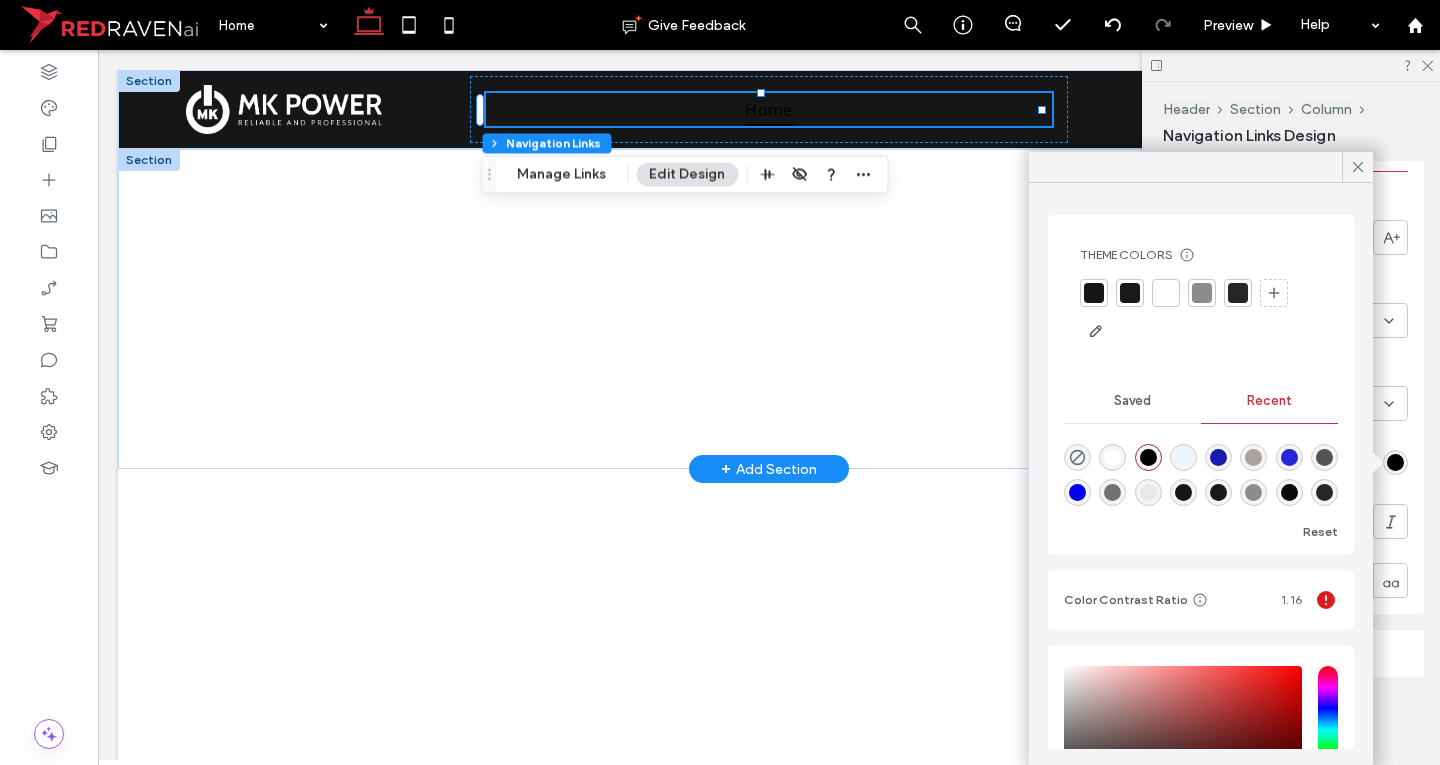 click at bounding box center (1166, 293) 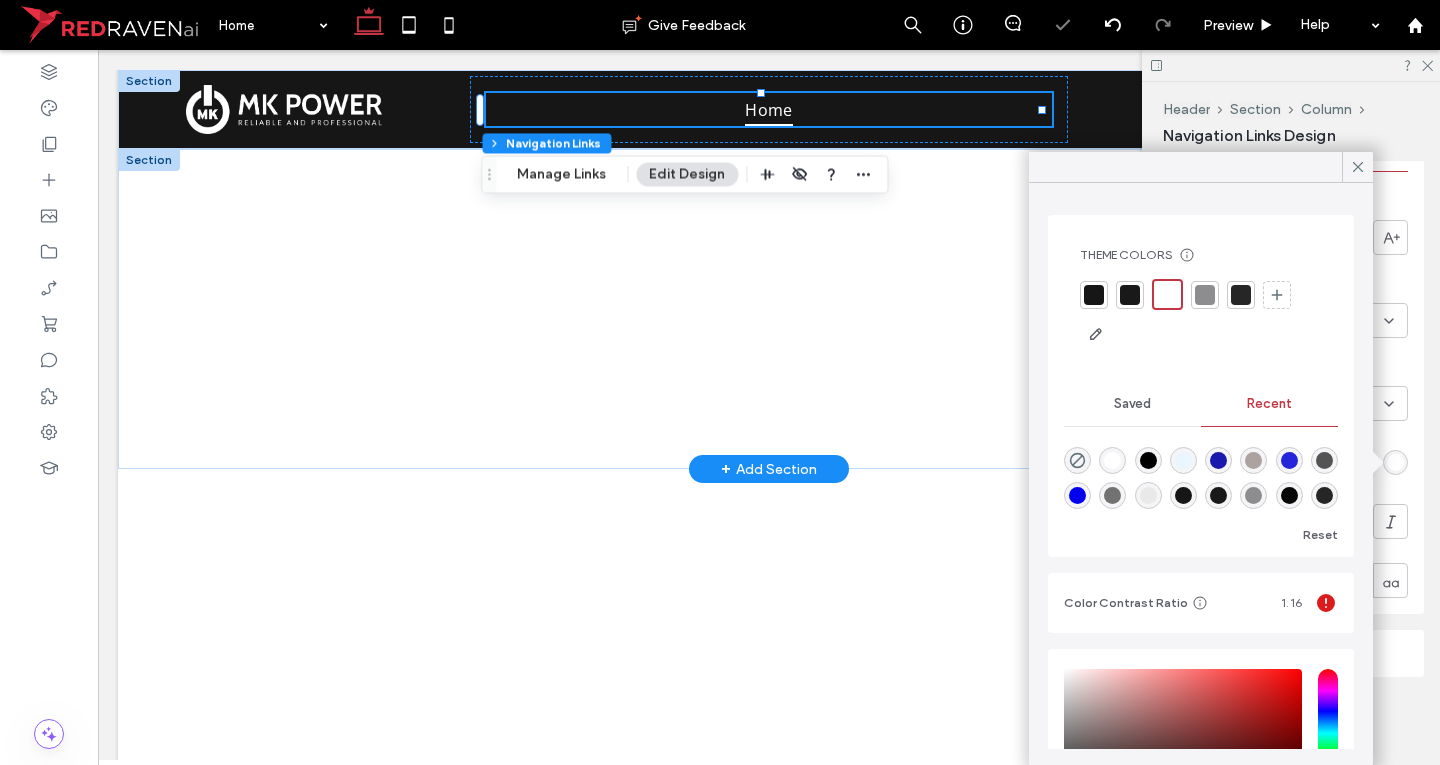 click 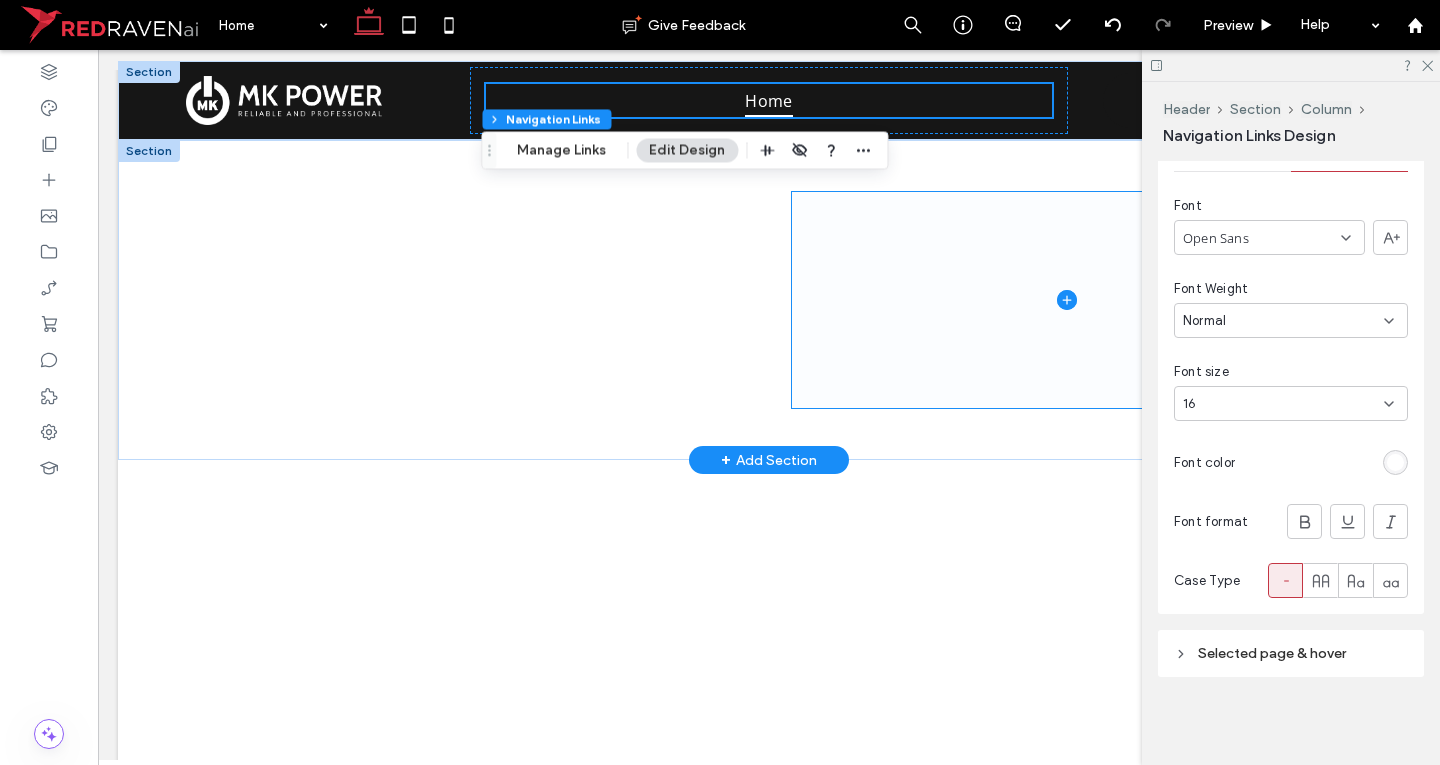 scroll, scrollTop: 0, scrollLeft: 0, axis: both 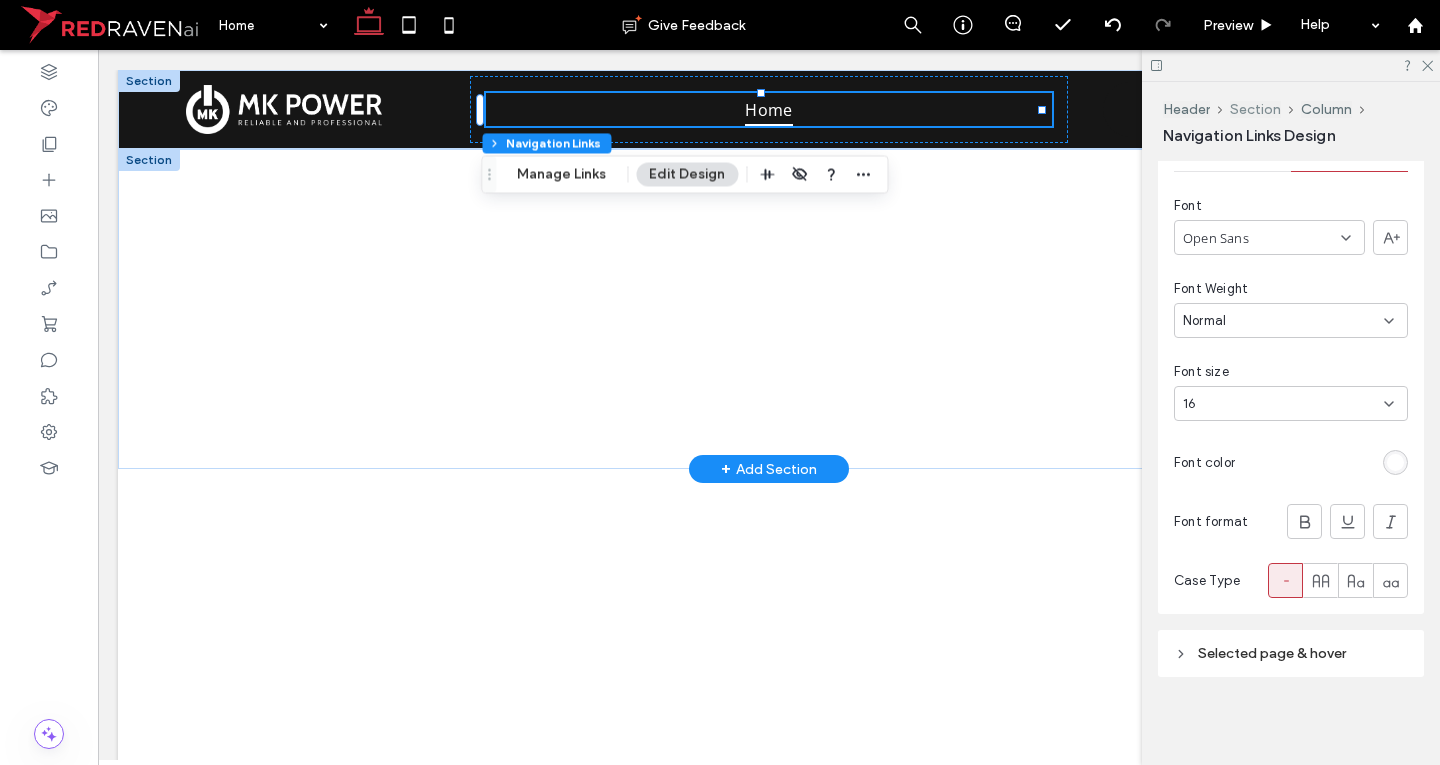 drag, startPoint x: 1427, startPoint y: 64, endPoint x: 1266, endPoint y: 105, distance: 166.1385 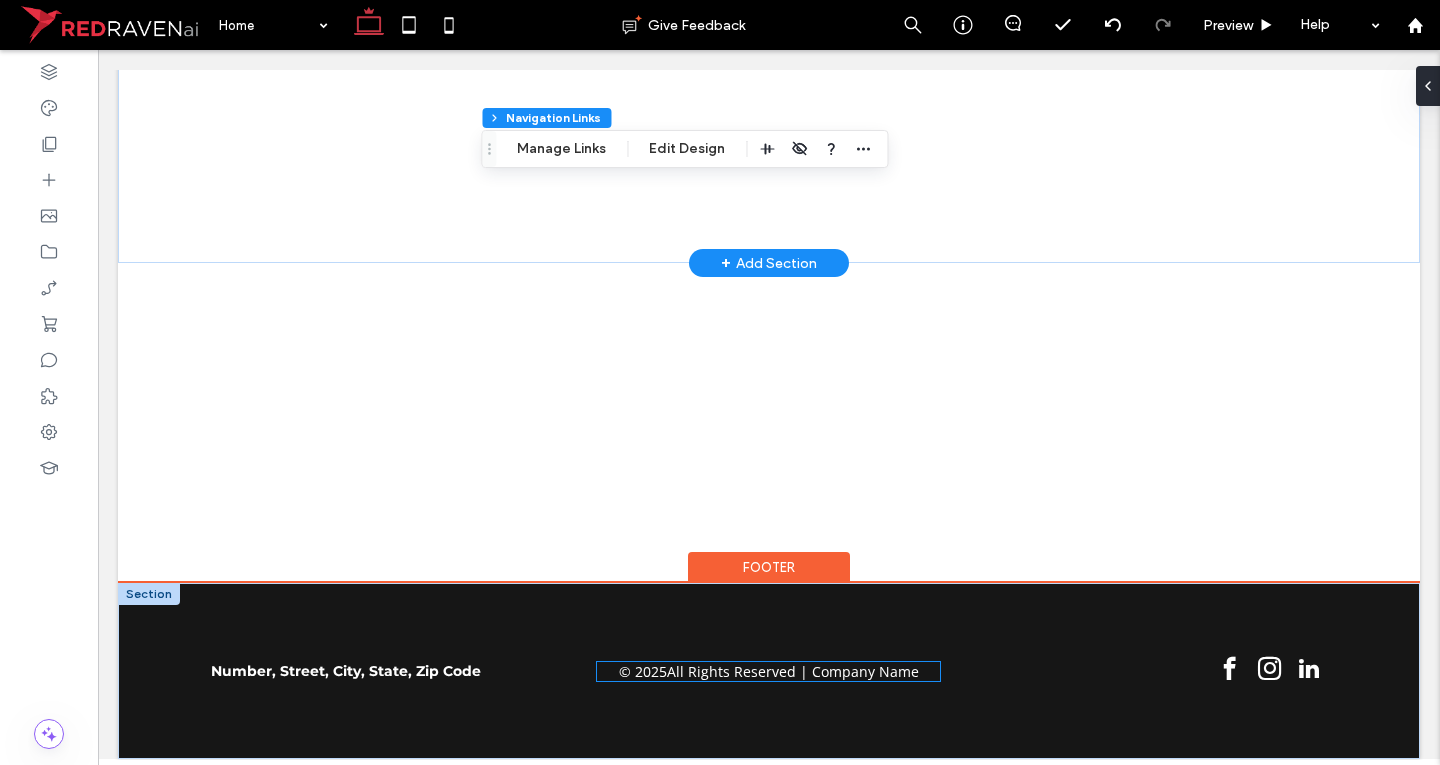 scroll, scrollTop: 109, scrollLeft: 0, axis: vertical 